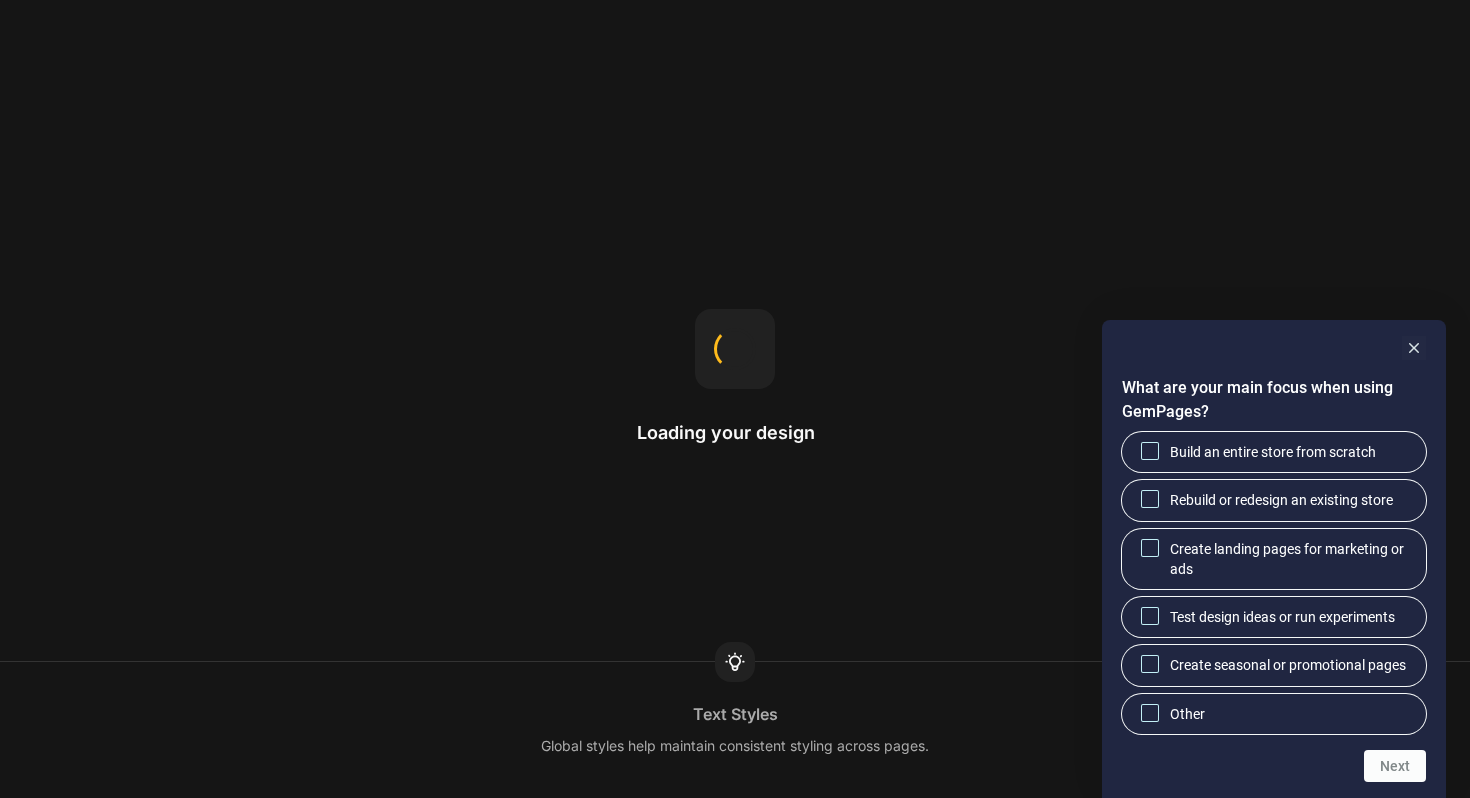 scroll, scrollTop: 0, scrollLeft: 0, axis: both 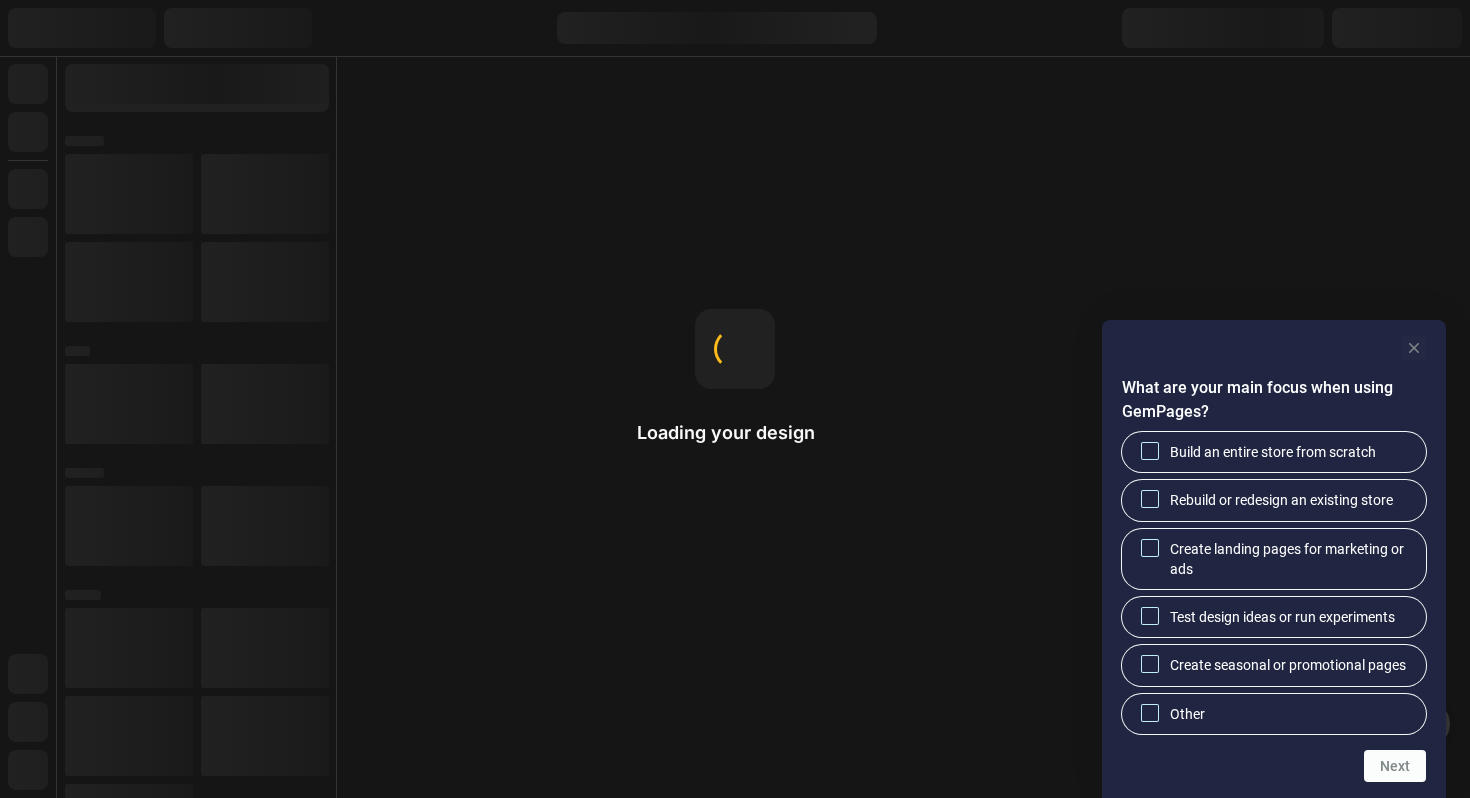 click 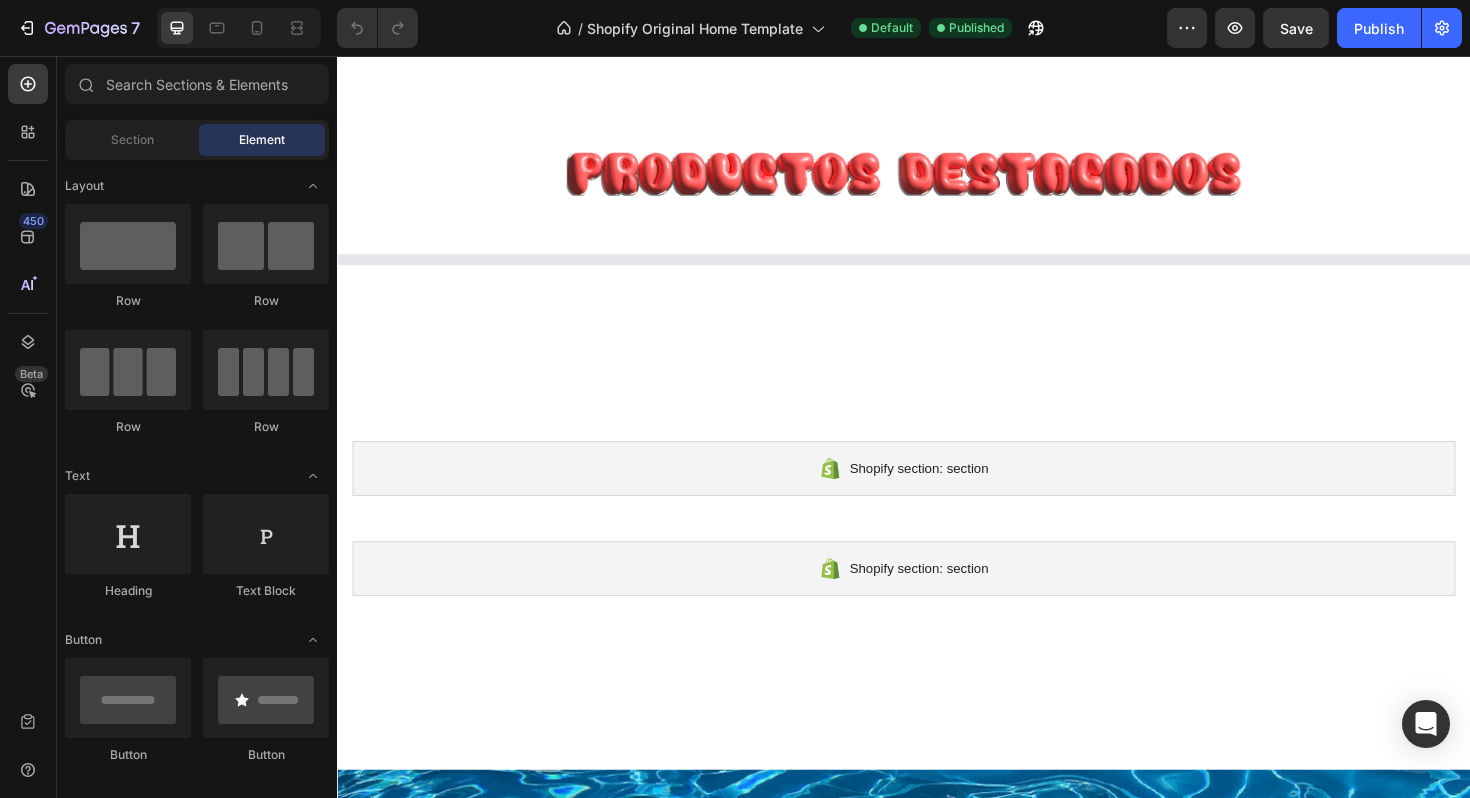 scroll, scrollTop: 722, scrollLeft: 0, axis: vertical 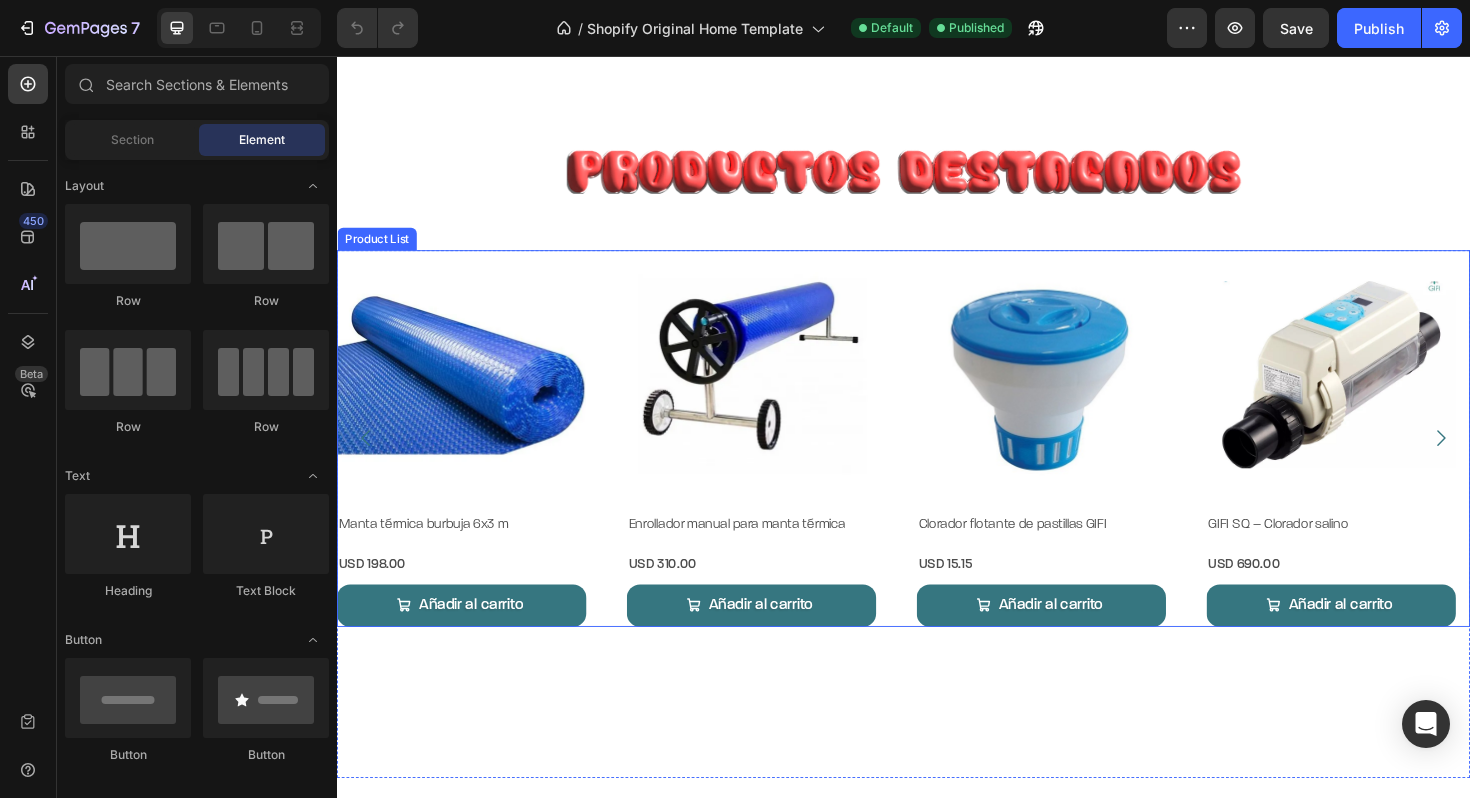 click on "Product Images Manta térmica burbuja 6×3 m Product Title USD 198.00 Product Price Product Price Row
Añadir al carrito Add to Cart
Añadir Add to Cart Row Product List Product Images Enrollador manual para manta térmica Product Title USD 310.00 Product Price Product Price Row
Añadir al carrito Add to Cart
Añadir Add to Cart Row Product List Product Images Clorador flotante de pastillas GIFI Product Title USD 15.15 Product Price Product Price Row
Añadir al carrito Add to Cart
Añadir Add to Cart Row Product List Product Images GIFI SQ – Clorador salino Product Title USD 690.00 Product Price Product Price Row
Añadir al carrito Add to Cart
Añadir Add to Cart Row Product List Product Images Bombas de calor ALLSUN Product Title USD 1,980.00 Product Price Product Price Row
Añadir al carrito Add to Cart
Añadir Add to Cart Row Product List Product Images Product Title" at bounding box center (937, 461) 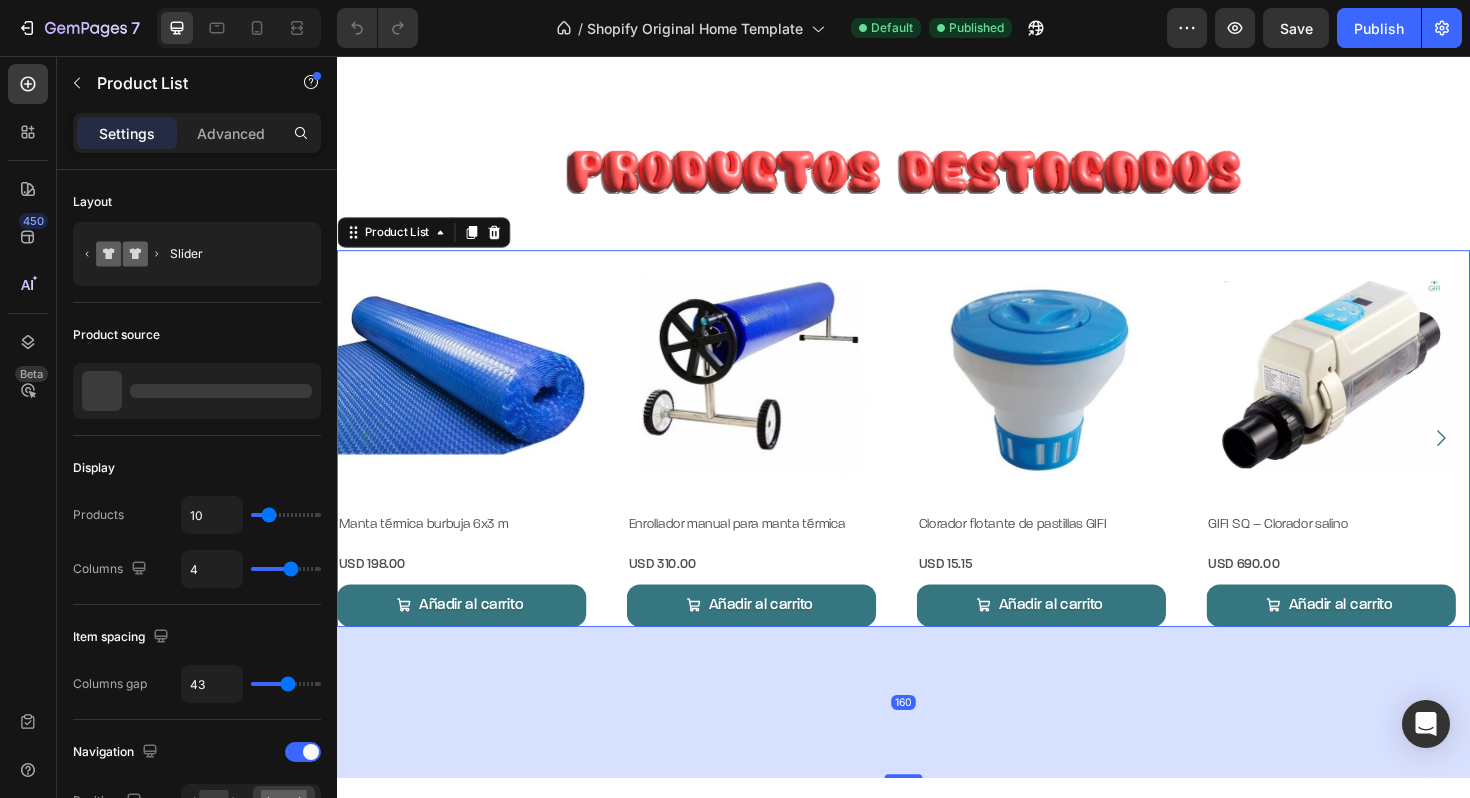 scroll, scrollTop: 0, scrollLeft: 0, axis: both 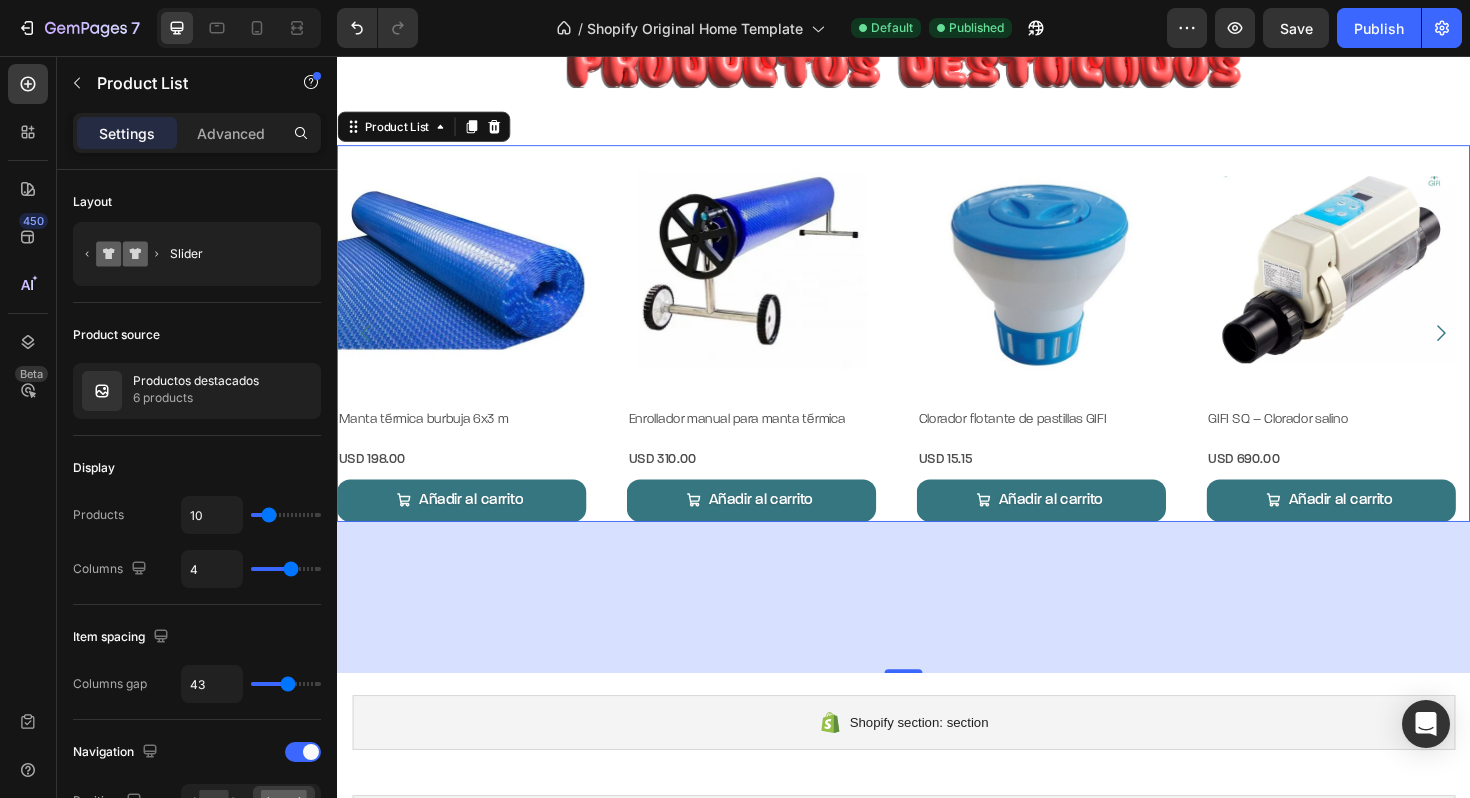click on "Product Images Manta térmica burbuja 6×3 m Product Title USD 198.00 Product Price Product Price Row
Añadir al carrito Add to Cart
Añadir Add to Cart Row Product List   160 Product Images Enrollador manual para manta térmica Product Title USD 310.00 Product Price Product Price Row
Añadir al carrito Add to Cart
Añadir Add to Cart Row Product List   160 Product Images Clorador flotante de pastillas GIFI Product Title USD 15.15 Product Price Product Price Row
Añadir al carrito Add to Cart
Añadir Add to Cart Row Product List   160 Product Images GIFI SQ – Clorador salino Product Title USD 690.00 Product Price Product Price Row
Añadir al carrito Add to Cart
Añadir Add to Cart Row Product List   160 Product Images Bombas de calor ALLSUN Product Title USD 1,980.00 Product Price Product Price Row
Añadir al carrito Add to Cart
Añadir Add to Cart Row Product List" at bounding box center [937, 349] 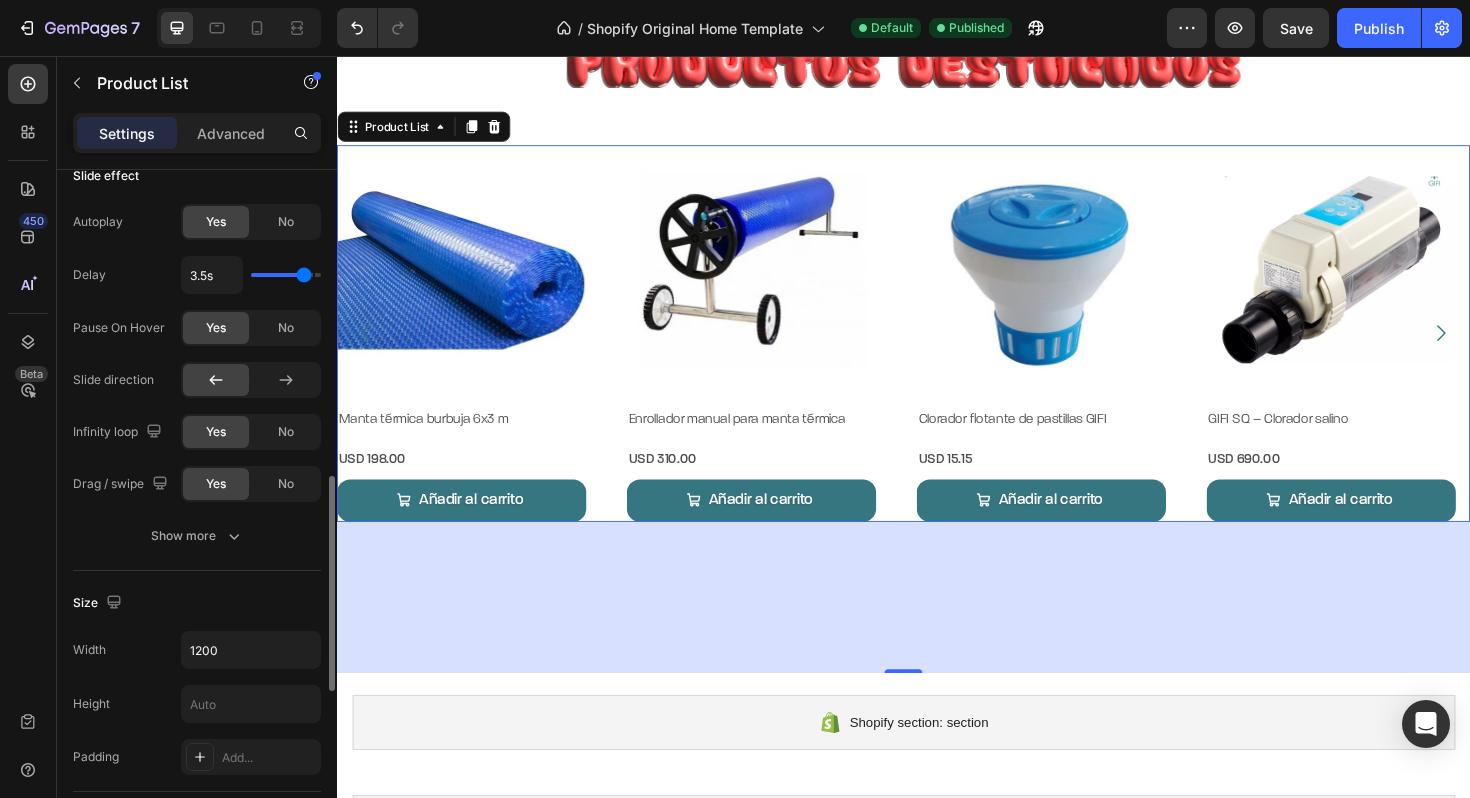 scroll, scrollTop: 969, scrollLeft: 0, axis: vertical 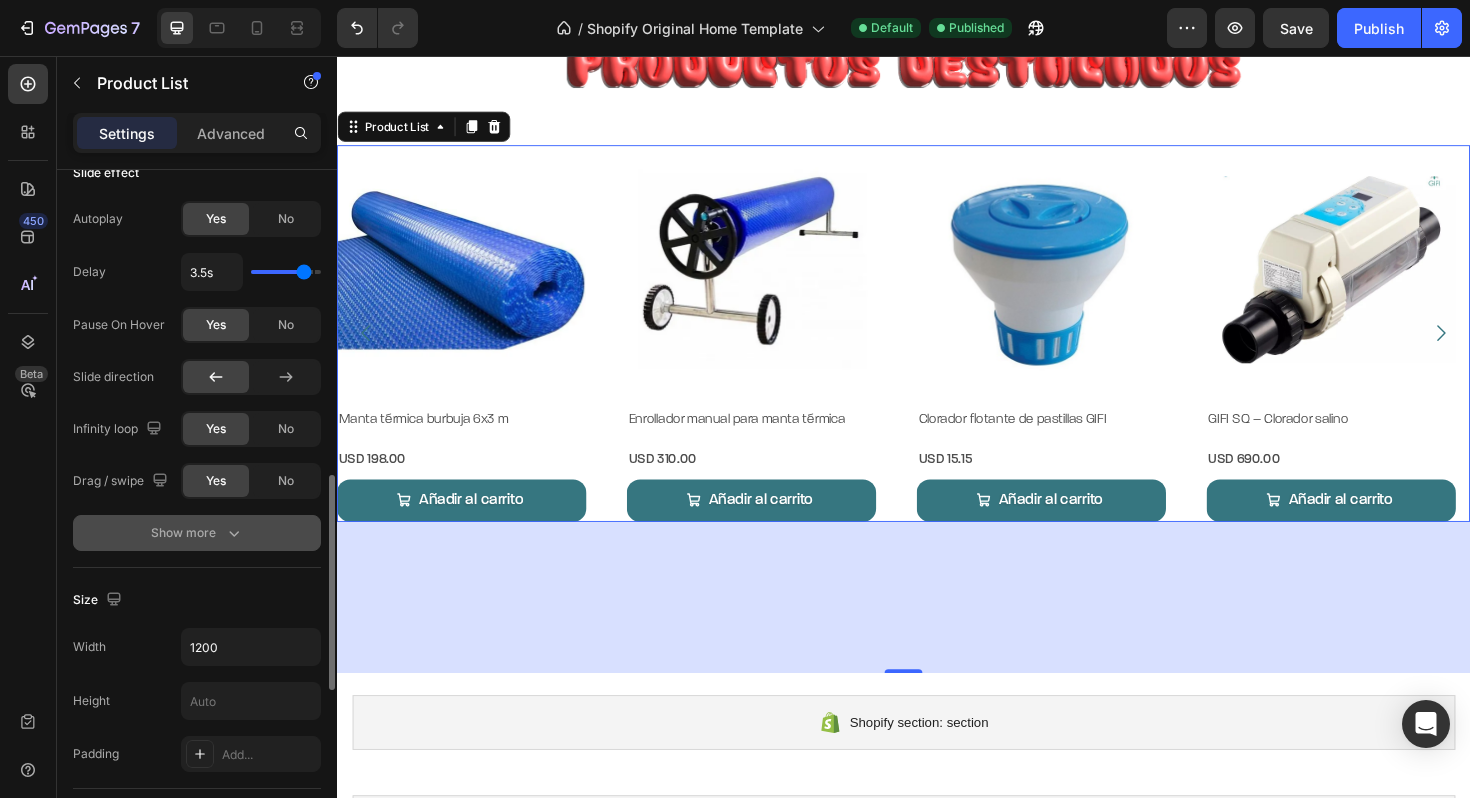 click on "Show more" at bounding box center [197, 533] 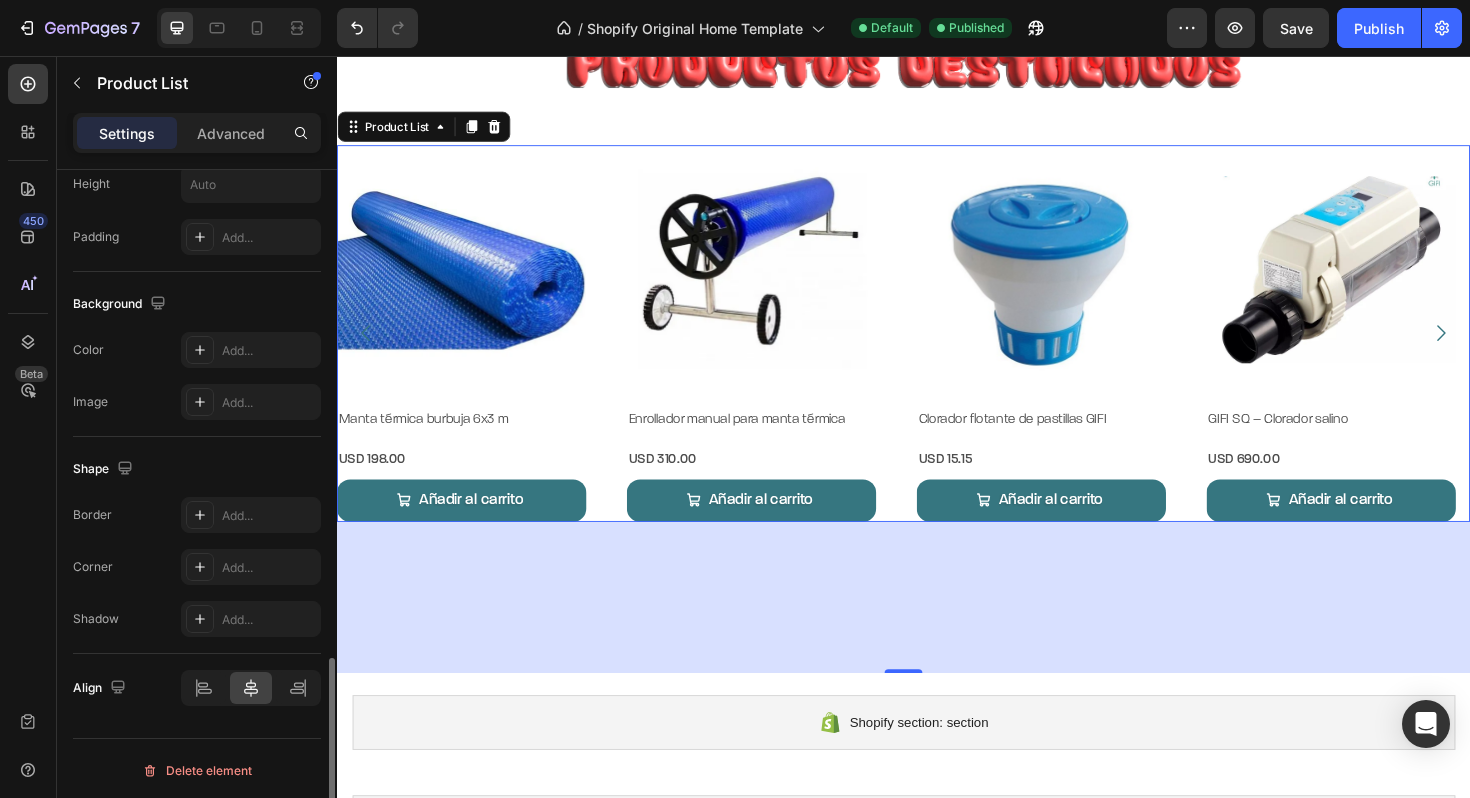 scroll, scrollTop: 1648, scrollLeft: 0, axis: vertical 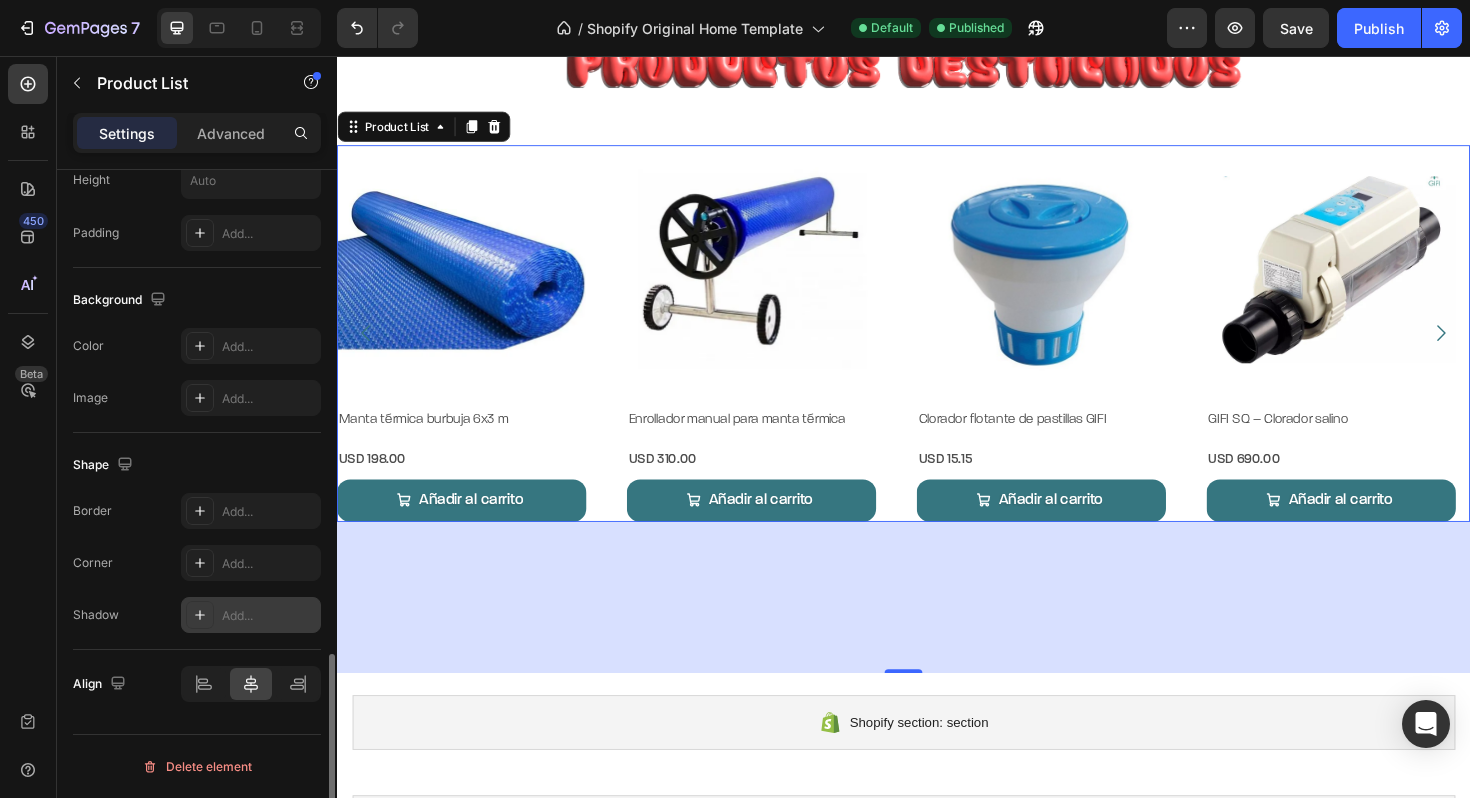 click 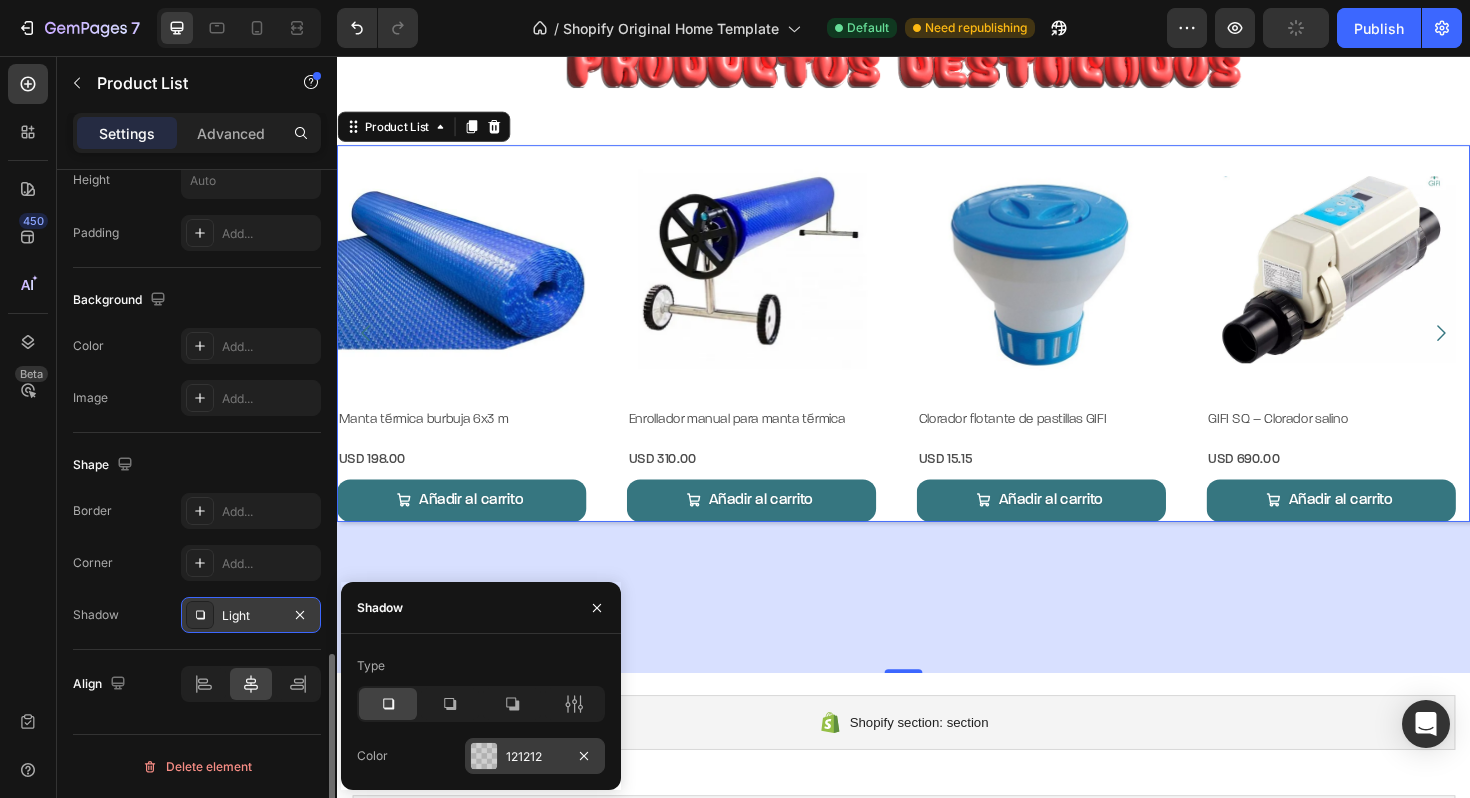 click at bounding box center [484, 756] 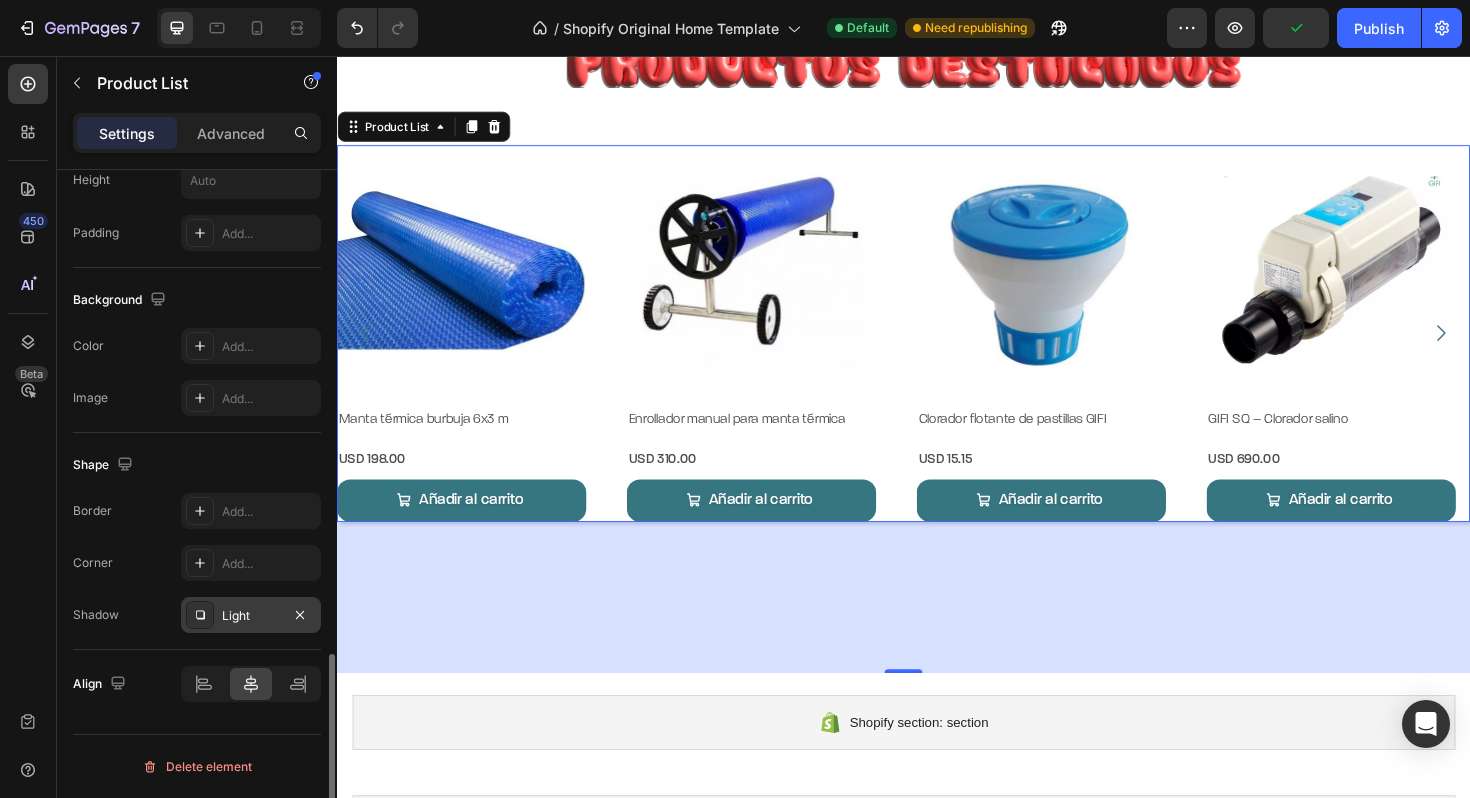 click on "160" at bounding box center (937, 629) 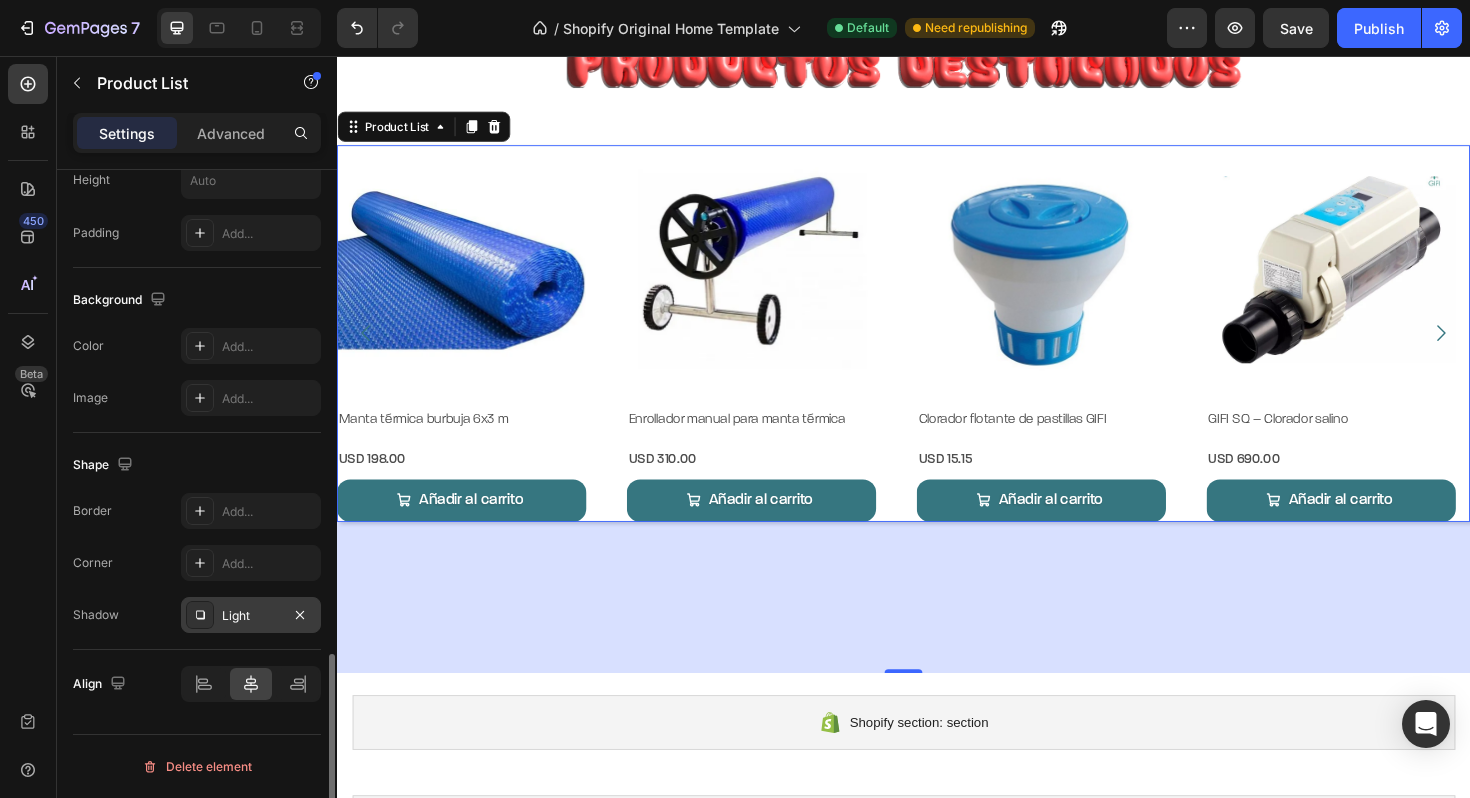 click on "Product Images Manta térmica burbuja 6×3 m Product Title USD 198.00 Product Price Product Price Row
Añadir al carrito Add to Cart
Añadir Add to Cart Row Product List   160 Product Images Enrollador manual para manta térmica Product Title USD 310.00 Product Price Product Price Row
Añadir al carrito Add to Cart
Añadir Add to Cart Row Product List   160 Product Images Clorador flotante de pastillas GIFI Product Title USD 15.15 Product Price Product Price Row
Añadir al carrito Add to Cart
Añadir Add to Cart Row Product List   160 Product Images GIFI SQ – Clorador salino Product Title USD 690.00 Product Price Product Price Row
Añadir al carrito Add to Cart
Añadir Add to Cart Row Product List   160 Product Images Bombas de calor ALLSUN Product Title USD 1,980.00 Product Price Product Price Row
Añadir al carrito Add to Cart
Añadir Add to Cart Row Product List" at bounding box center [937, 349] 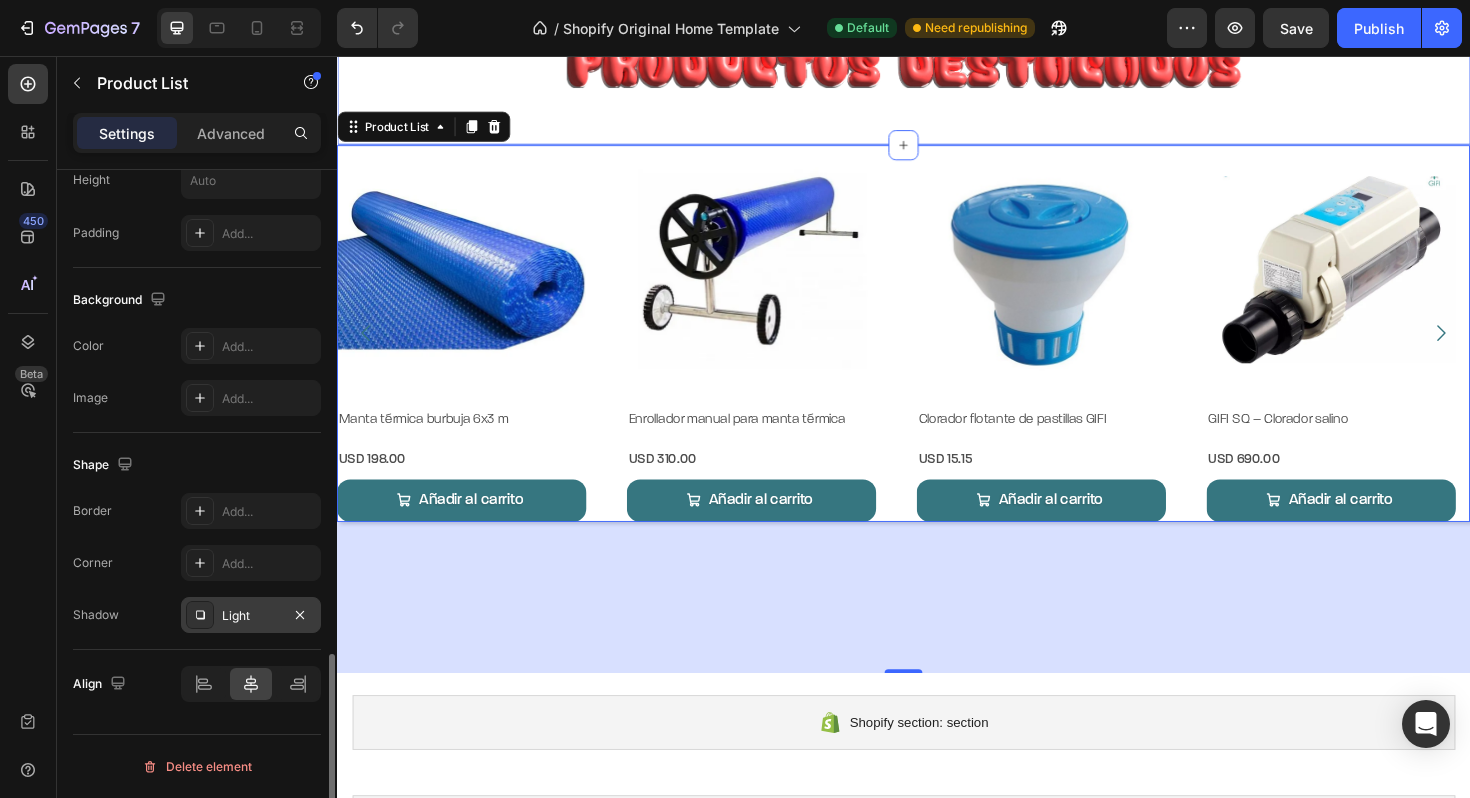 click on "Hacé realidad tu  piscina , valorizá  tu hogar y  disfrutá . Heading Hacé realidad tu  piscina , valorizá  tu hogar y  disfrutá . Heading Comprar ahora Button Hero Banner Image" at bounding box center (937, -294) 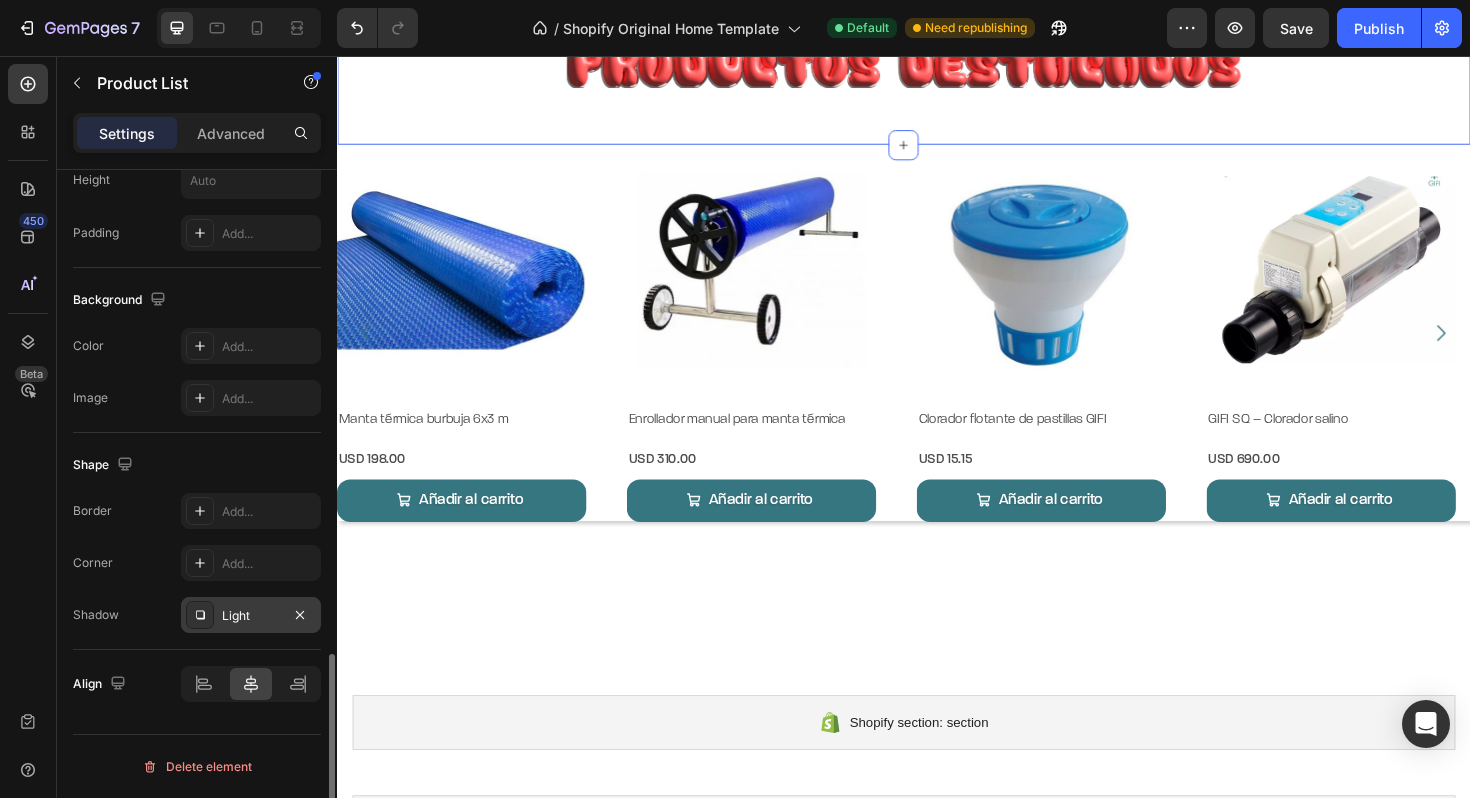 scroll, scrollTop: 0, scrollLeft: 0, axis: both 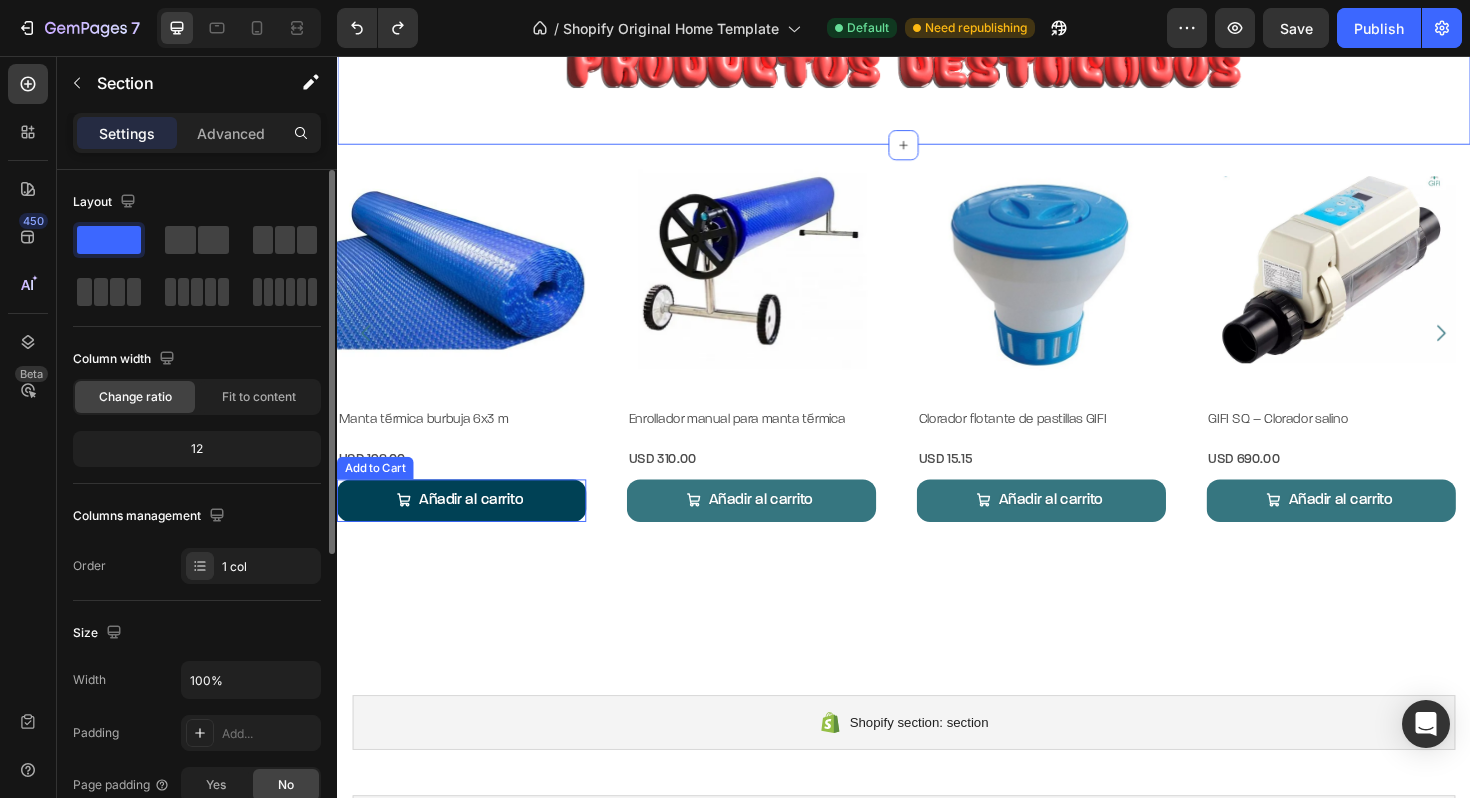 click on "Añadir al carrito" at bounding box center (469, 526) 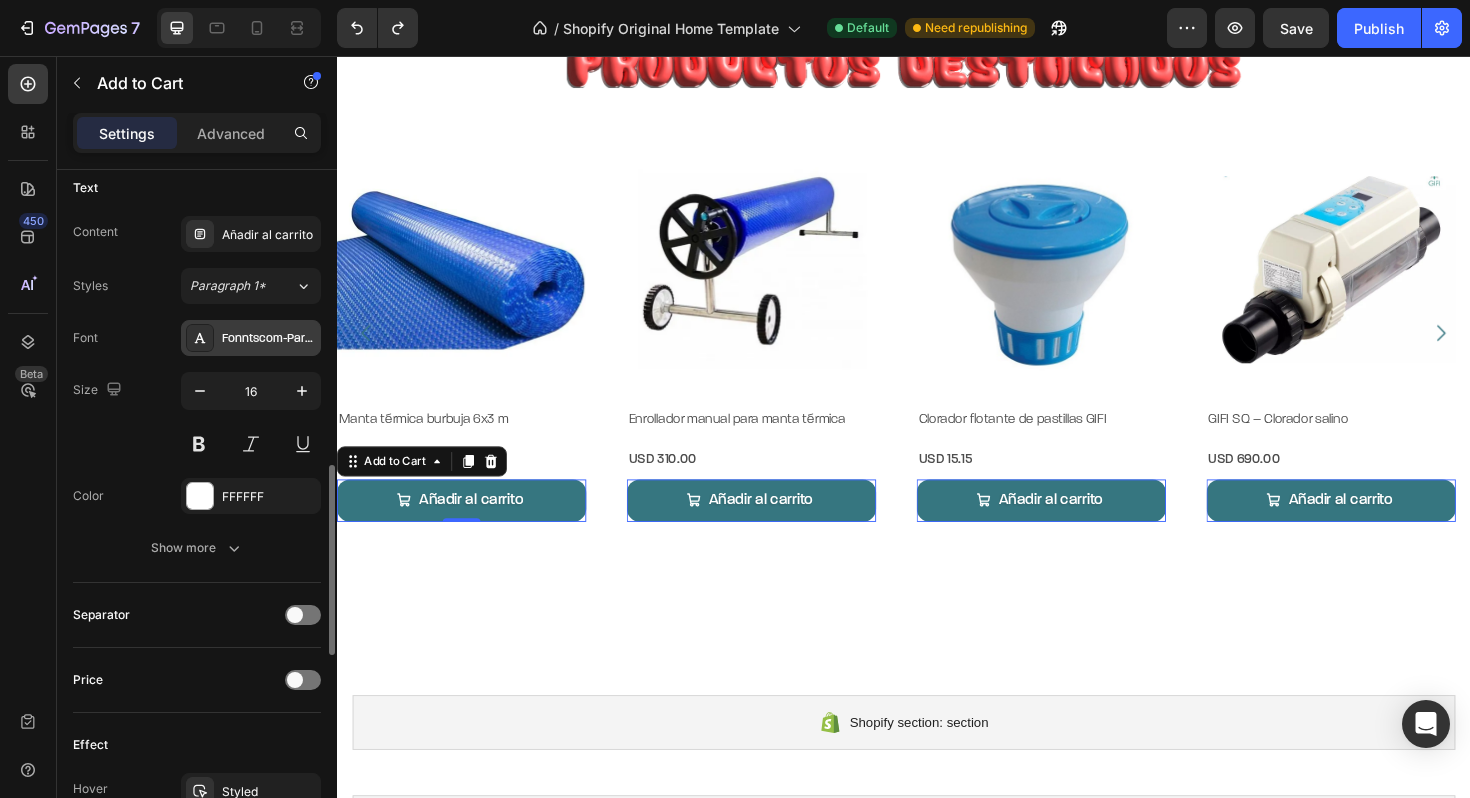 scroll, scrollTop: 1066, scrollLeft: 0, axis: vertical 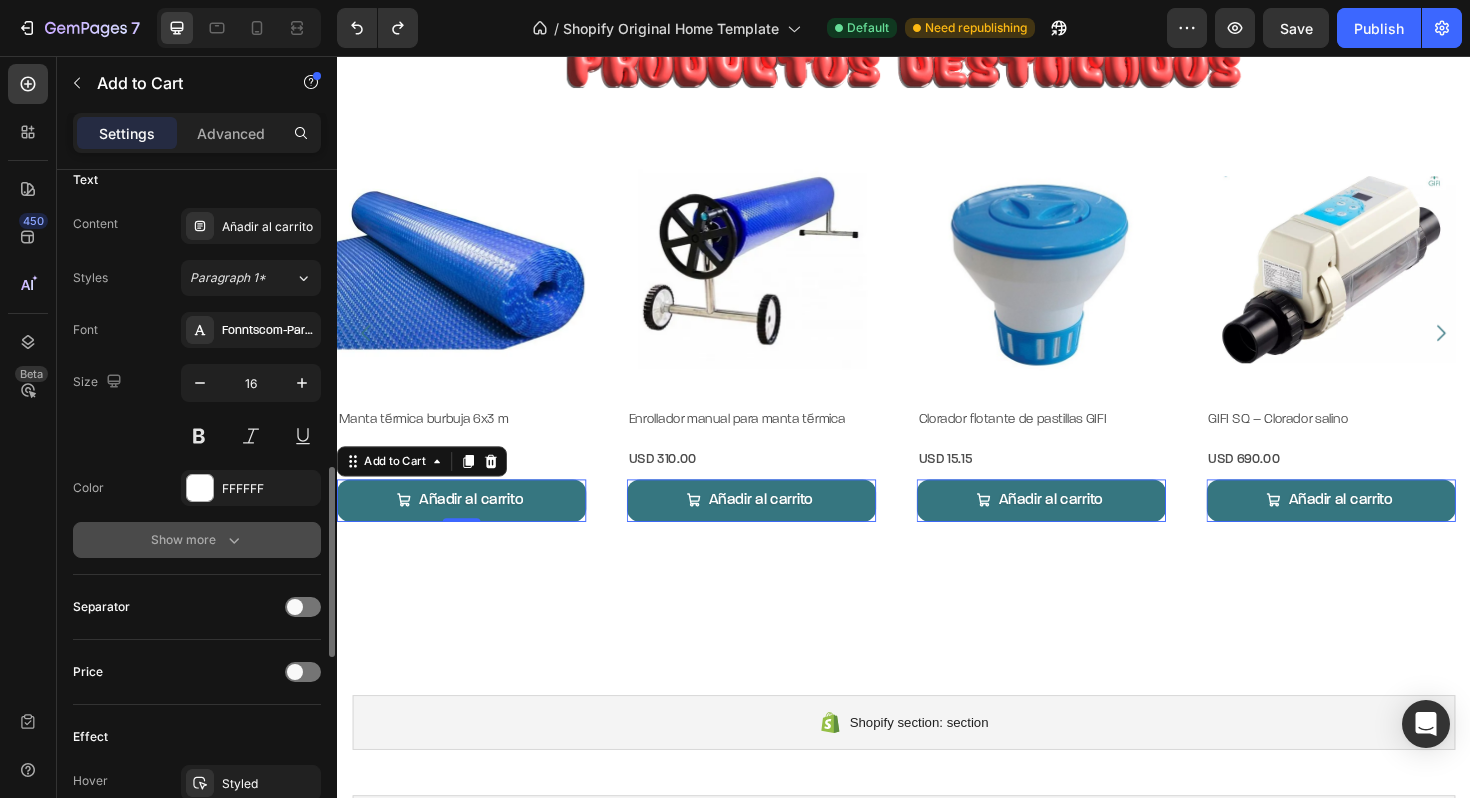 click on "Show more" at bounding box center (197, 540) 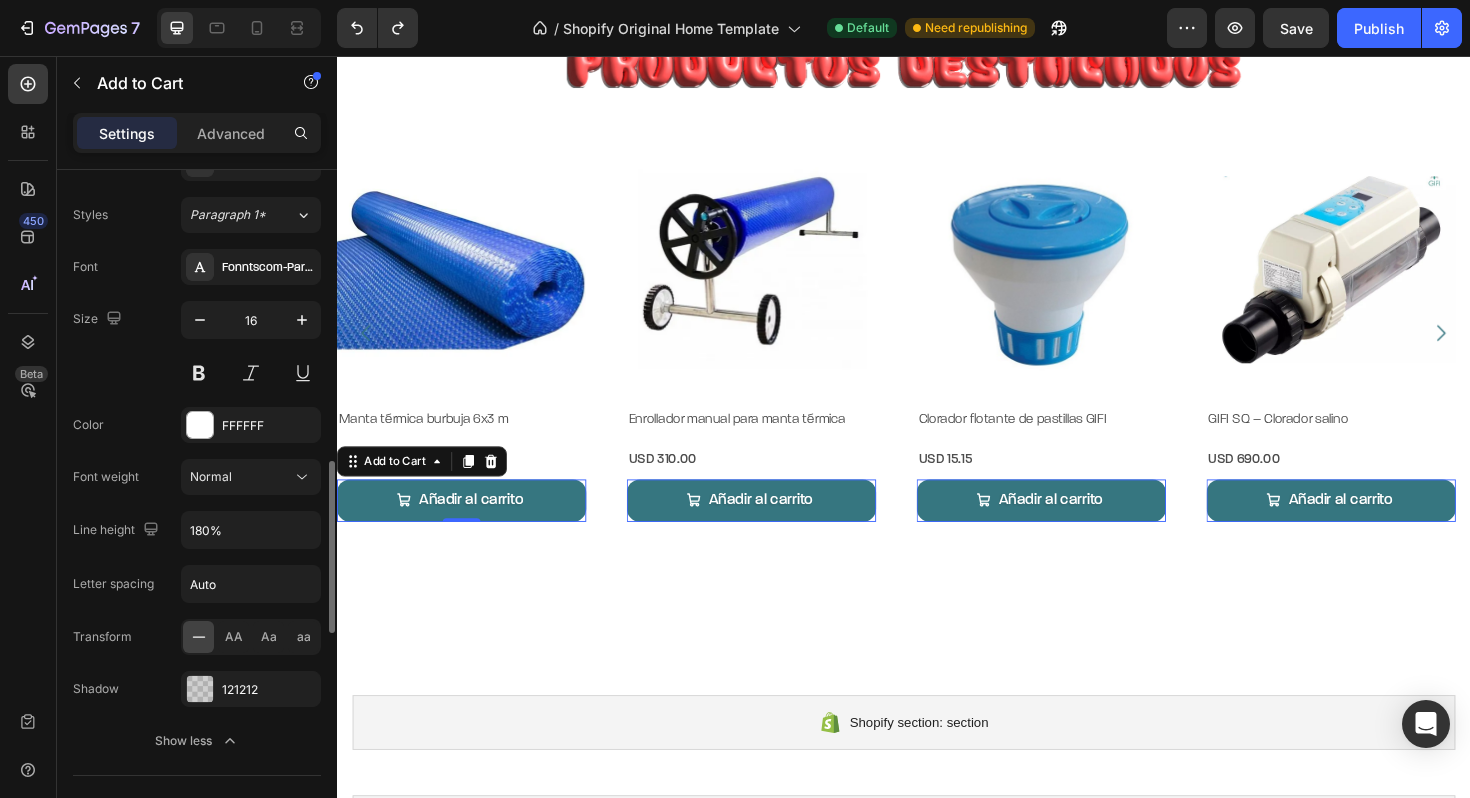 scroll, scrollTop: 1135, scrollLeft: 0, axis: vertical 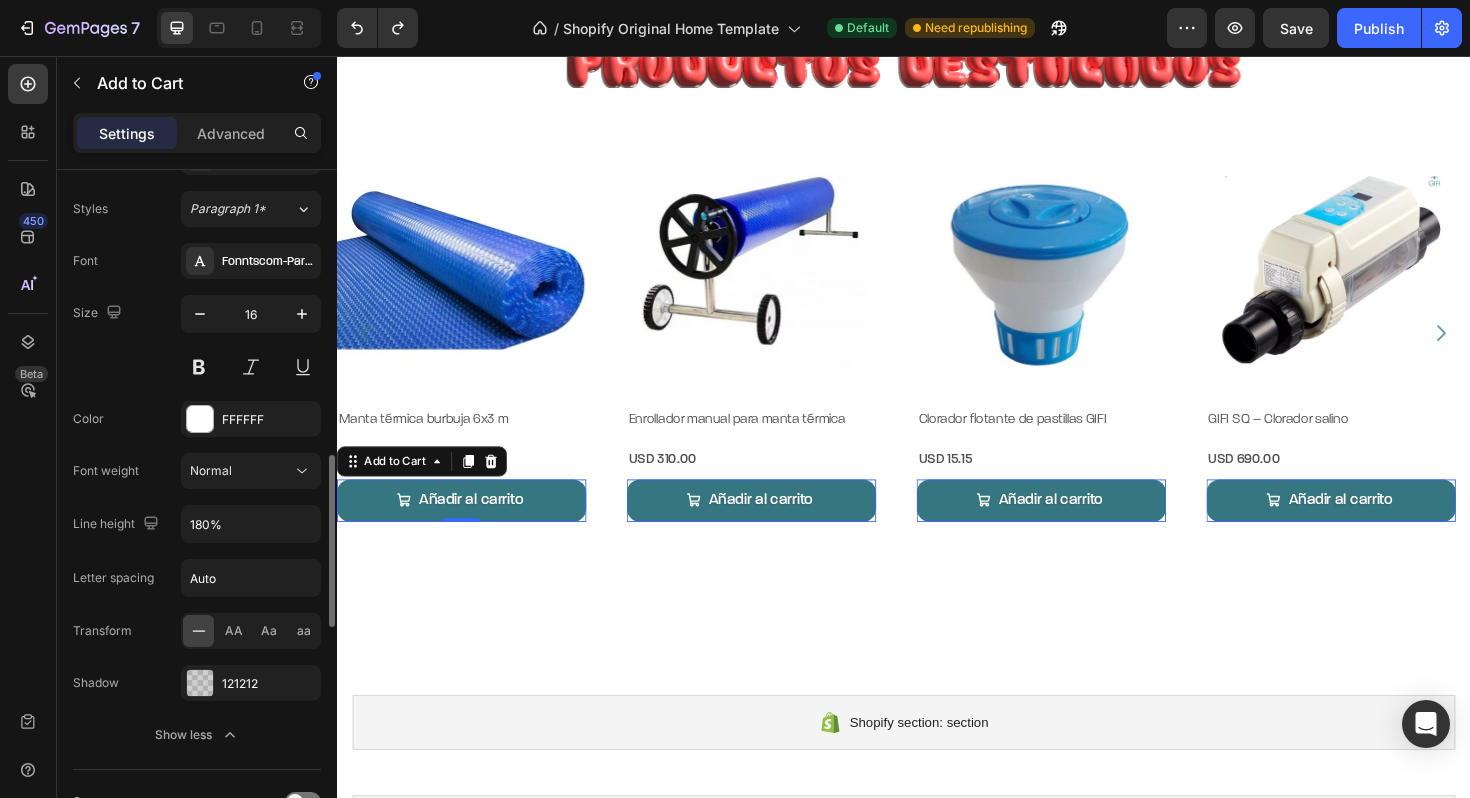 click on "Font Fonntscom-Paralucent_Medium Size 16 Color FFFFFF Font weight Normal Line height 180% Letter spacing Auto Transform AA Aa aa Shadow 121212 Show less" at bounding box center [197, 498] 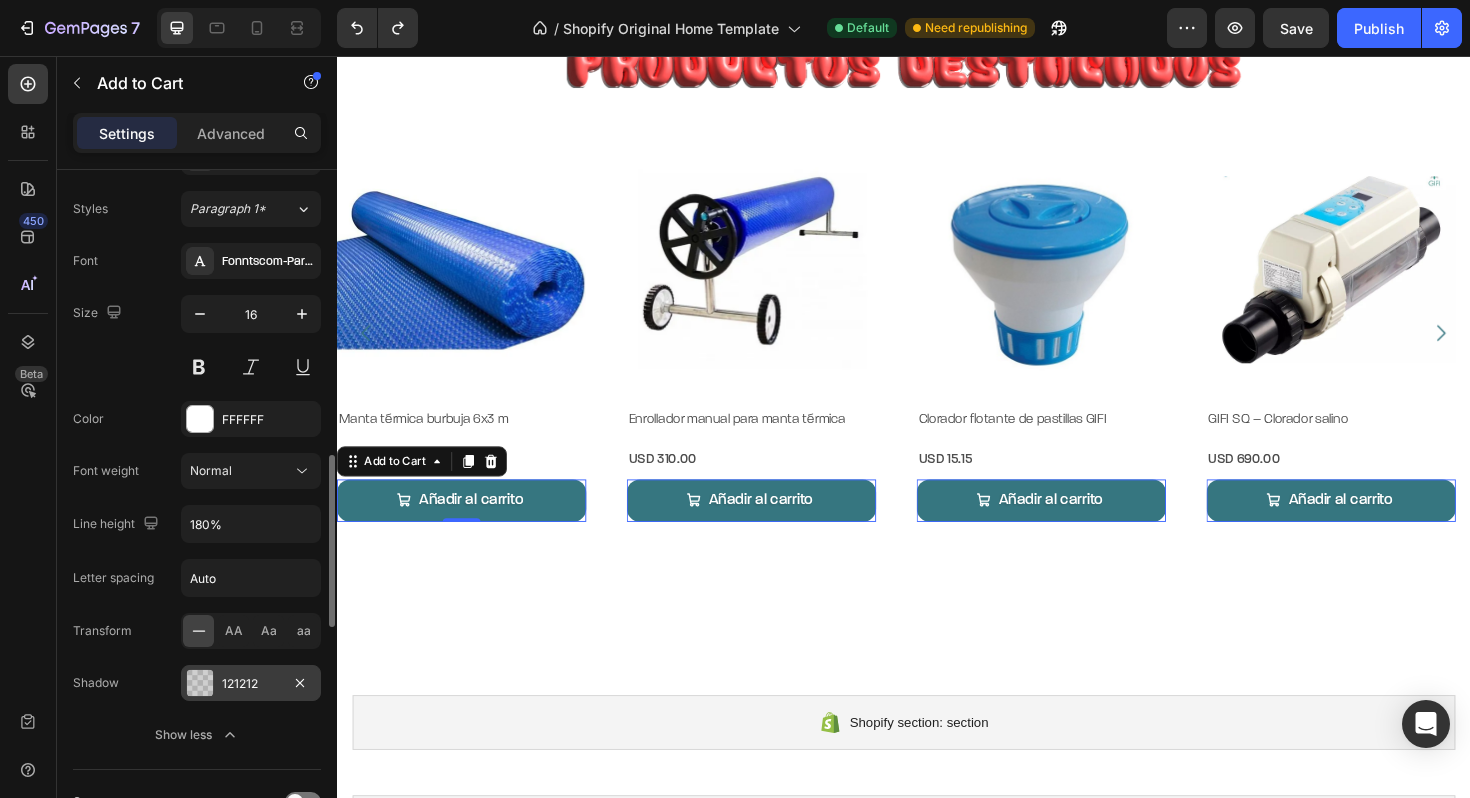click at bounding box center (200, 683) 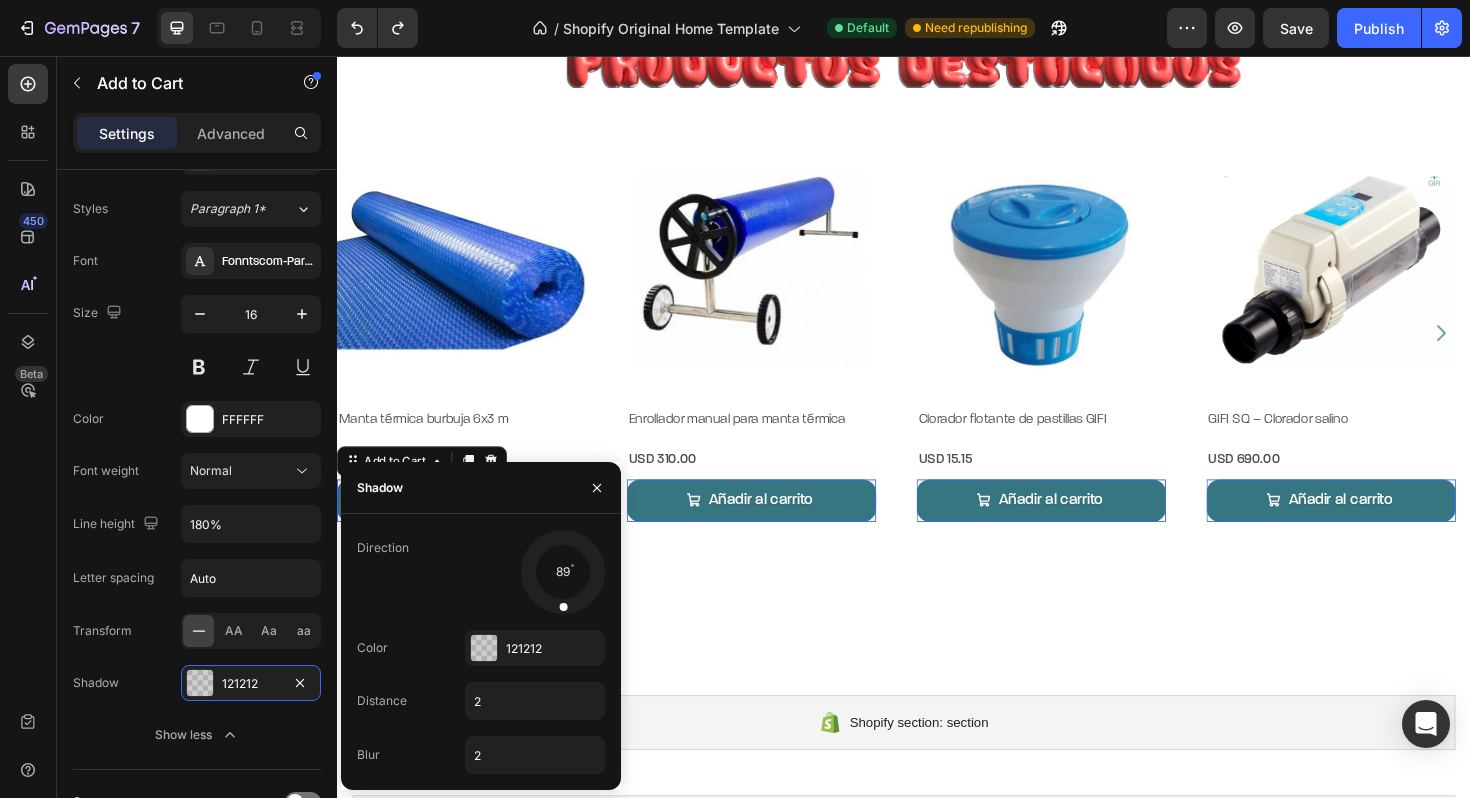 click at bounding box center [562, 571] 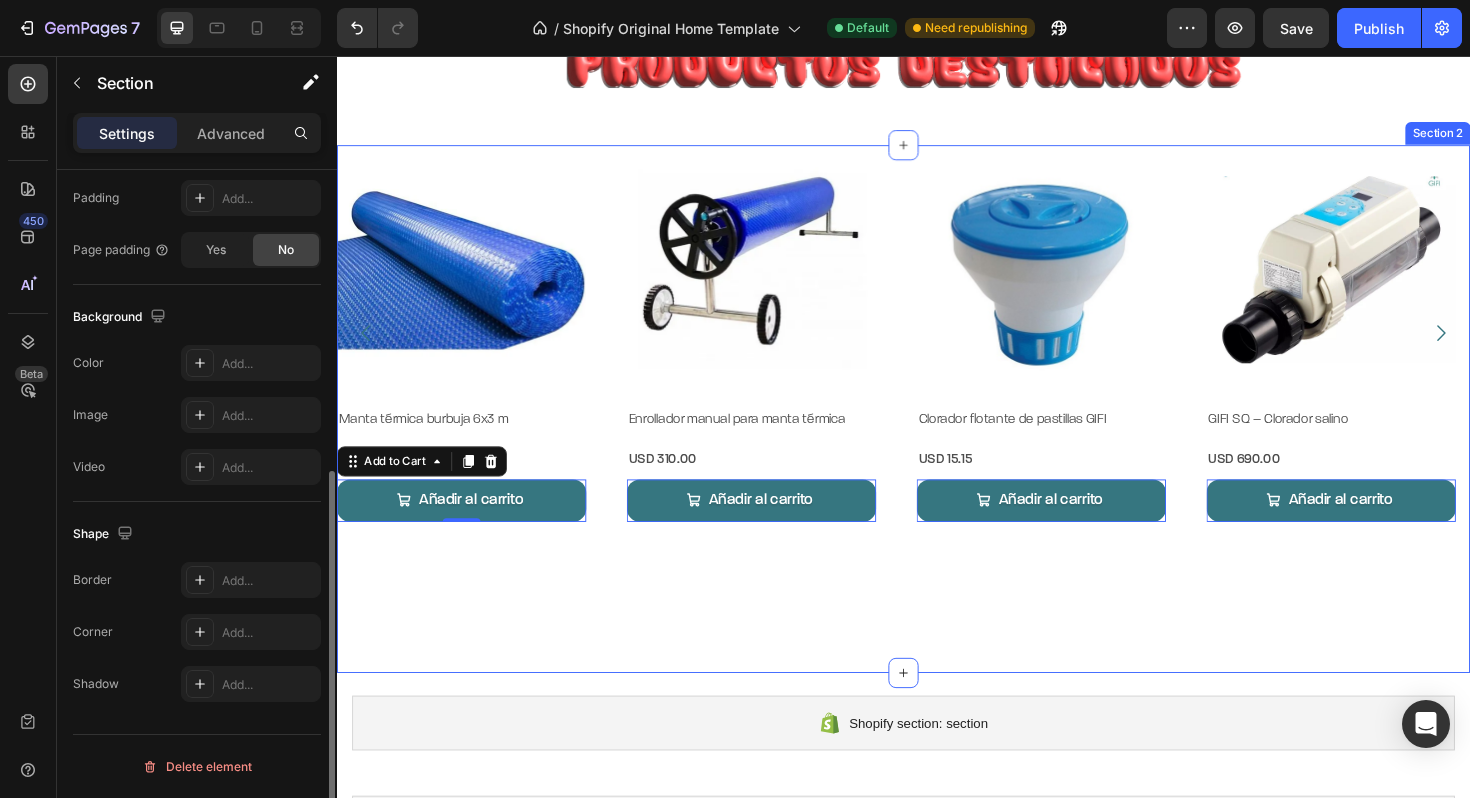 click on "Product Images Manta térmica burbuja 6×3 m Product Title USD 198.00 Product Price Product Price Row
Añadir al carrito Add to Cart   0
Añadir Add to Cart Row Product List Product Images Enrollador manual para manta térmica Product Title USD 310.00 Product Price Product Price Row
Añadir al carrito Add to Cart   0
Añadir Add to Cart Row Product List Product Images Clorador flotante de pastillas GIFI Product Title USD 15.15 Product Price Product Price Row
Añadir al carrito Add to Cart   0
Añadir Add to Cart Row Product List Product Images GIFI SQ – Clorador salino Product Title USD 690.00 Product Price Product Price Row
Añadir al carrito Add to Cart   0
Añadir Add to Cart Row Product List Product Images Bombas de calor ALLSUN Product Title USD 1,980.00 Product Price Product Price Row
Añadir al carrito Add to Cart   0
Añadir Add to Cart Row Row" at bounding box center (937, 429) 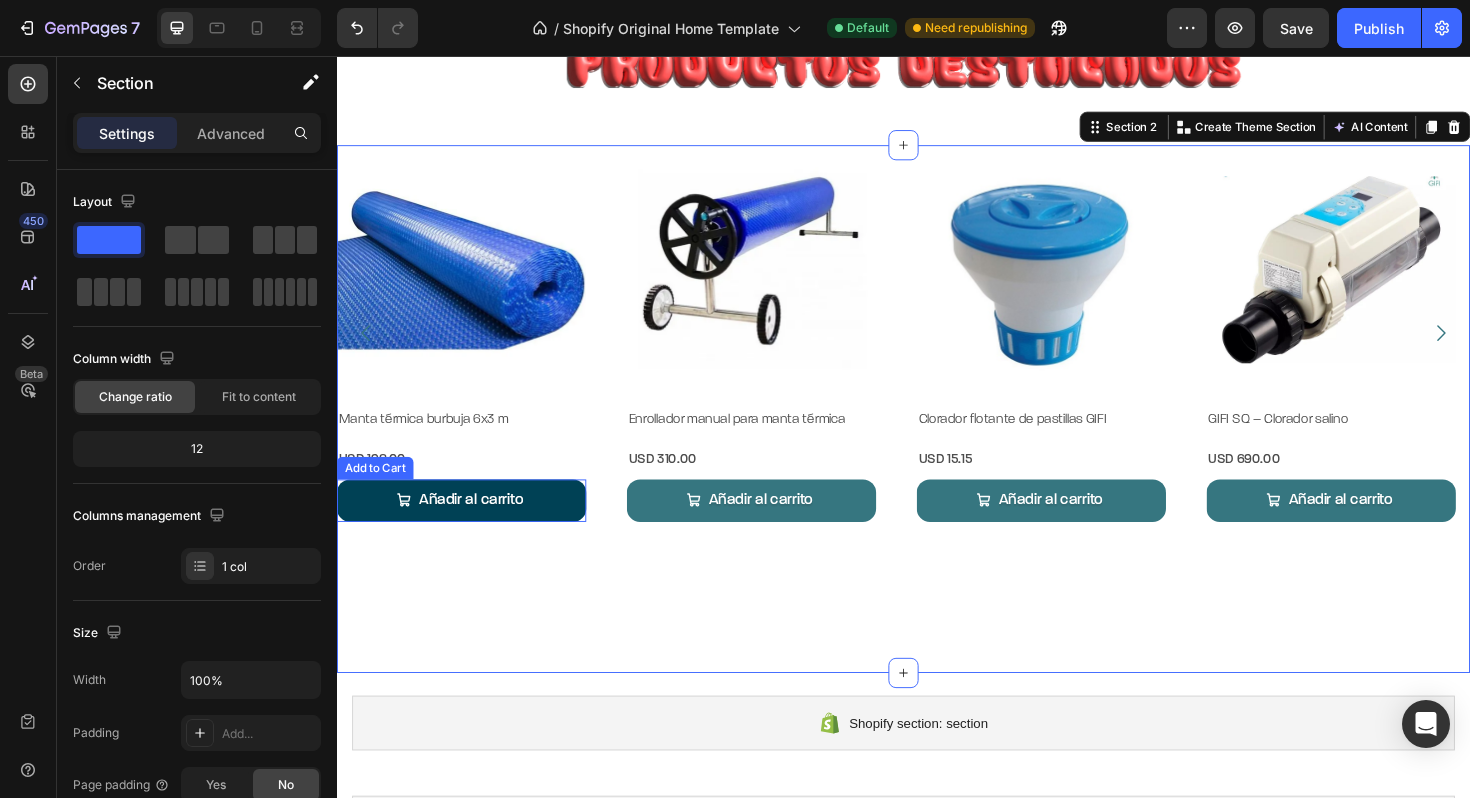 click on "Añadir al carrito" at bounding box center [469, 526] 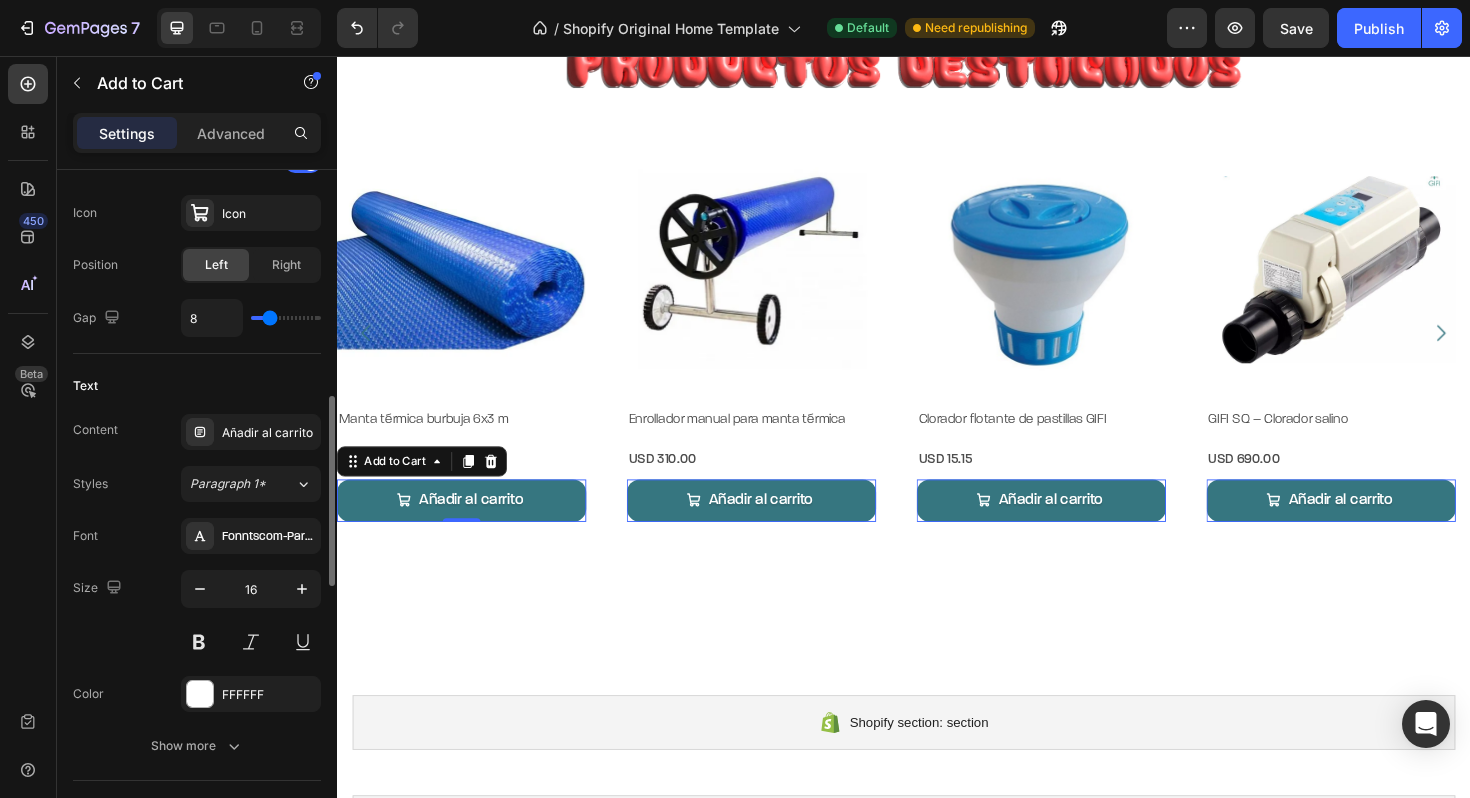 scroll, scrollTop: 867, scrollLeft: 0, axis: vertical 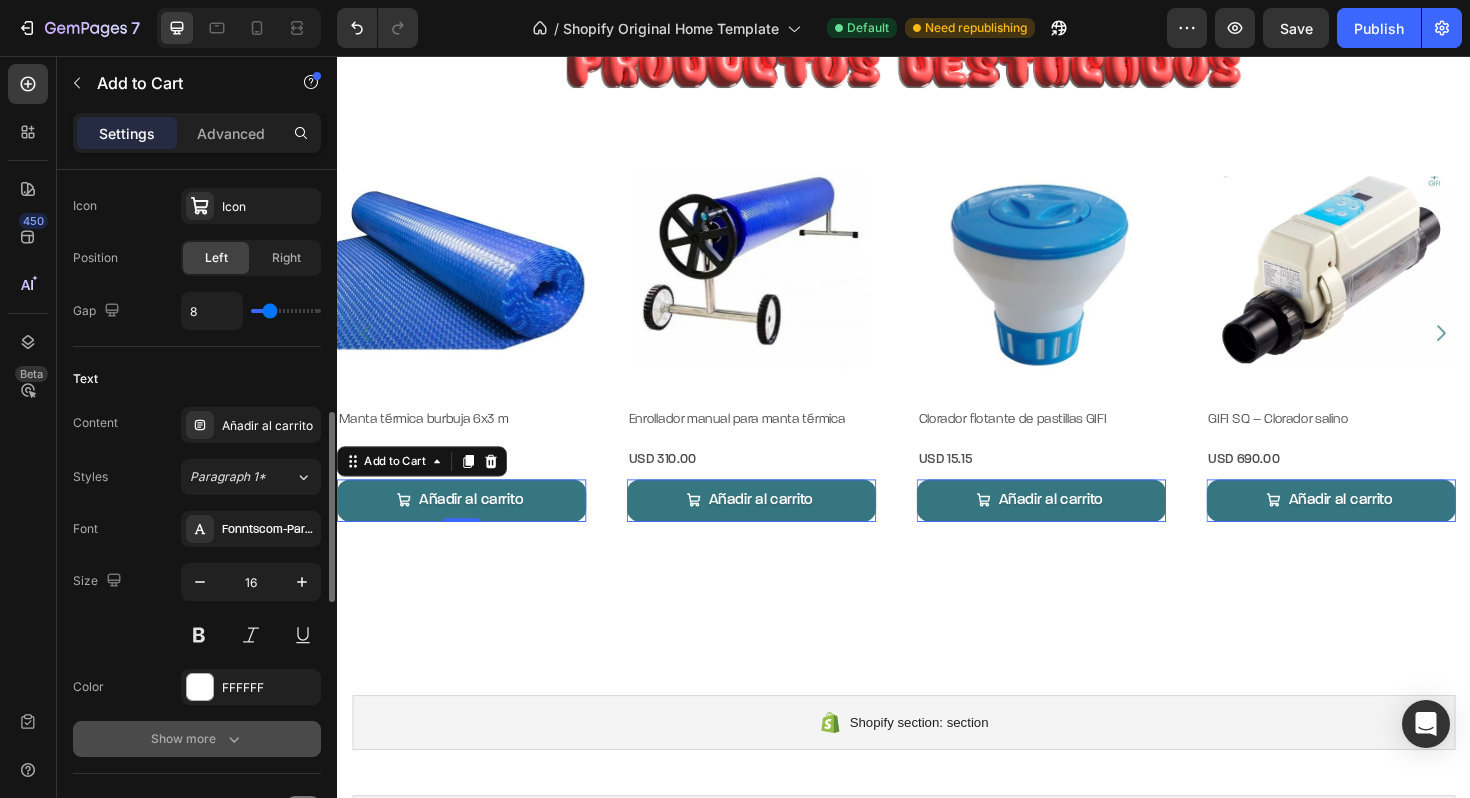 click on "Show more" at bounding box center (197, 739) 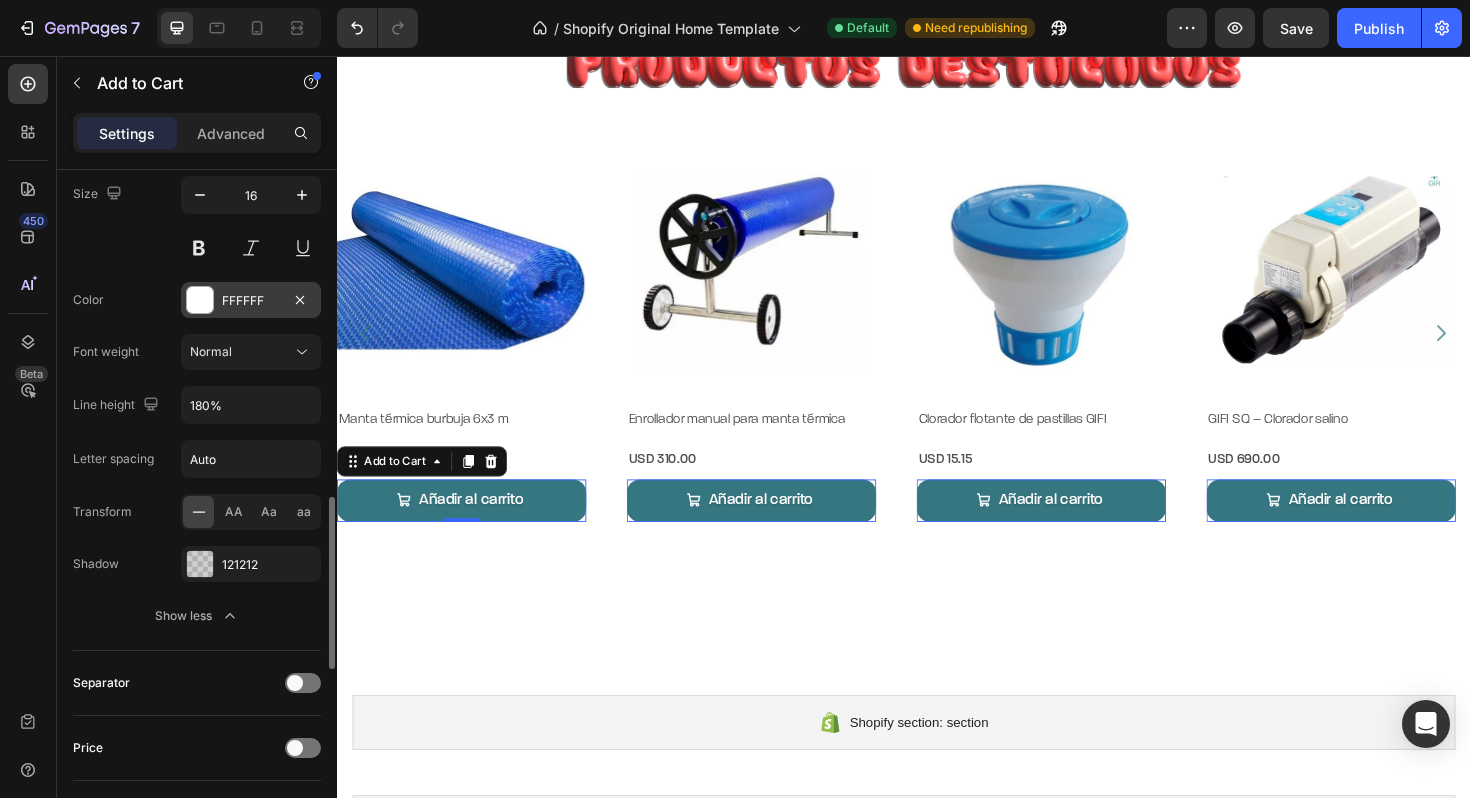 scroll, scrollTop: 1267, scrollLeft: 0, axis: vertical 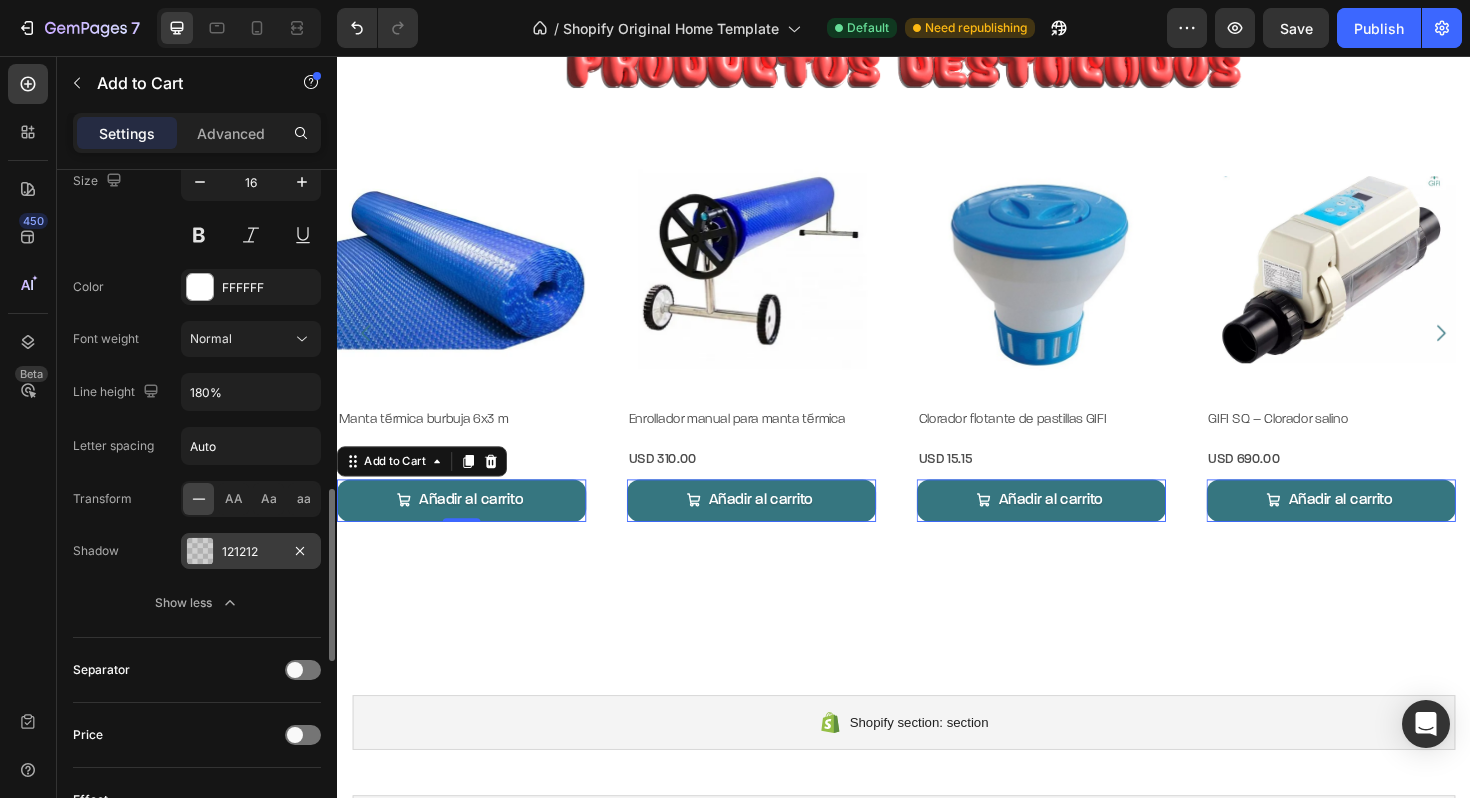 click on "121212" at bounding box center [251, 551] 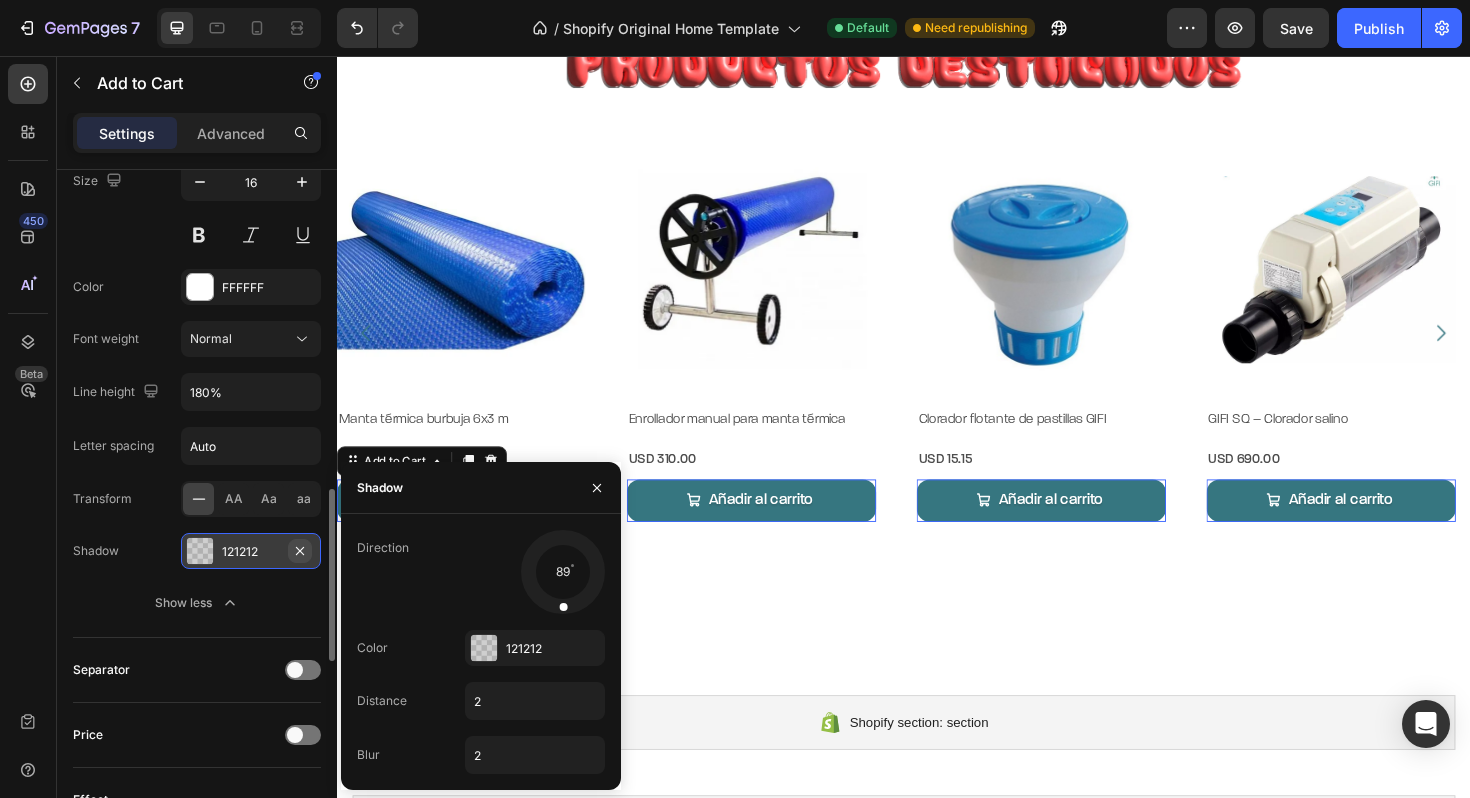 click 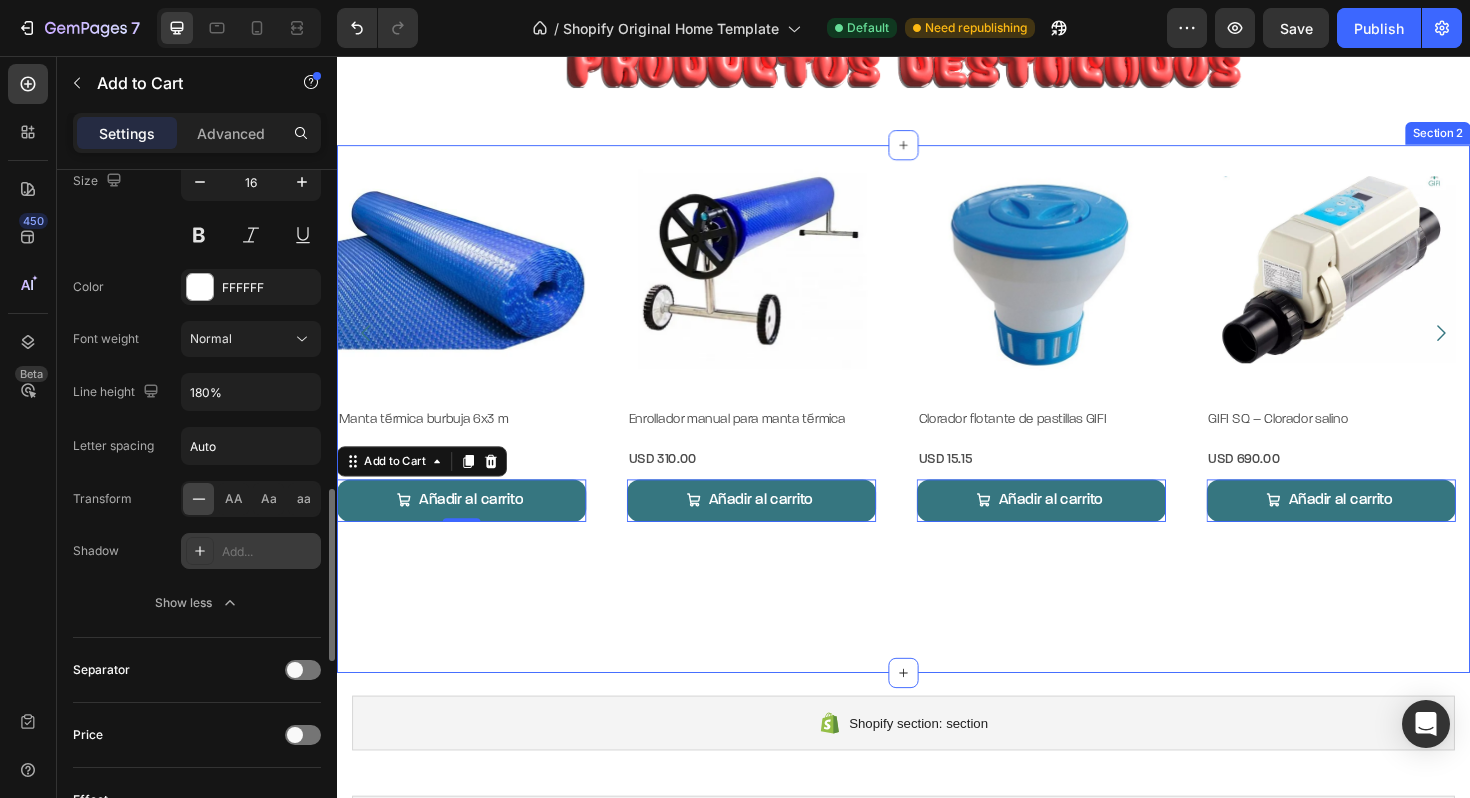 click on "Product Images Manta térmica burbuja 6×3 m Product Title USD 198.00 Product Price Product Price Row
Añadir al carrito Add to Cart   0
Añadir Add to Cart Row Product List Product Images Enrollador manual para manta térmica Product Title USD 310.00 Product Price Product Price Row
Añadir al carrito Add to Cart   0
Añadir Add to Cart Row Product List Product Images Clorador flotante de pastillas GIFI Product Title USD 15.15 Product Price Product Price Row
Añadir al carrito Add to Cart   0
Añadir Add to Cart Row Product List Product Images GIFI SQ – Clorador salino Product Title USD 690.00 Product Price Product Price Row
Añadir al carrito Add to Cart   0
Añadir Add to Cart Row Product List Product Images Bombas de calor ALLSUN Product Title USD 1,980.00 Product Price Product Price Row
Añadir al carrito Add to Cart   0
Añadir Add to Cart Row Row" at bounding box center (937, 429) 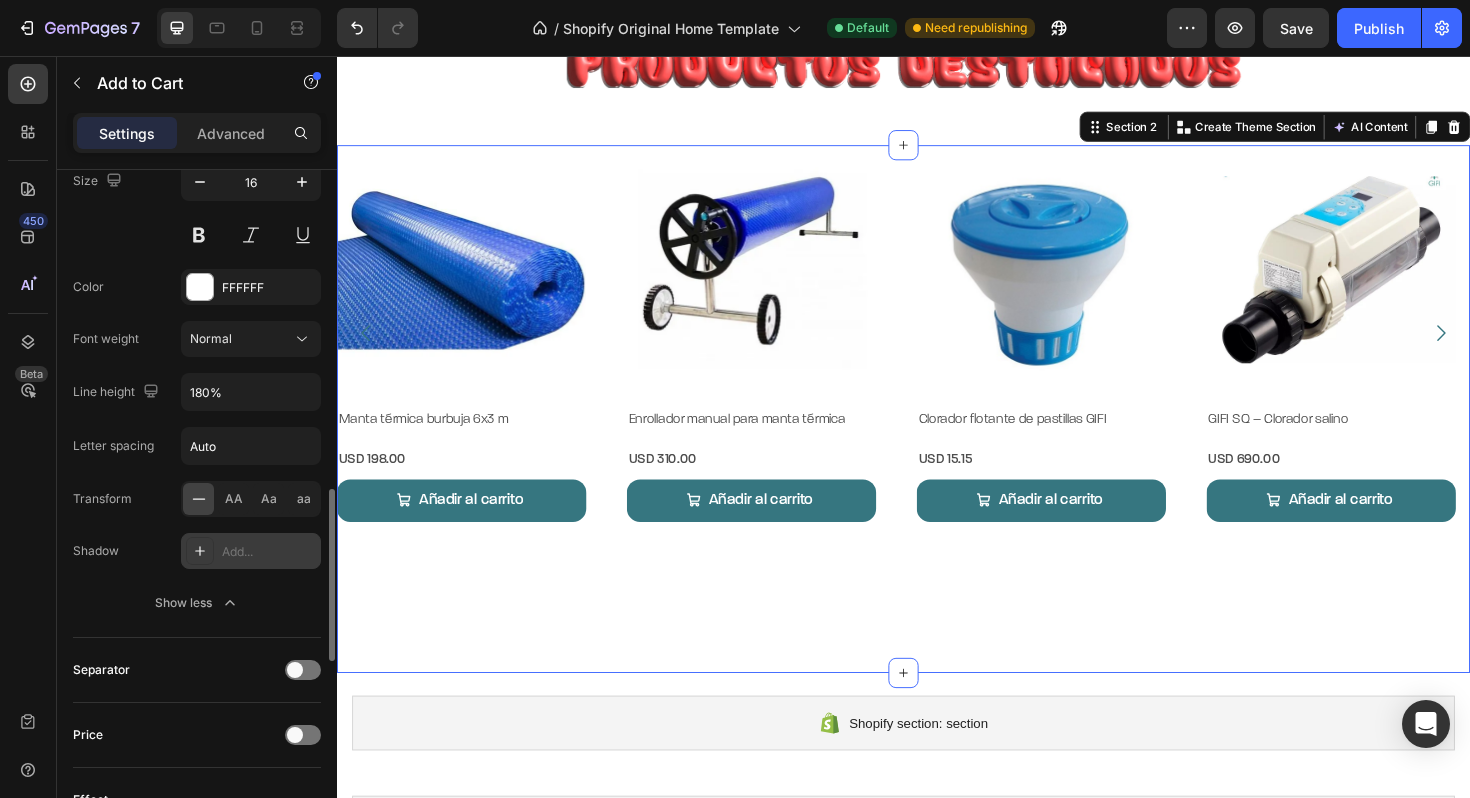 scroll, scrollTop: 0, scrollLeft: 0, axis: both 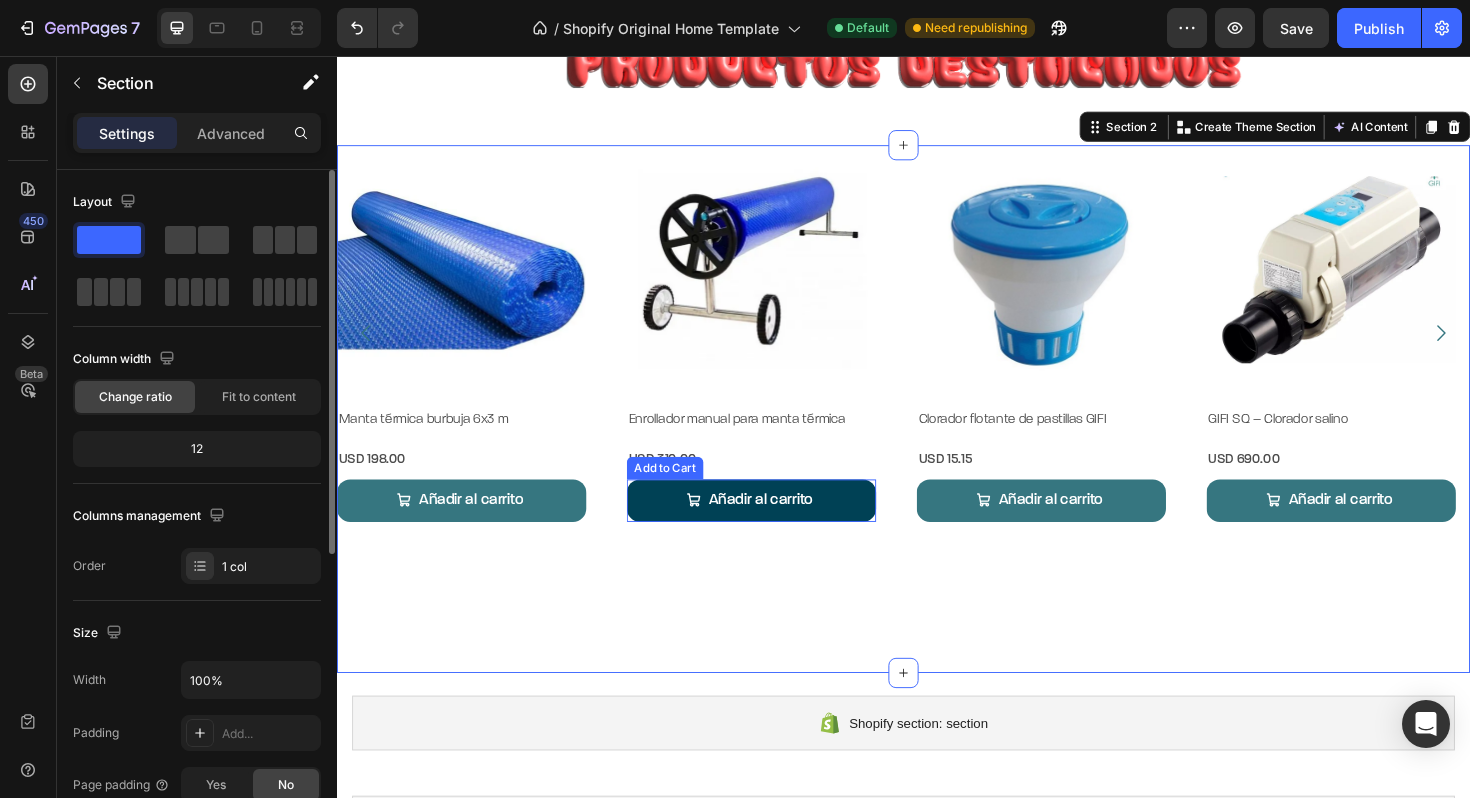click on "Añadir al carrito" at bounding box center (469, 526) 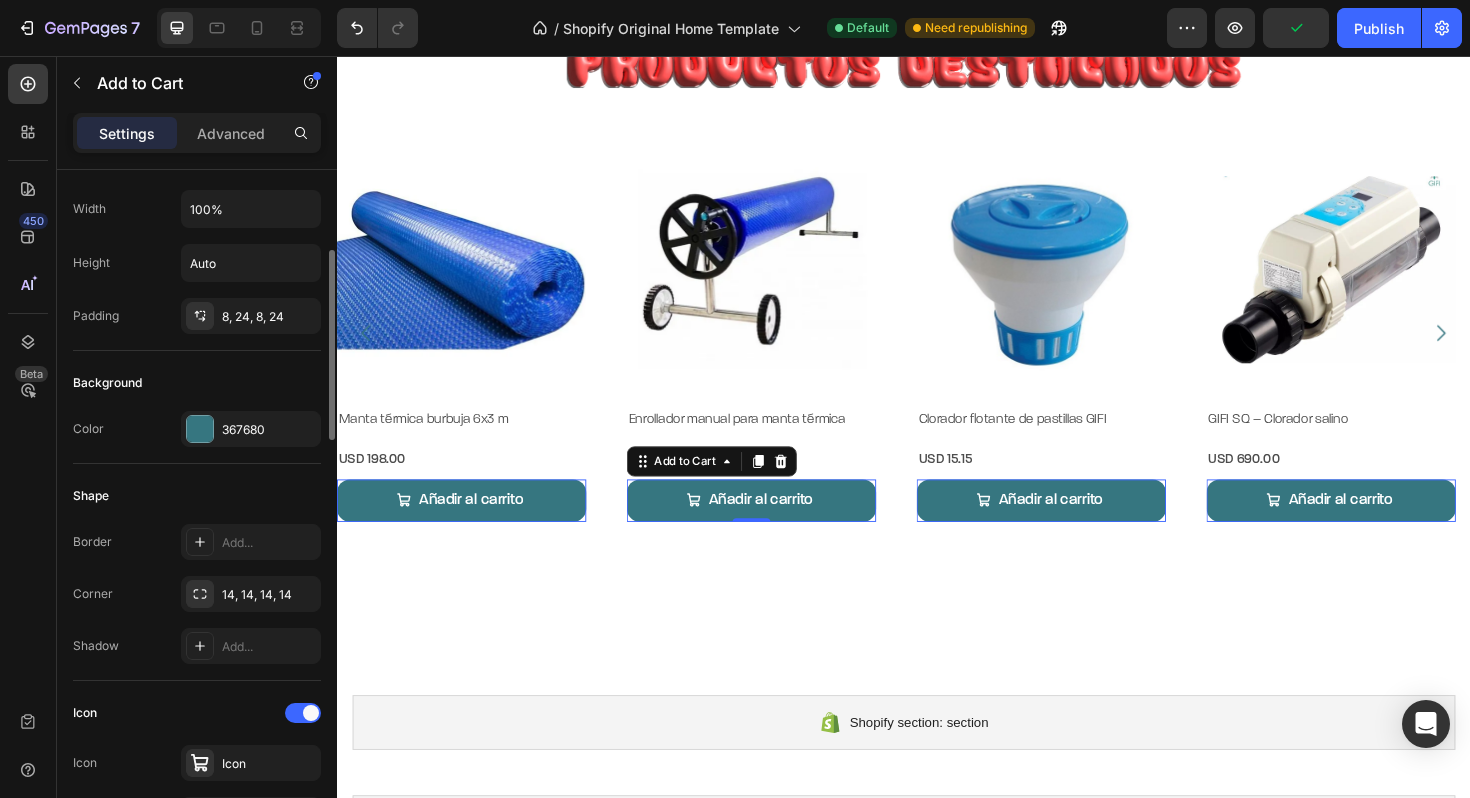 scroll, scrollTop: 316, scrollLeft: 0, axis: vertical 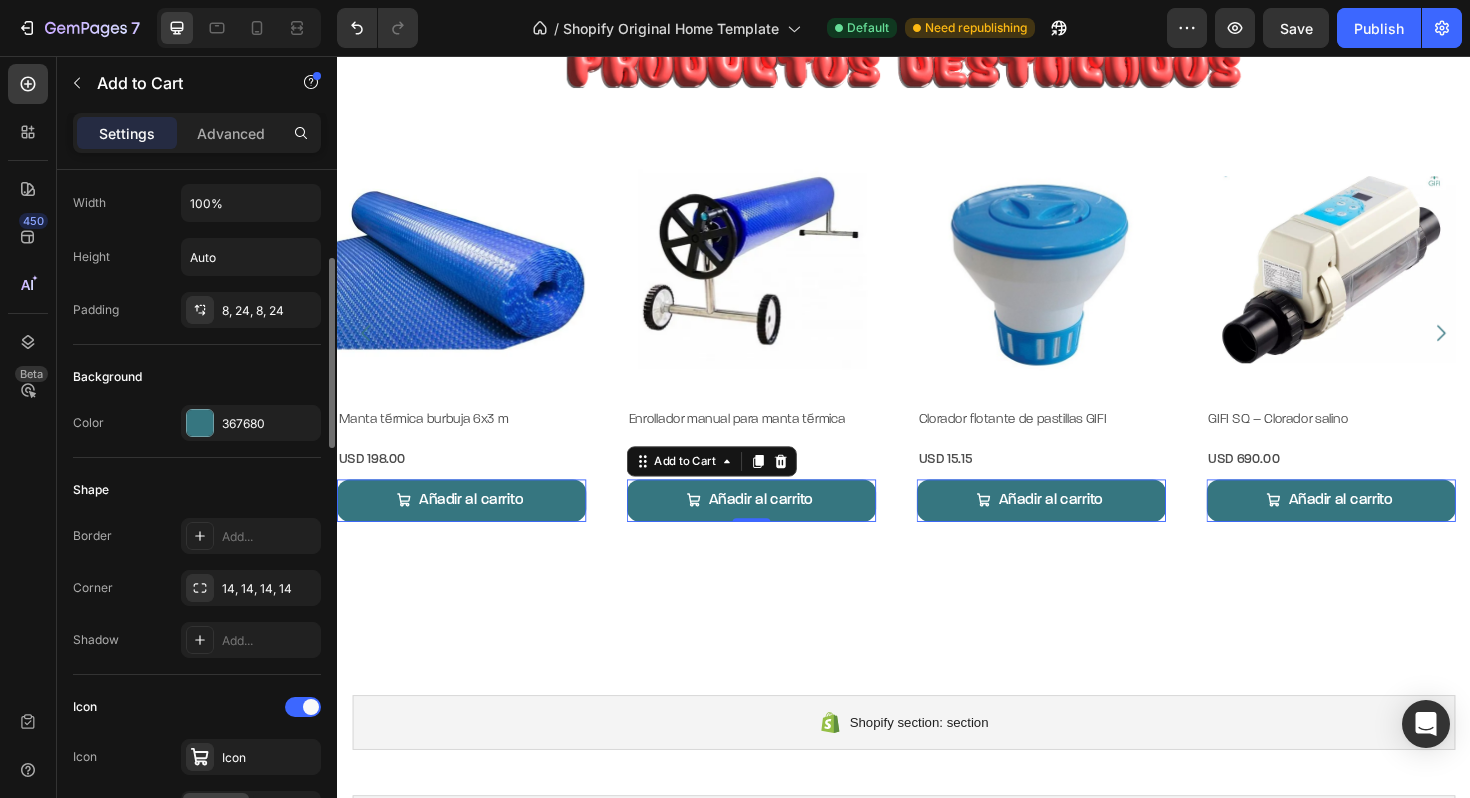 click on "Add..." at bounding box center [269, 641] 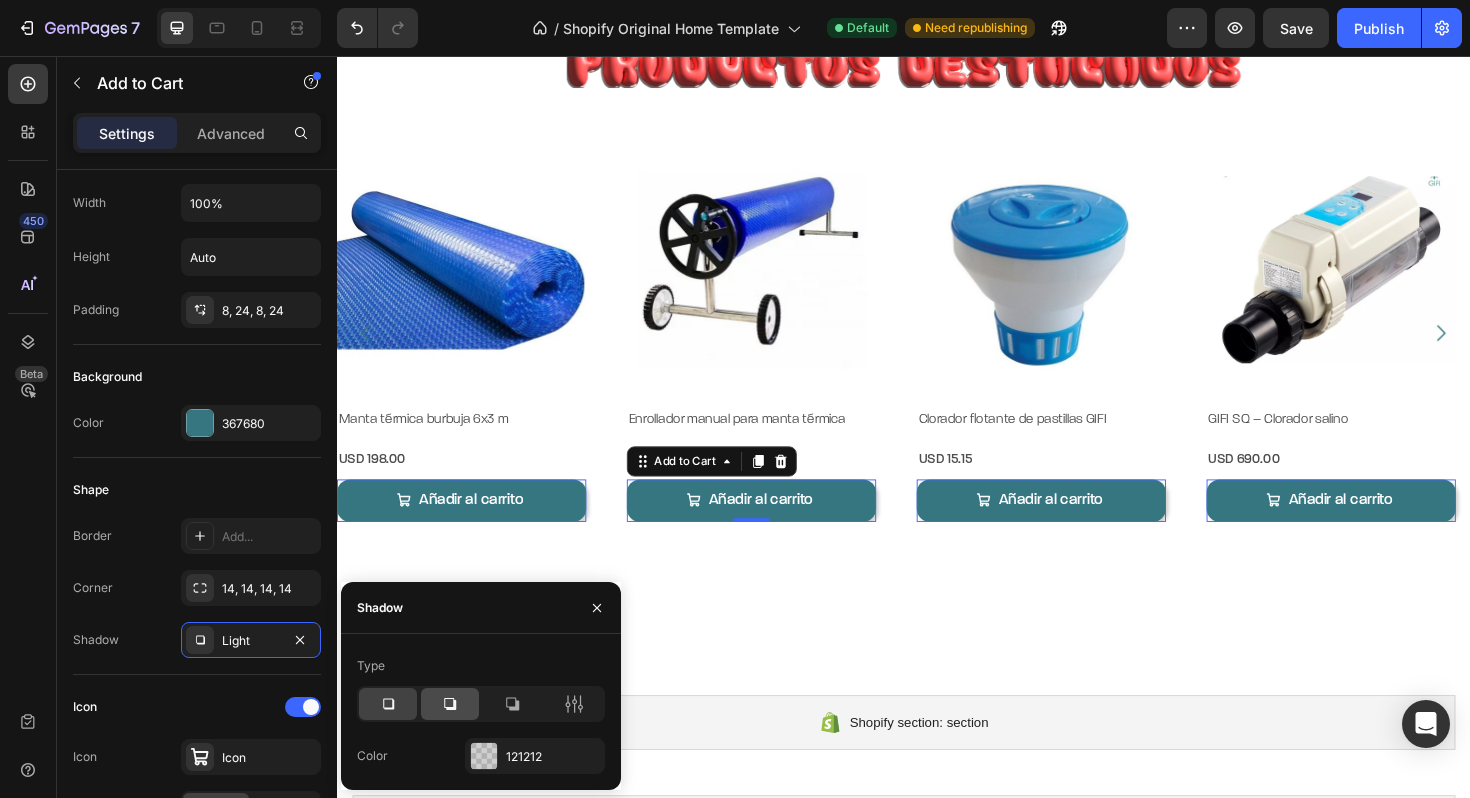 click 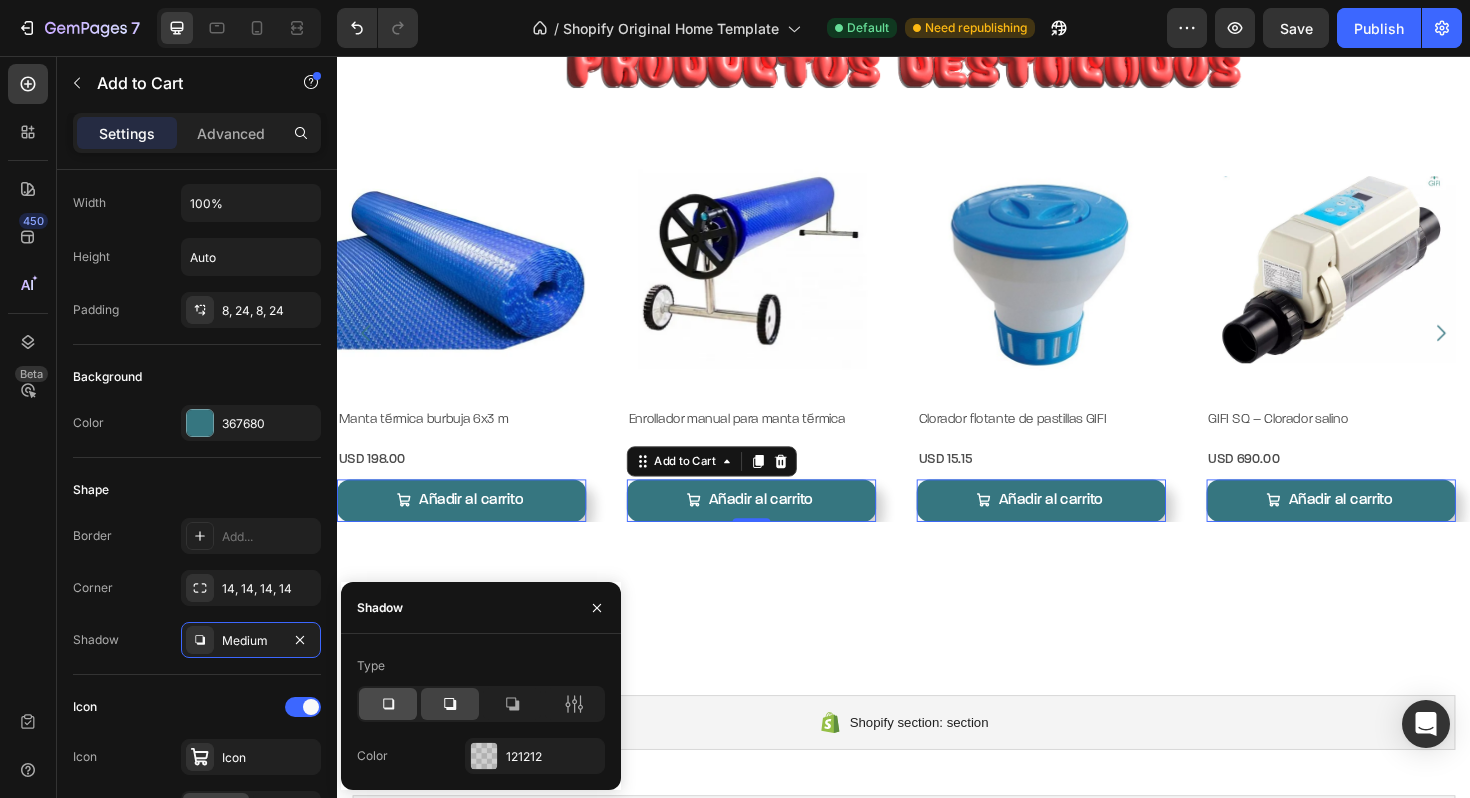 click 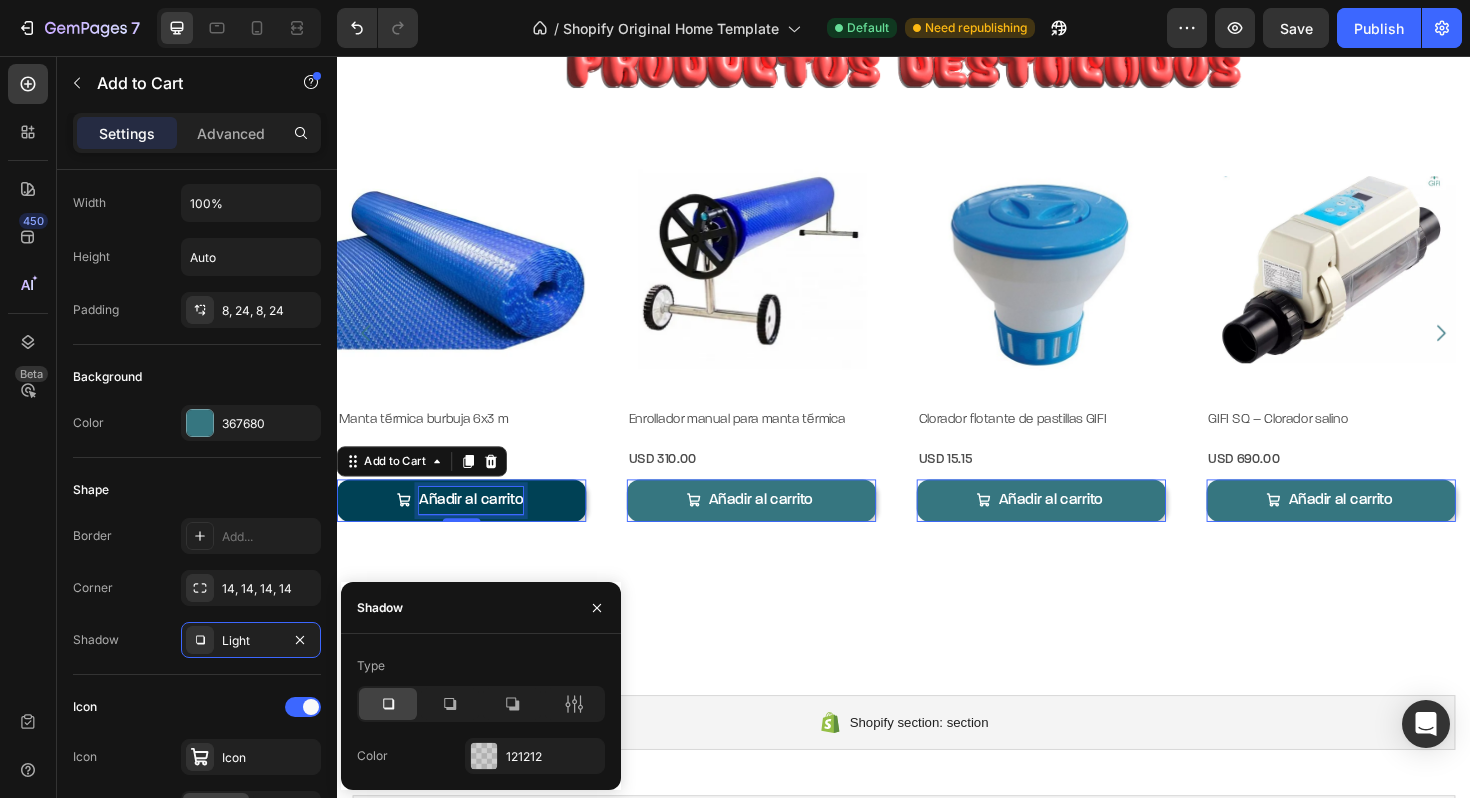 click on "Añadir al carrito" at bounding box center [479, 526] 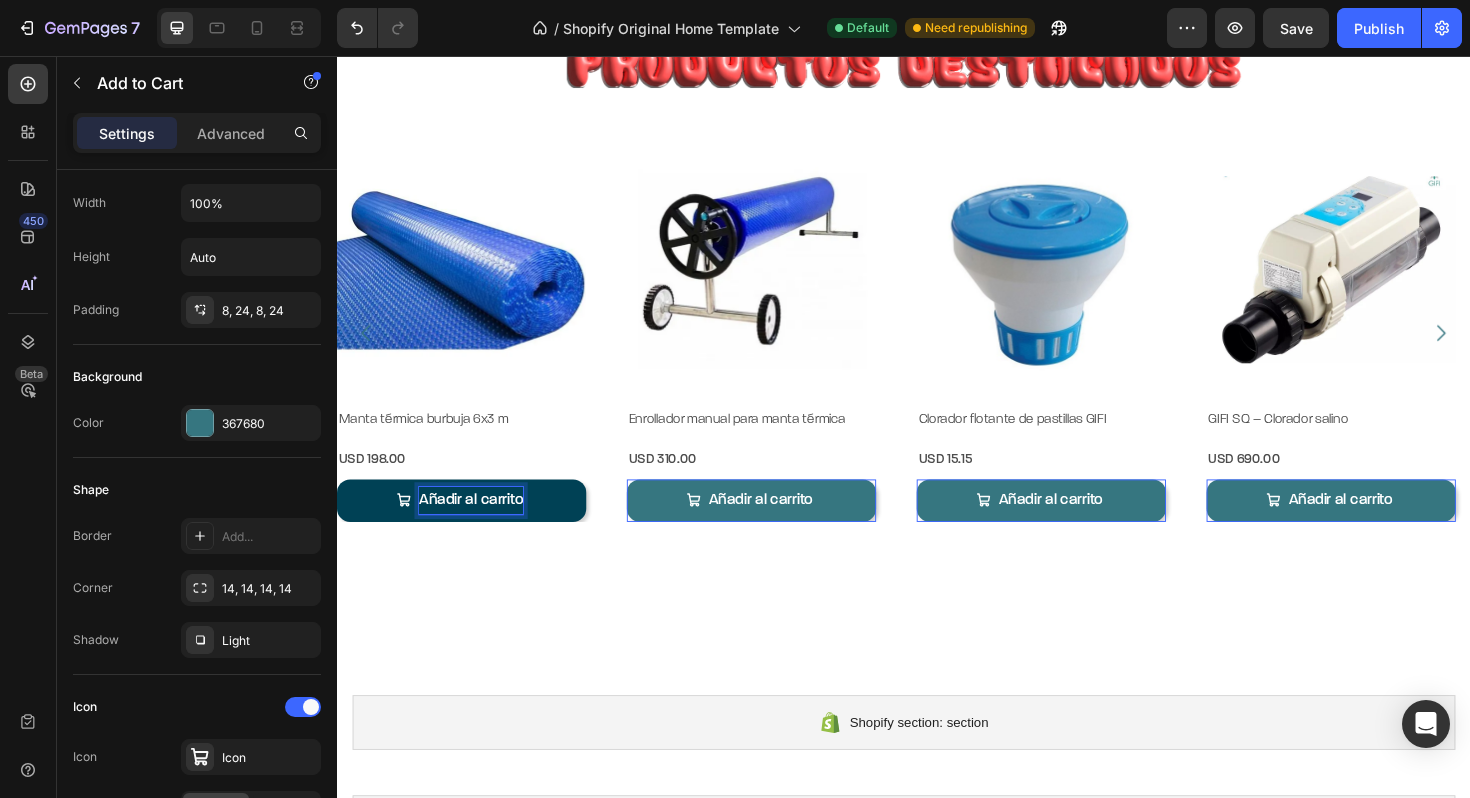click on "Añadir al carrito" at bounding box center [469, 526] 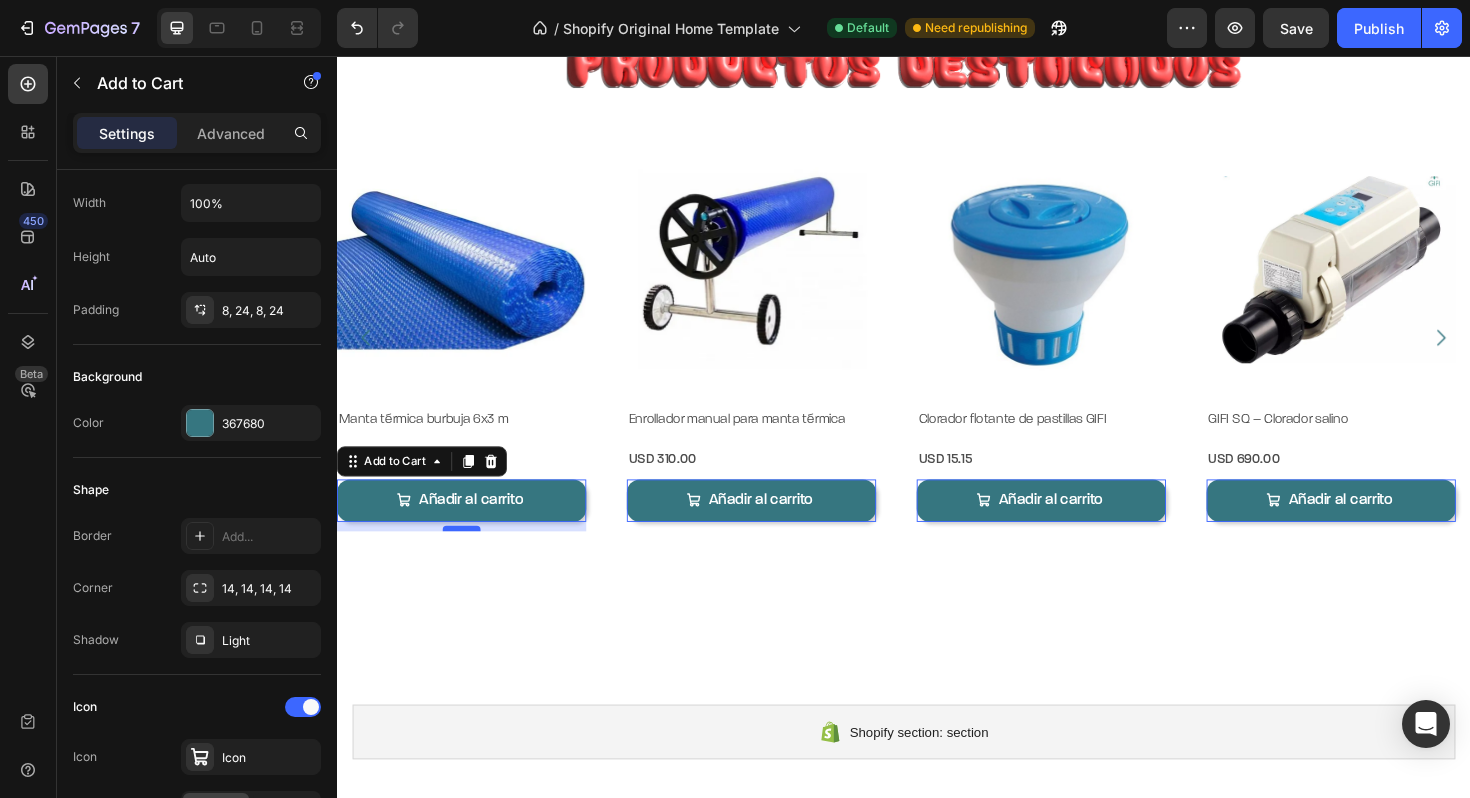 drag, startPoint x: 469, startPoint y: 535, endPoint x: 470, endPoint y: 545, distance: 10.049875 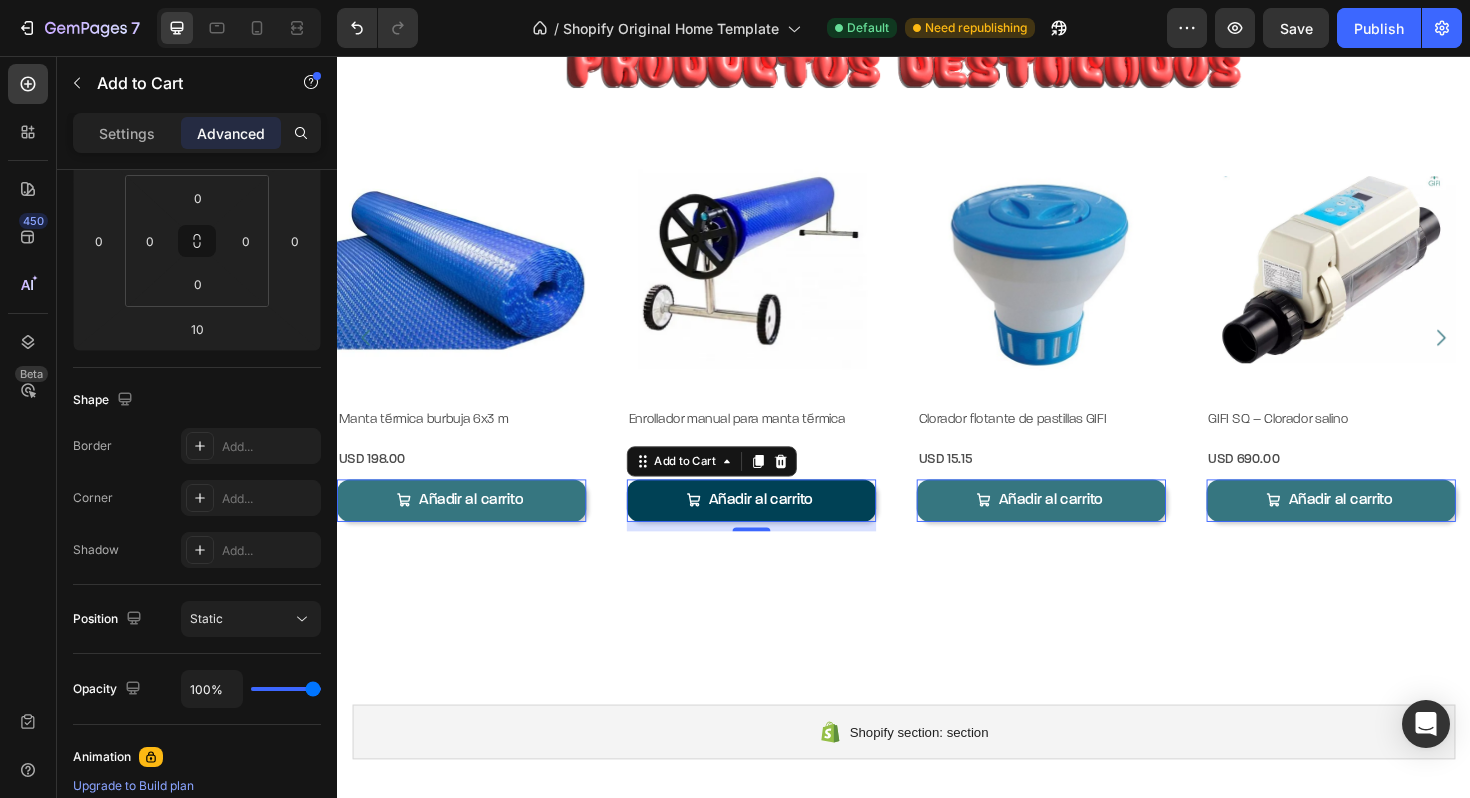 click on "Añadir al carrito" at bounding box center (469, 526) 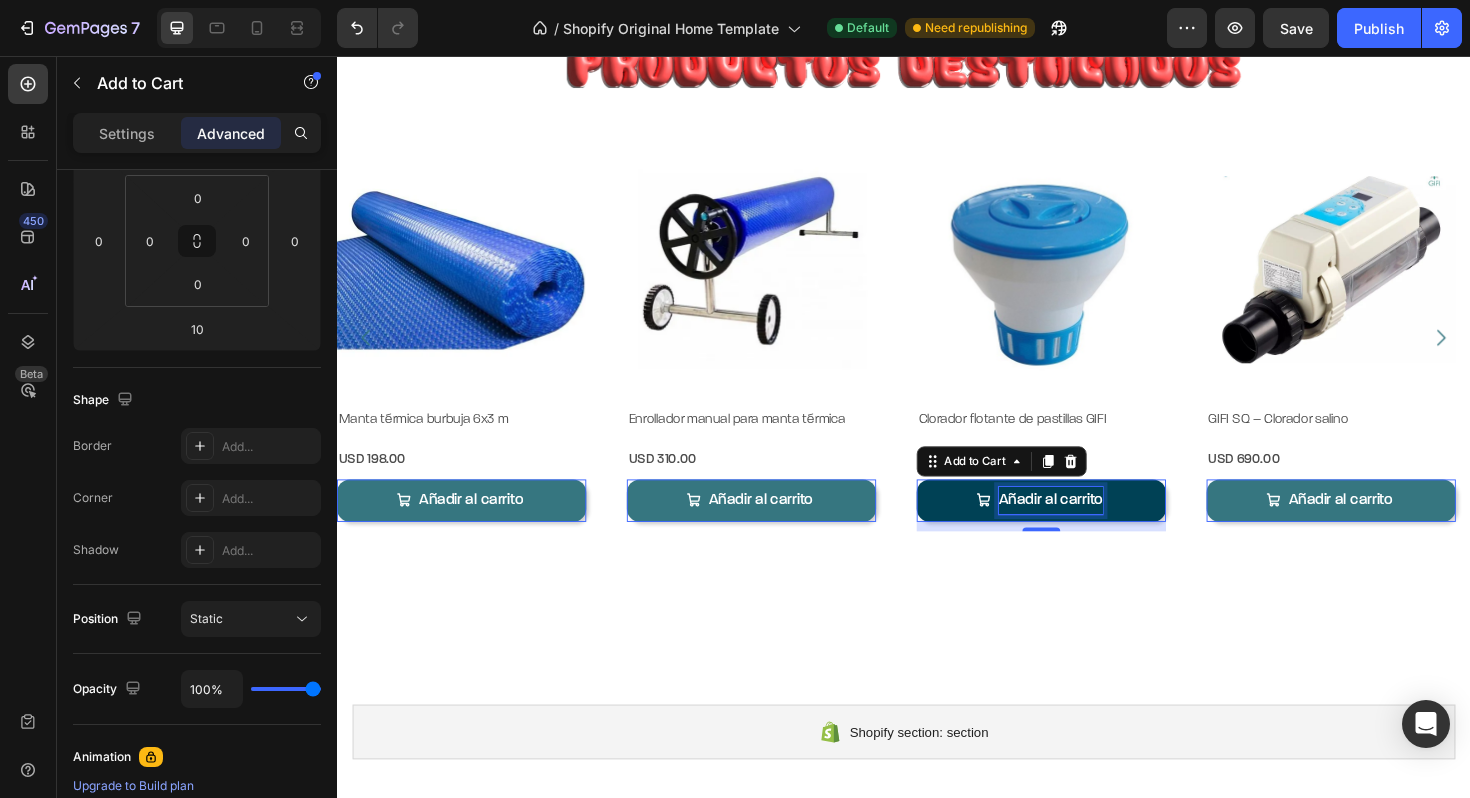 click on "Añadir al carrito" at bounding box center [1093, 526] 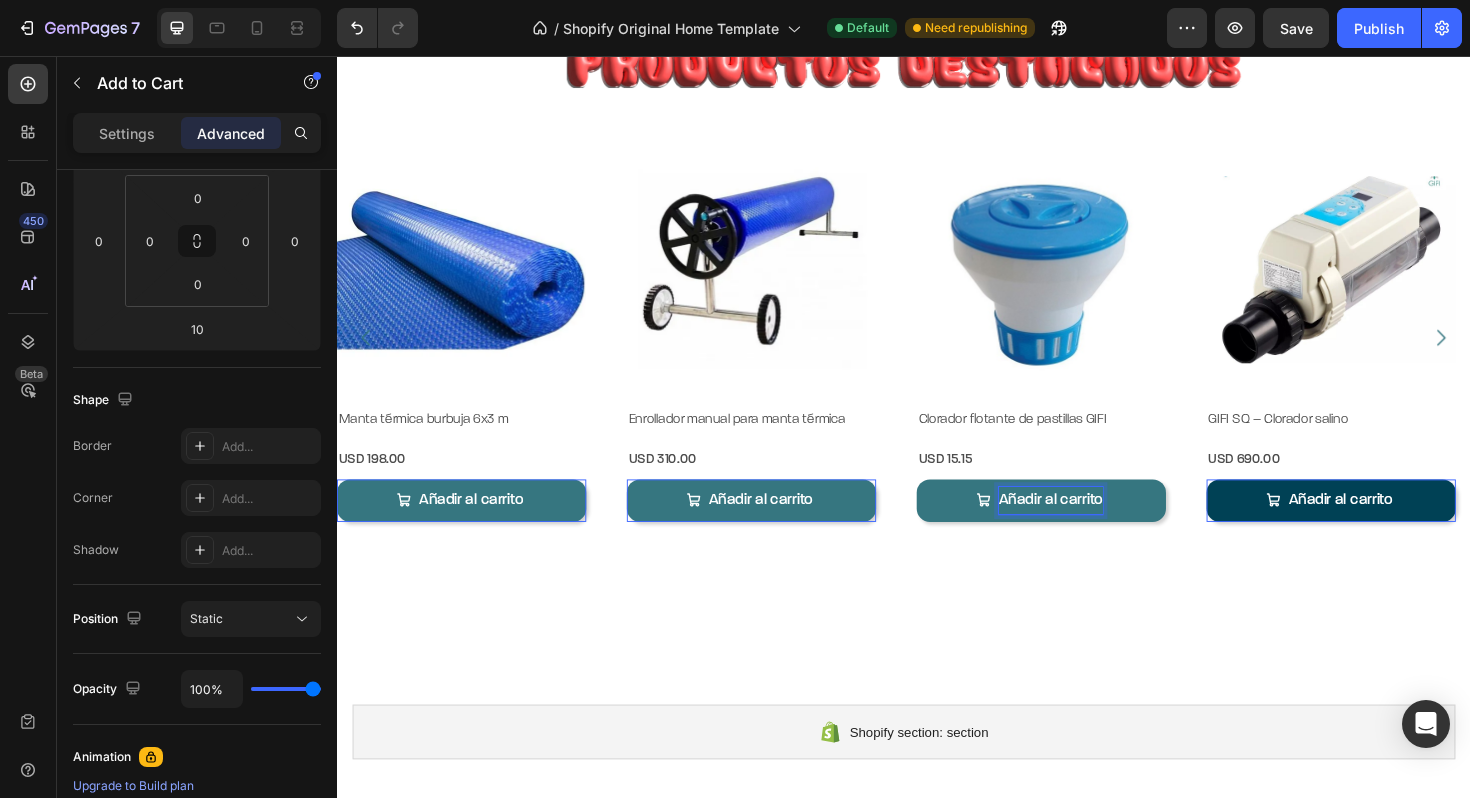 click on "Añadir al carrito" at bounding box center (469, 526) 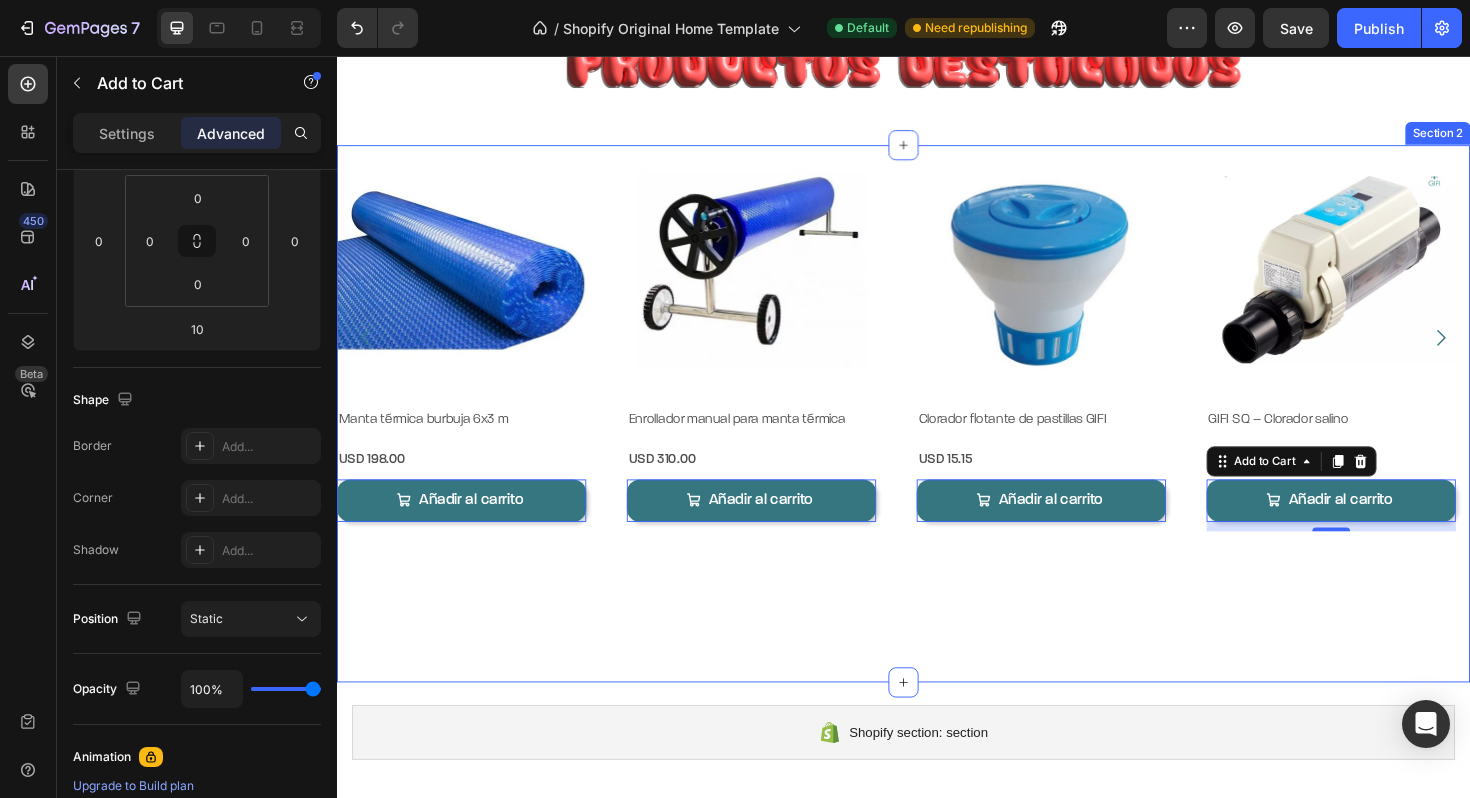click on "Product Images Manta térmica burbuja 6×3 m Product Title USD 198.00 Product Price Product Price Row
Añadir al carrito Add to Cart   10
Añadir Add to Cart Row Product List Product Images Enrollador manual para manta térmica Product Title USD 310.00 Product Price Product Price Row
Añadir al carrito Add to Cart   0
Añadir Add to Cart Row Product List Product Images Clorador flotante de pastillas GIFI Product Title USD 15.15 Product Price Product Price Row
Añadir al carrito Add to Cart   0
Añadir Add to Cart Row Product List Product Images GIFI SQ – Clorador salino Product Title USD 690.00 Product Price Product Price Row
Añadir al carrito Add to Cart   0
Añadir Add to Cart Row Product List Product Images Bombas de calor ALLSUN Product Title USD 1,980.00 Product Price Product Price Row
Añadir al carrito Add to Cart   0
Añadir Add to Cart Row Row" at bounding box center (937, 434) 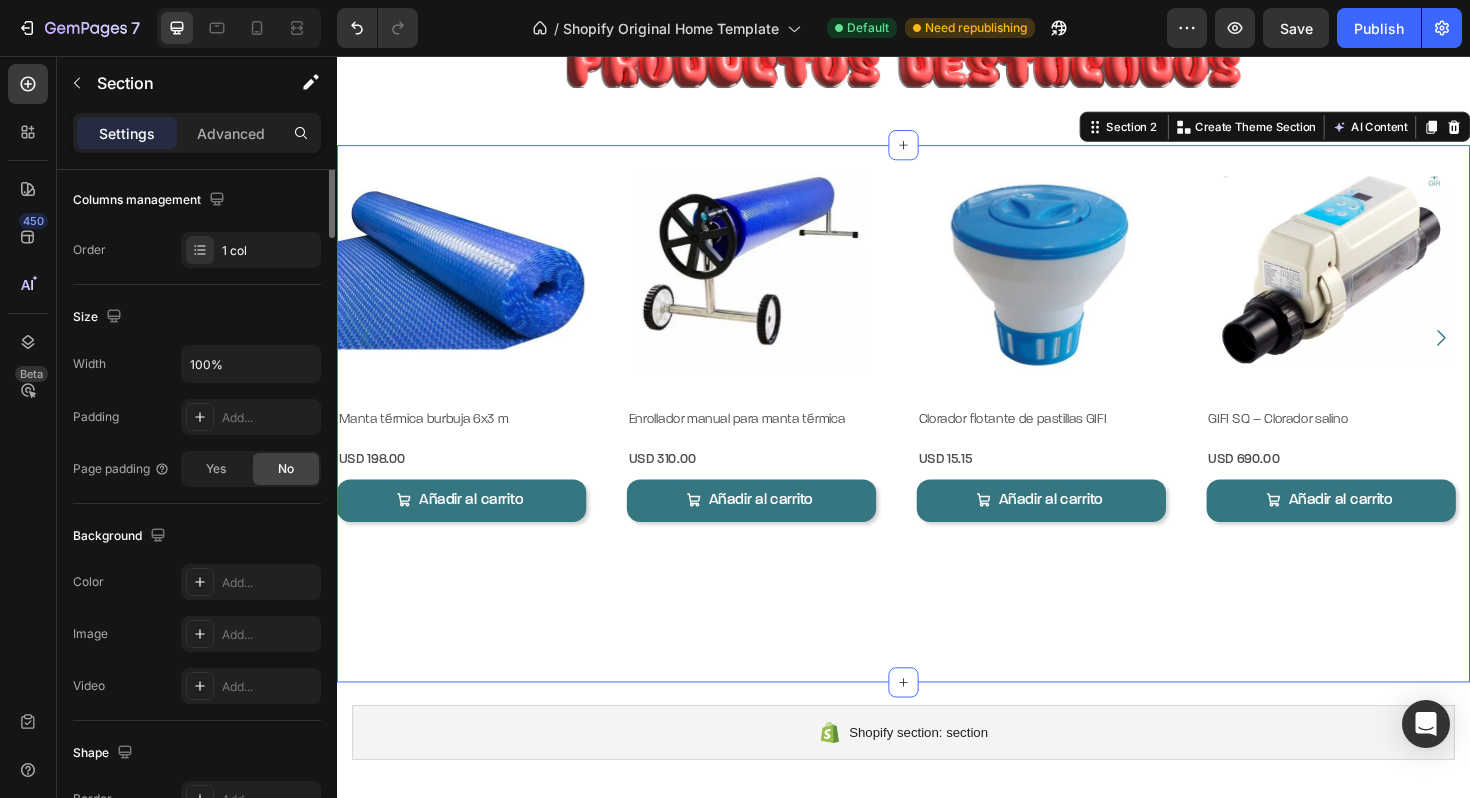 scroll, scrollTop: 0, scrollLeft: 0, axis: both 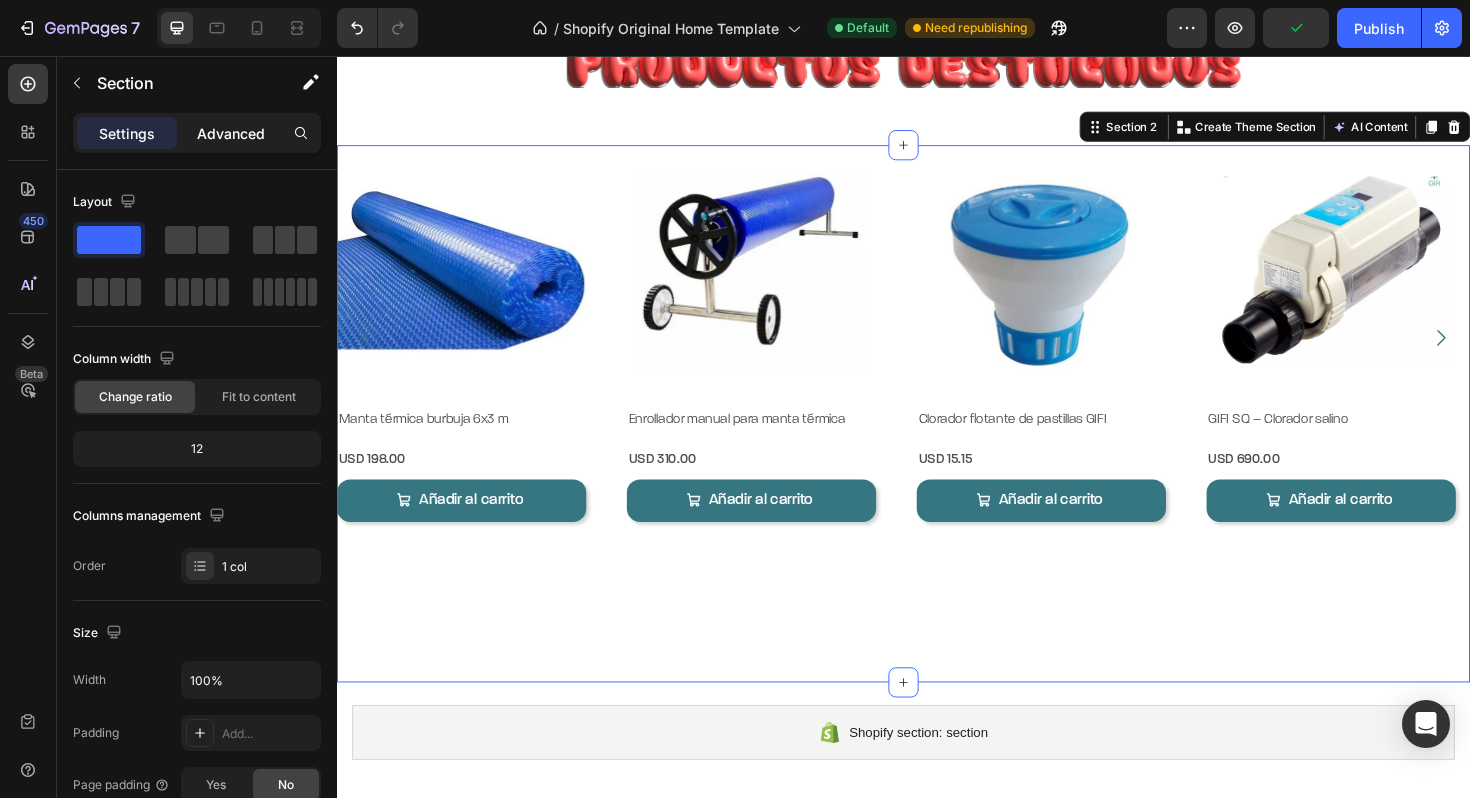 click on "Advanced" 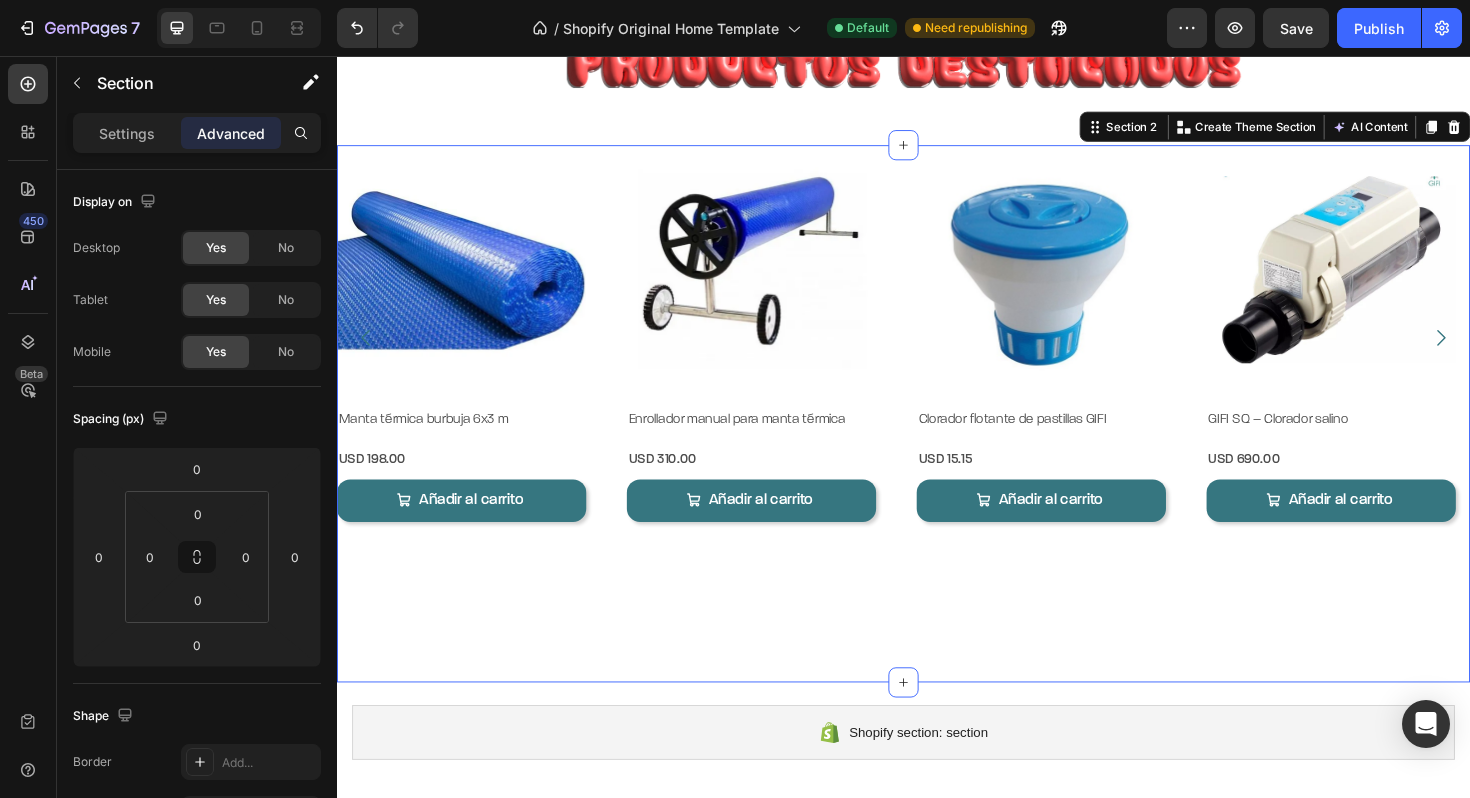 click on "Product Images Manta térmica burbuja 6×3 m Product Title USD 198.00 Product Price Product Price Row
Añadir al carrito Add to Cart
Añadir Add to Cart Row Product List Product Images Enrollador manual para manta térmica Product Title USD 310.00 Product Price Product Price Row
Añadir al carrito Add to Cart
Añadir Add to Cart Row Product List Product Images Clorador flotante de pastillas GIFI Product Title USD 15.15 Product Price Product Price Row
Añadir al carrito Add to Cart
Añadir Add to Cart Row Product List Product Images GIFI SQ – Clorador salino Product Title USD 690.00 Product Price Product Price Row
Añadir al carrito Add to Cart
Añadir Add to Cart Row Product List Product Images Bombas de calor ALLSUN Product Title USD 1,980.00 Product Price Product Price Row
Añadir al carrito Add to Cart
Añadir Add to Cart Row Product List USD 1,690.00" at bounding box center [937, 434] 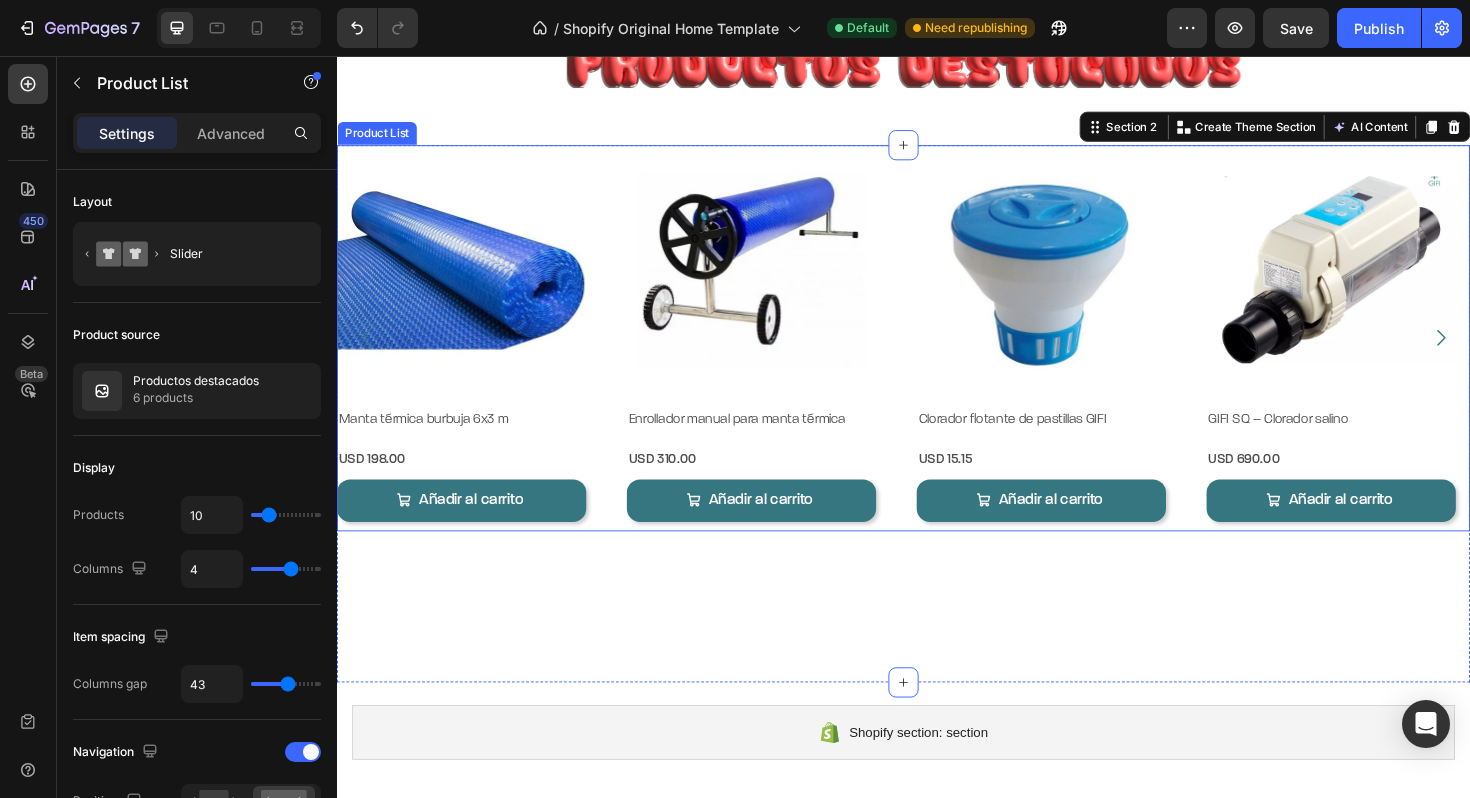 click on "Product Images Manta térmica burbuja 6×3 m Product Title USD 198.00 Product Price Product Price Row
Añadir al carrito Add to Cart
Añadir Add to Cart Row Product List Product Images Enrollador manual para manta térmica Product Title USD 310.00 Product Price Product Price Row
Añadir al carrito Add to Cart
Añadir Add to Cart Row Product List Product Images Clorador flotante de pastillas GIFI Product Title USD 15.15 Product Price Product Price Row
Añadir al carrito Add to Cart
Añadir Add to Cart Row Product List Product Images GIFI SQ – Clorador salino Product Title USD 690.00 Product Price Product Price Row
Añadir al carrito Add to Cart
Añadir Add to Cart Row Product List Product Images Bombas de calor ALLSUN Product Title USD 1,980.00 Product Price Product Price Row
Añadir al carrito Add to Cart
Añadir Add to Cart Row Product List Product Images Product Title" at bounding box center [937, 354] 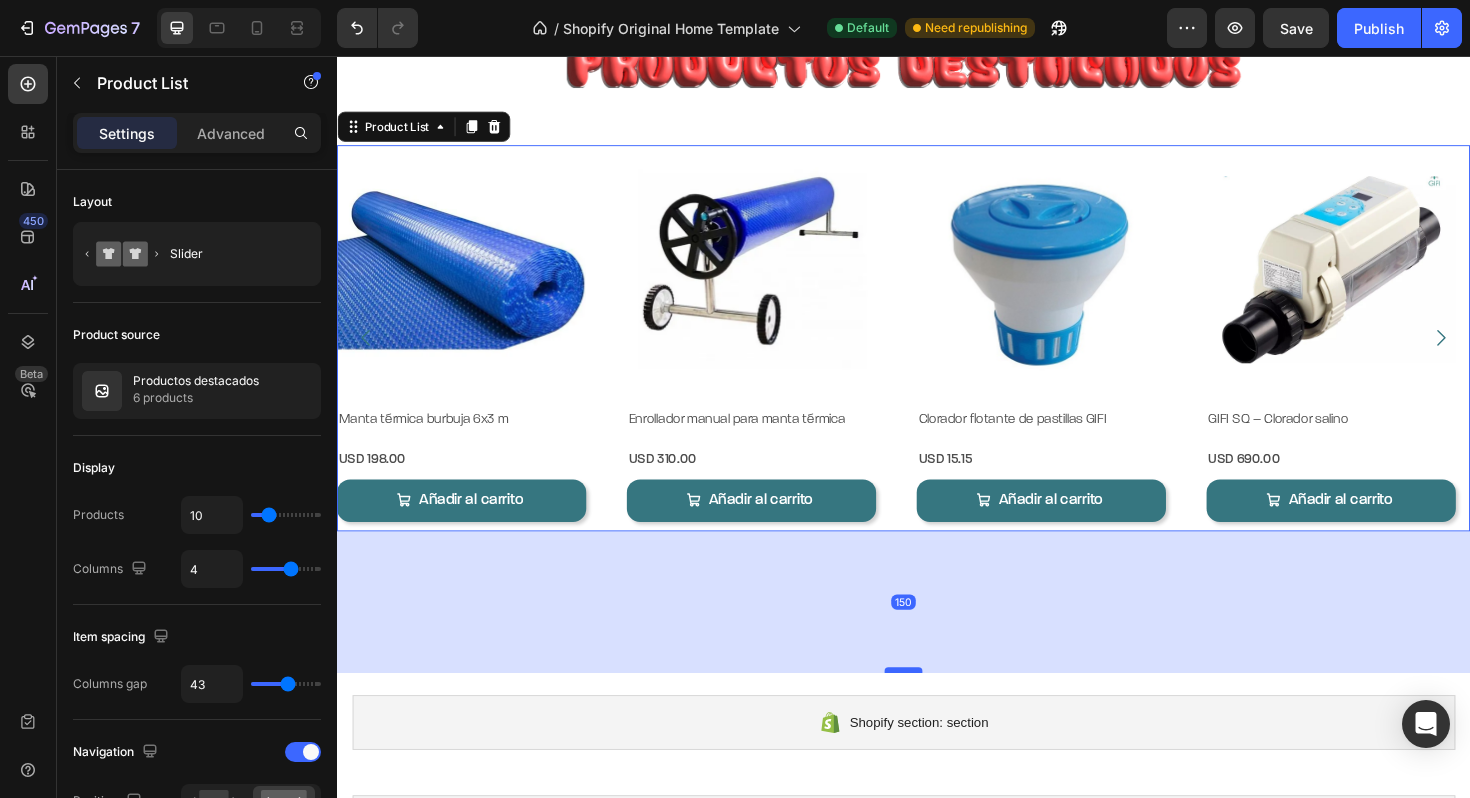 click at bounding box center (937, 706) 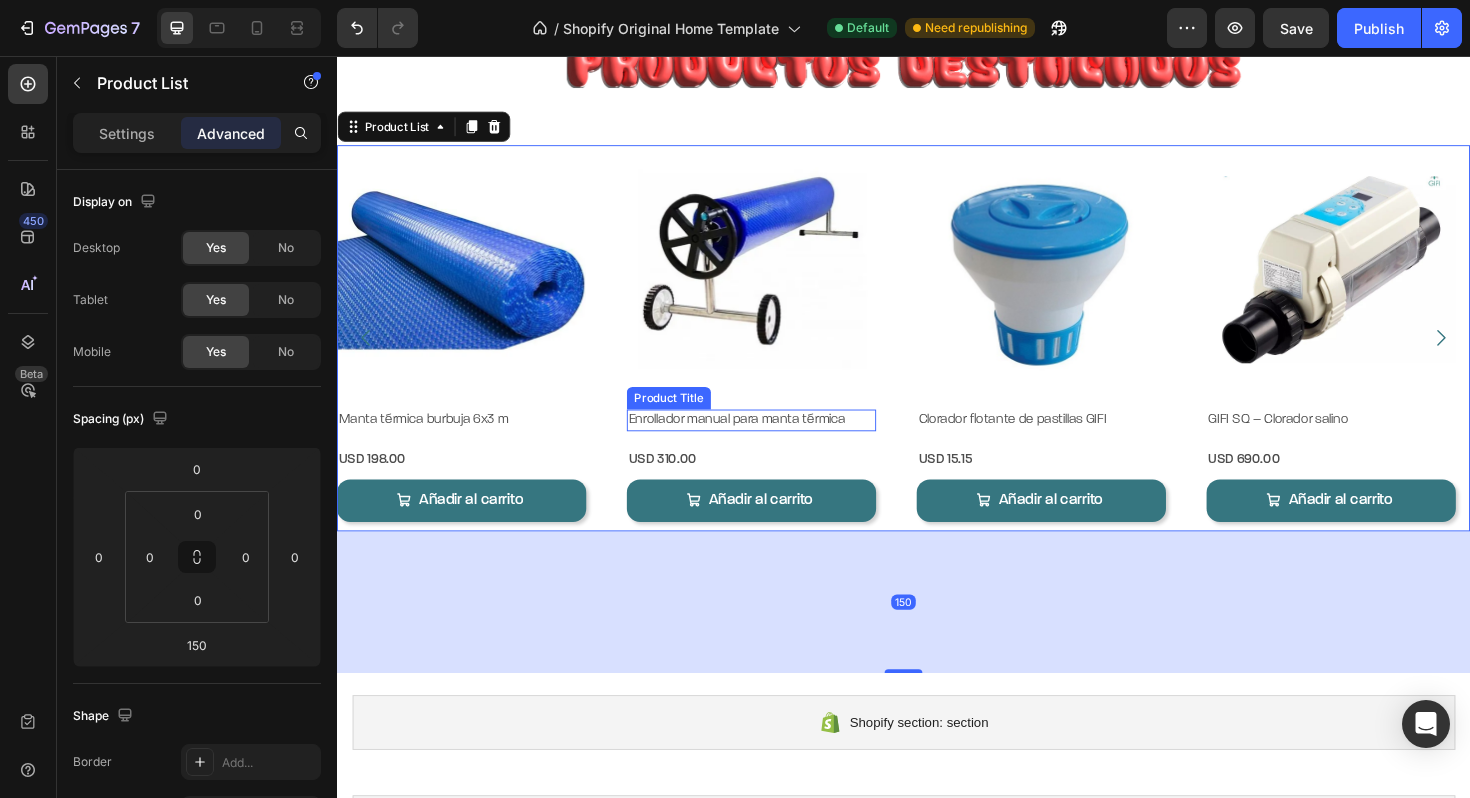 click on "Product Images Manta térmica burbuja 6×3 m Product Title USD 198.00 Product Price Product Price Row
Añadir al carrito Add to Cart   150 Product Images Enrollador manual para manta térmica Product Title USD 310.00 Product Price Product Price Row
Añadir al carrito Add to Cart
Añadir Add to Cart Row Product List   150 Product Images Clorador flotante de pastillas GIFI Product Title USD 15.15 Product Price Product Price Row
Añadir al carrito Add to Cart
Añadir Add to Cart Row Product List   150 Product Images GIFI SQ – Clorador salino Product Title USD 690.00 Product Price Product Price Row
Añadir al carrito Add to Cart
Añadir Add to Cart Row Product List   150 Product Images Bombas de calor ALLSUN Product Title USD 1,980.00 Product Price Product Price Row
Añadir al carrito Add to Cart
Añadir Add to Cart Row Product List" at bounding box center [937, 354] 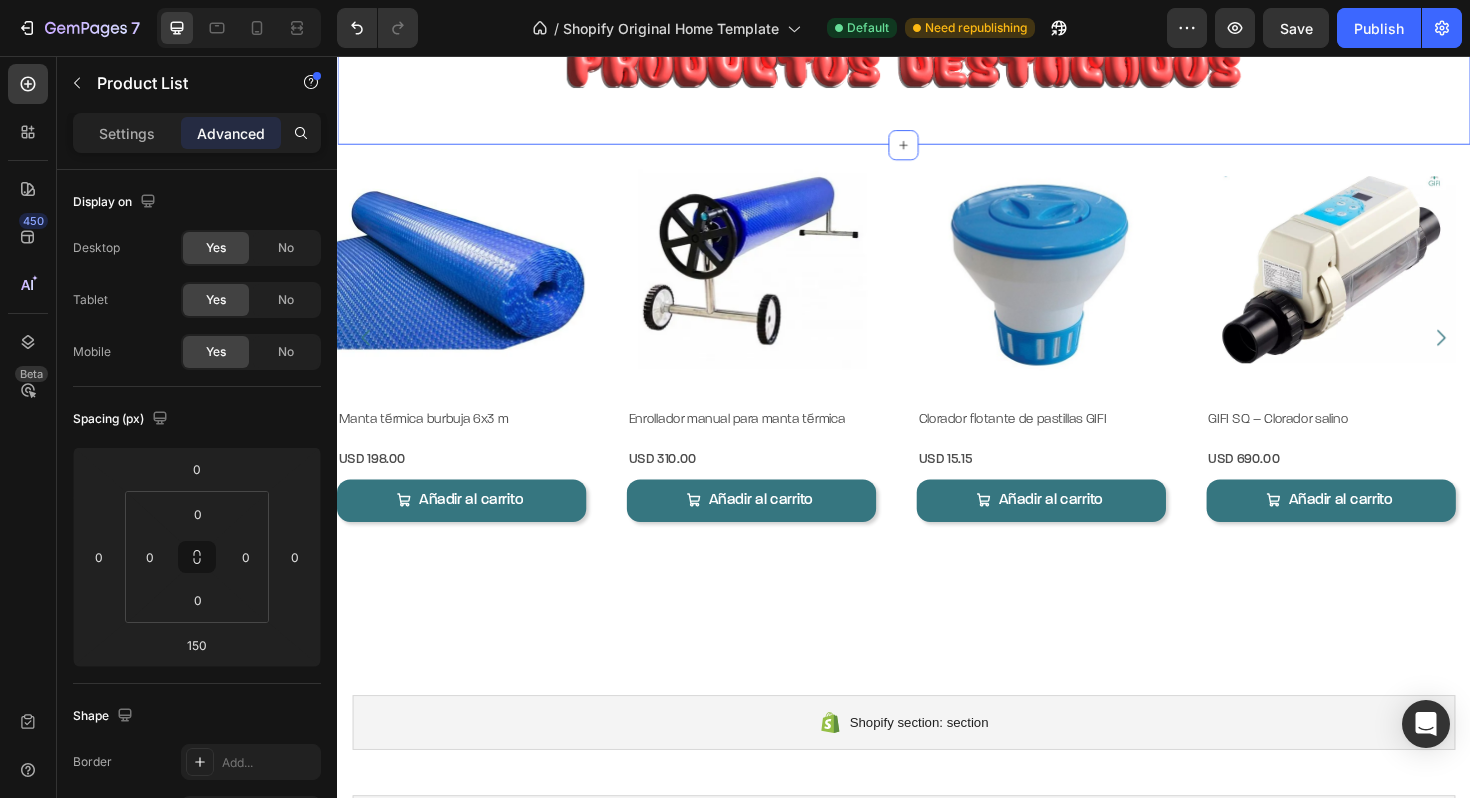 click on "Hacé realidad tu  piscina , valorizá  tu hogar y  disfrutá . Heading Hacé realidad tu  piscina , valorizá  tu hogar y  disfrutá . Heading Comprar ahora Button Hero Banner Image" at bounding box center (937, -294) 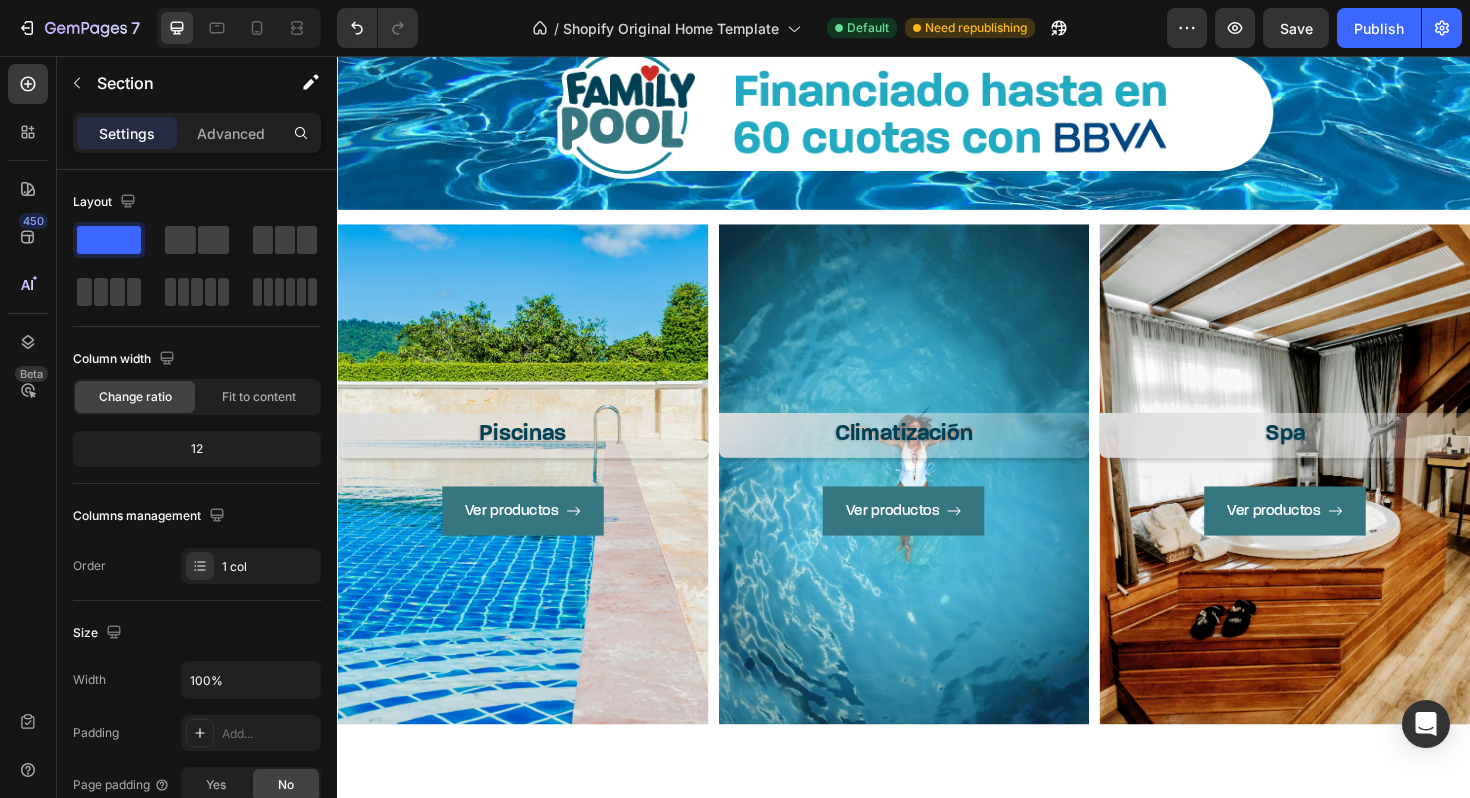 scroll, scrollTop: 1915, scrollLeft: 0, axis: vertical 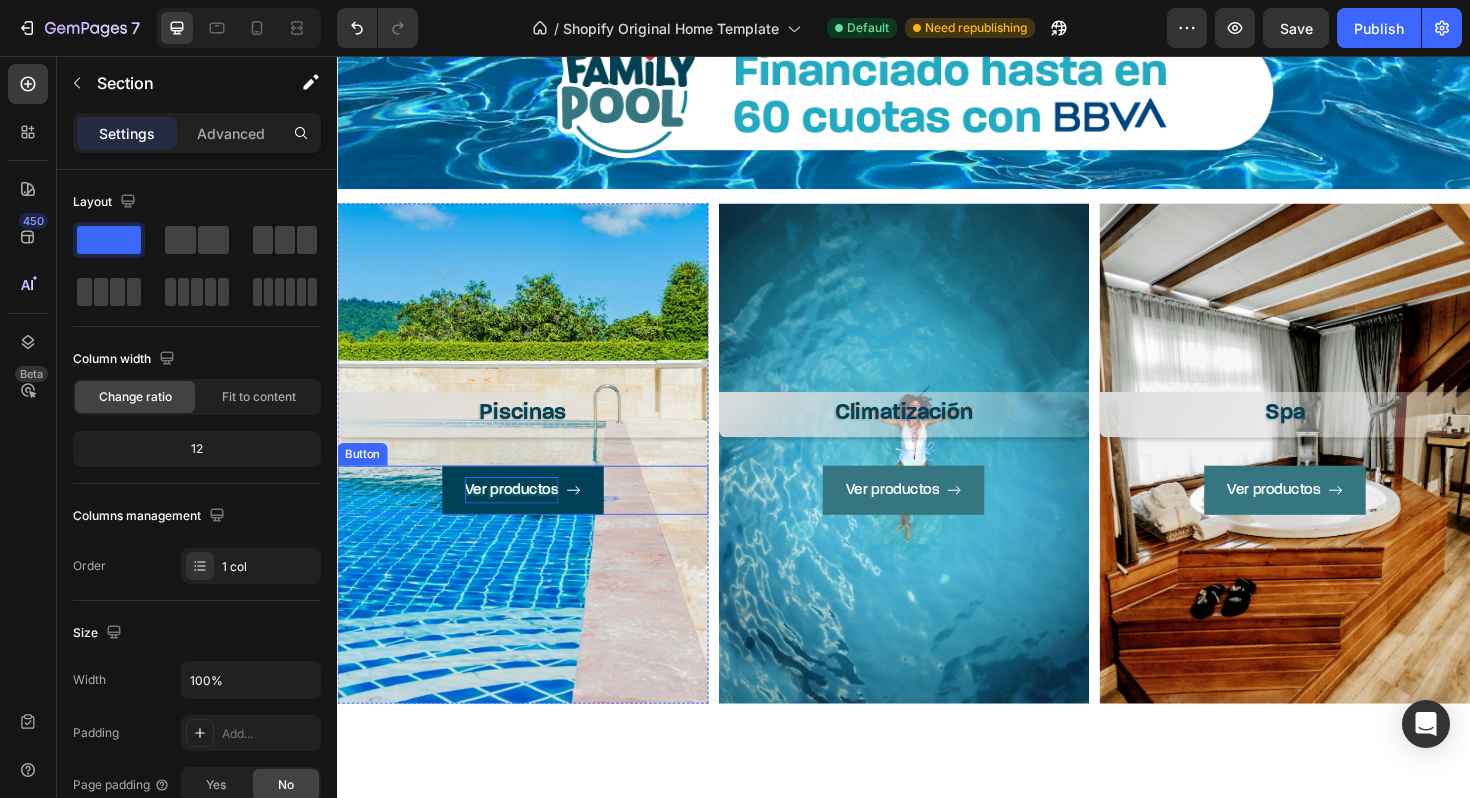 click on "Ver productos" at bounding box center (521, 516) 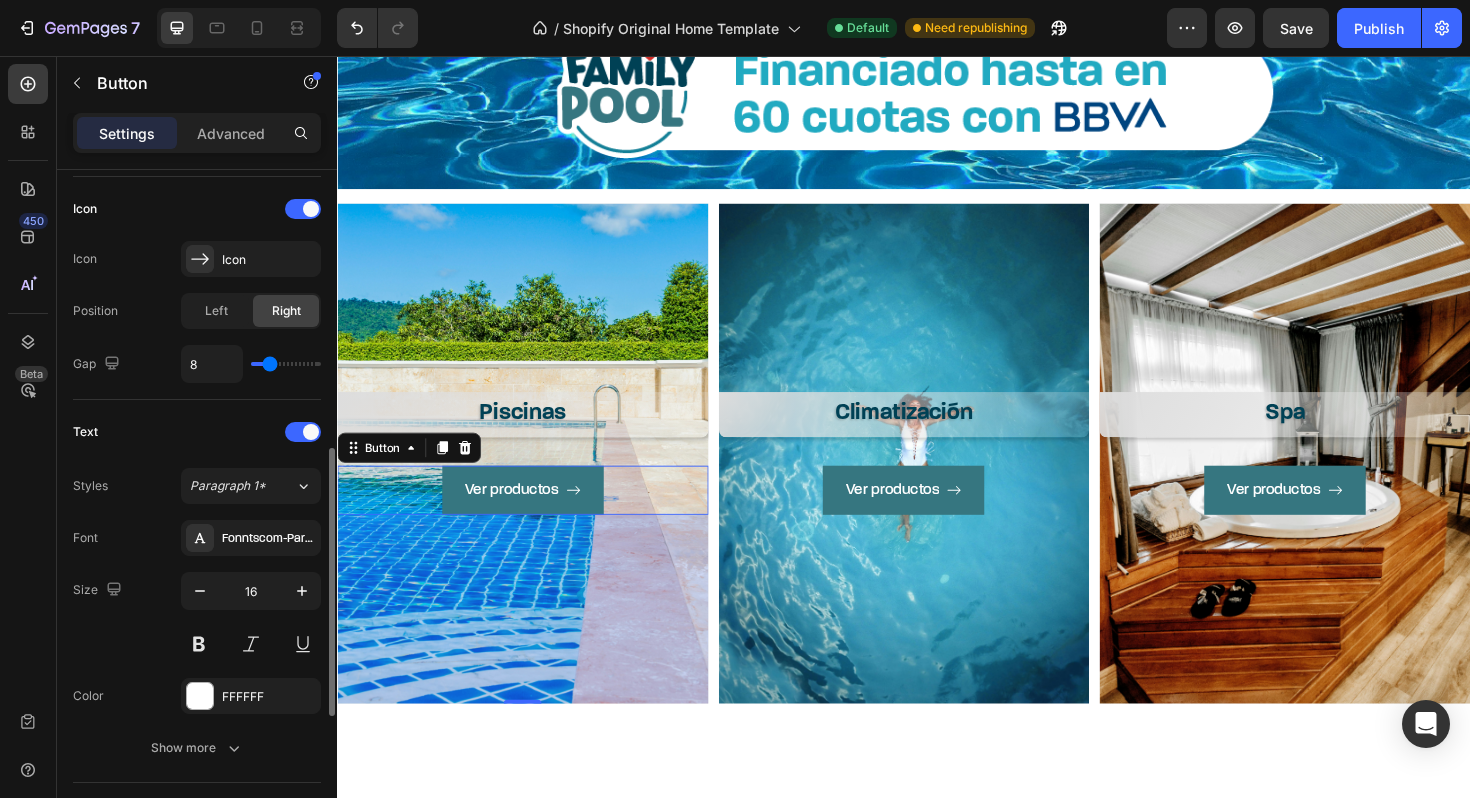scroll, scrollTop: 656, scrollLeft: 0, axis: vertical 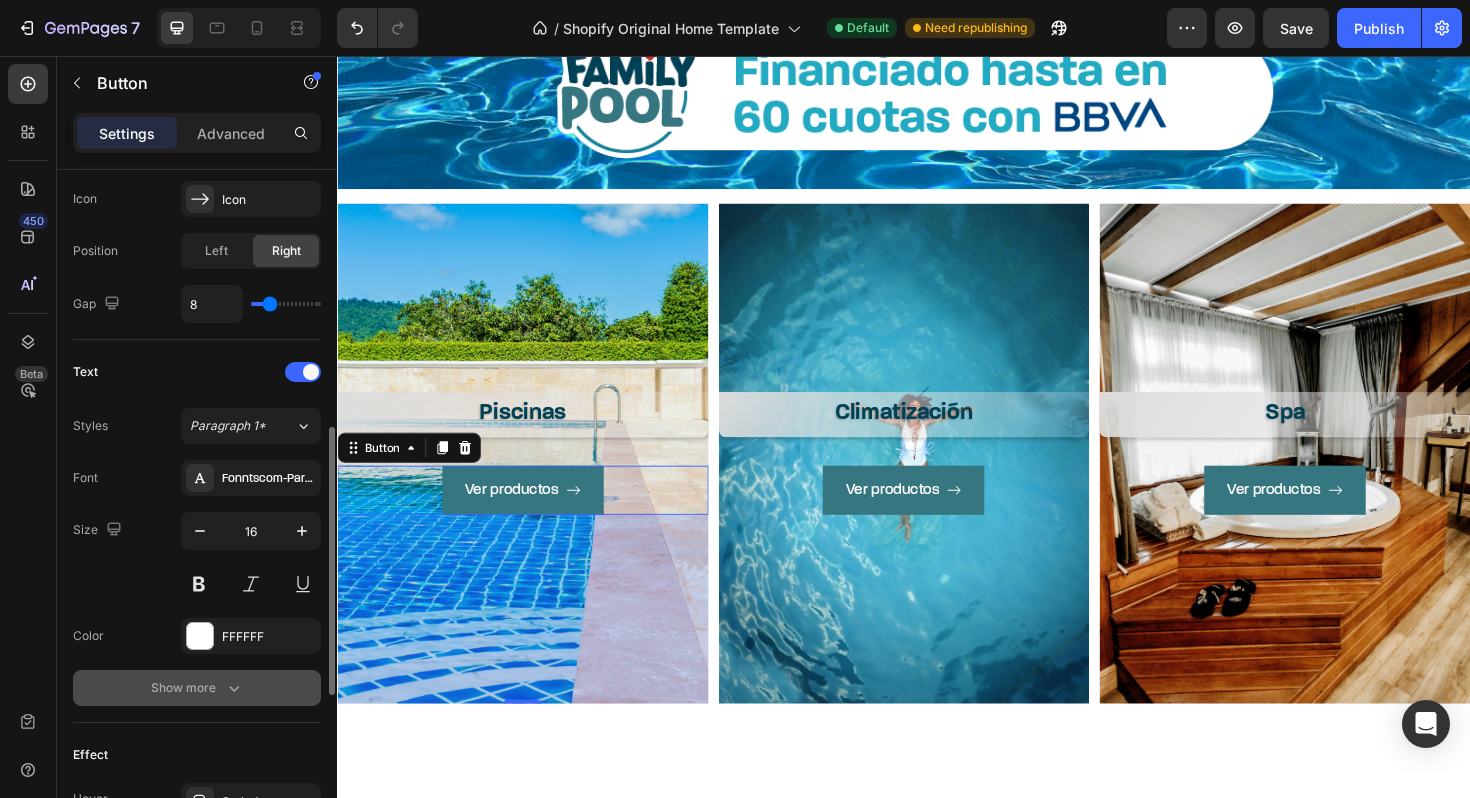 click on "Show more" at bounding box center [197, 688] 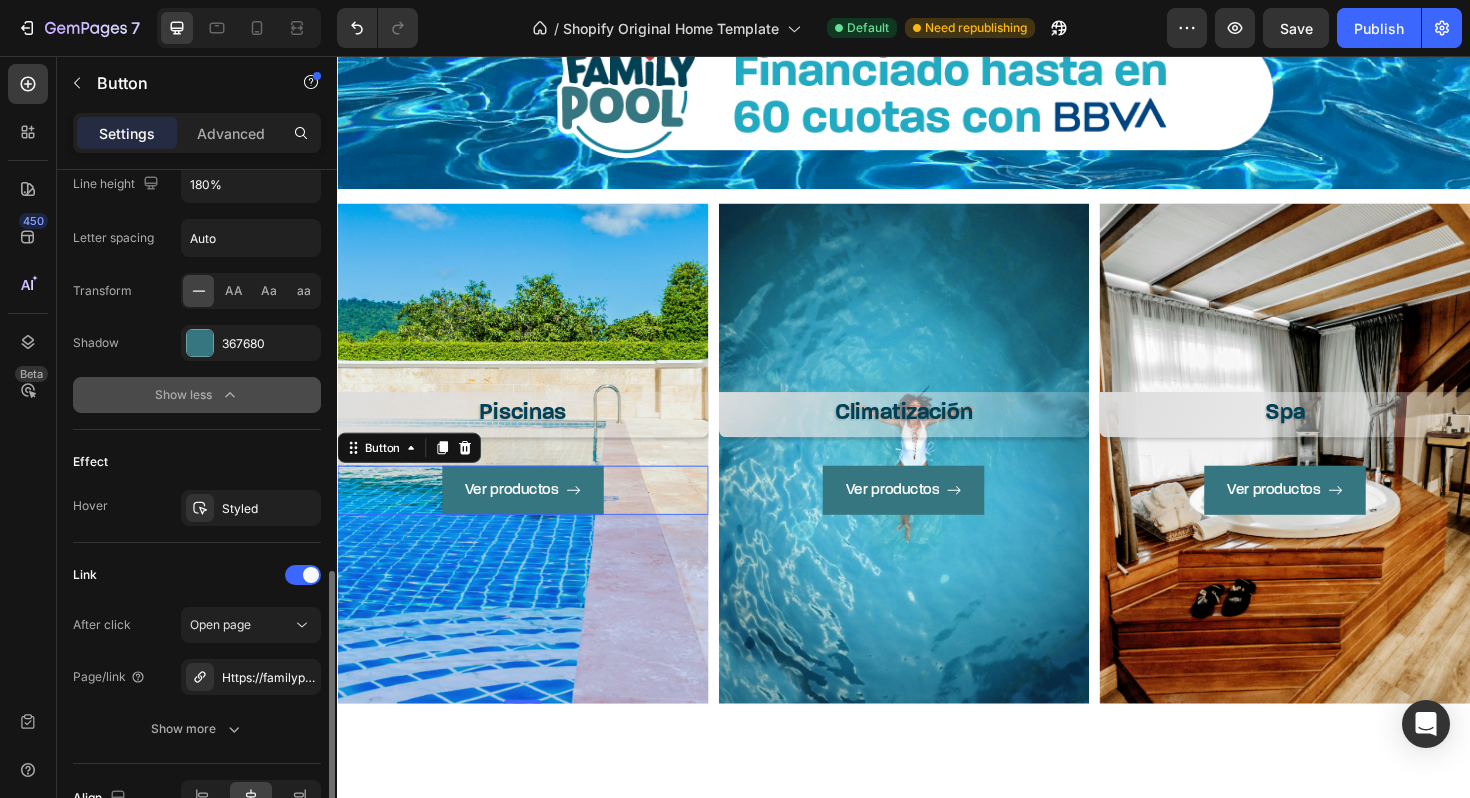 scroll, scrollTop: 1196, scrollLeft: 0, axis: vertical 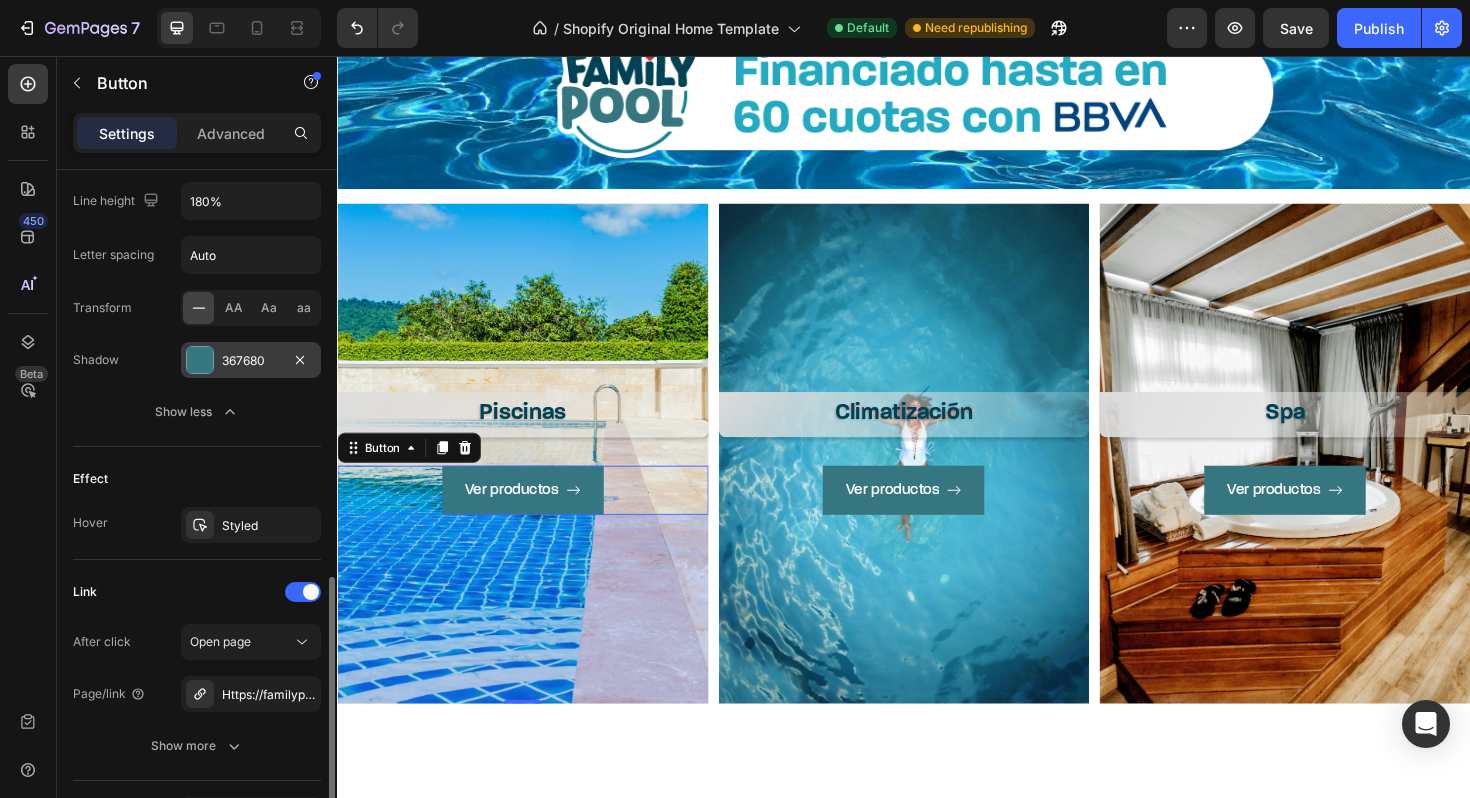 click on "367680" at bounding box center [251, 361] 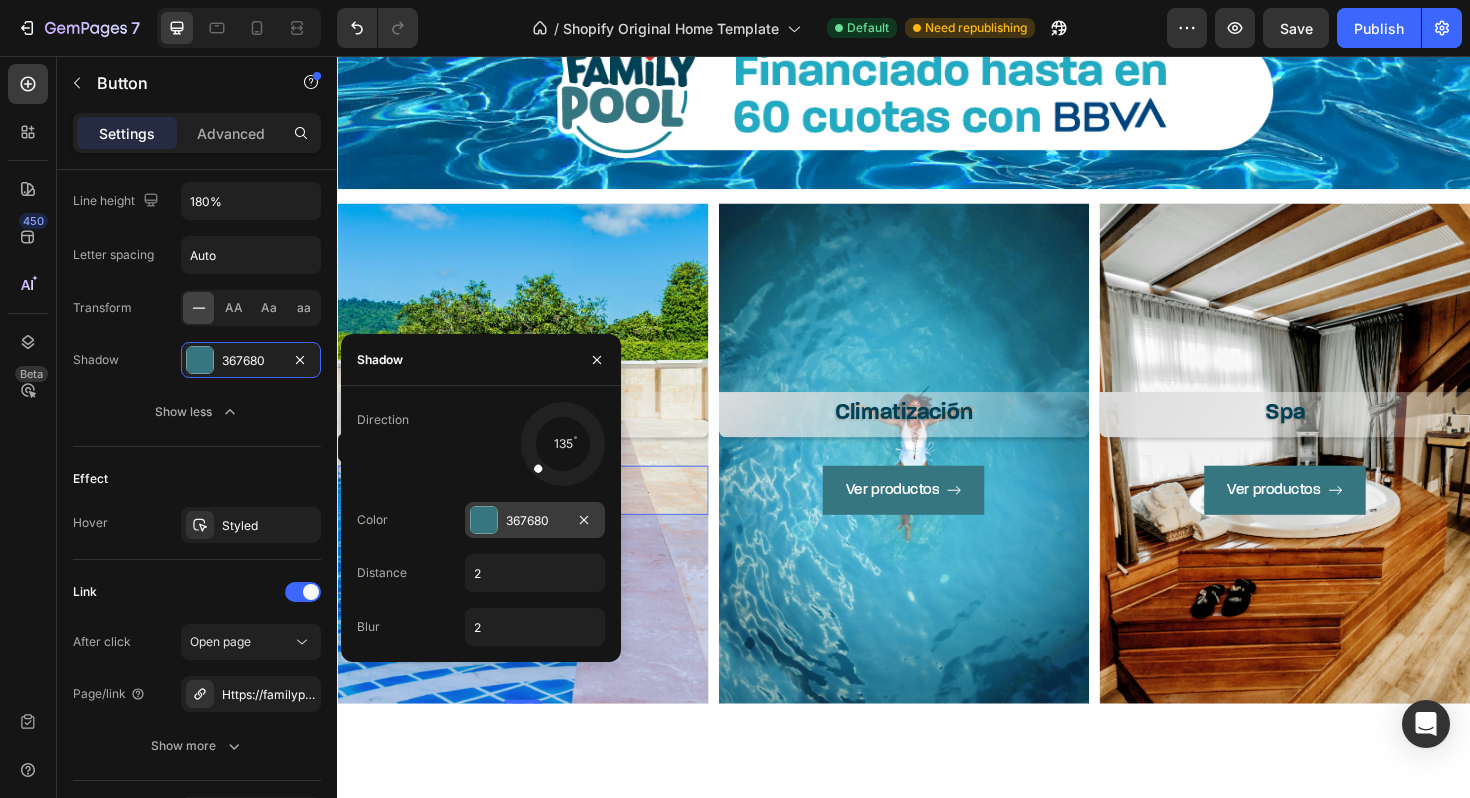 click at bounding box center [484, 520] 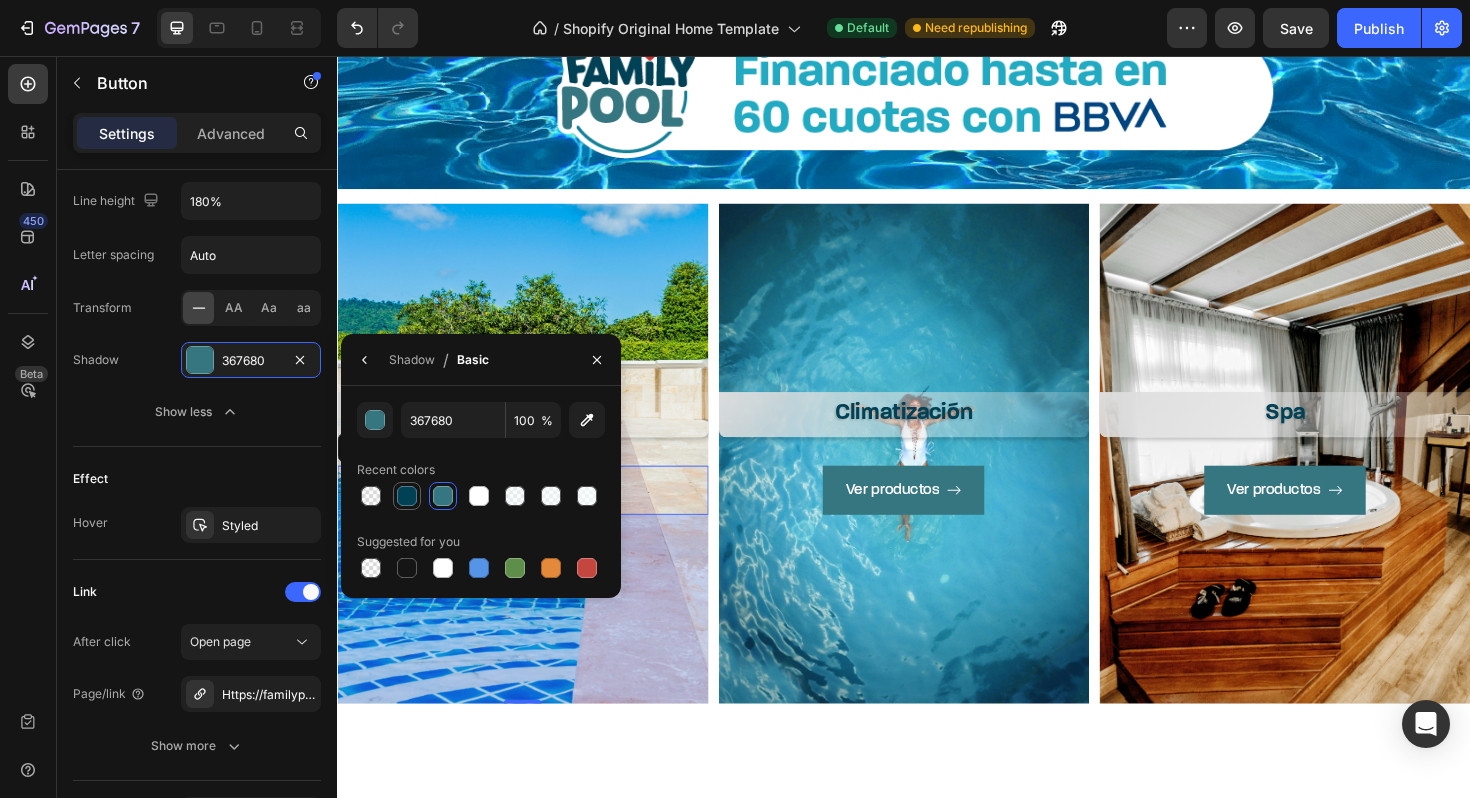 click at bounding box center (407, 496) 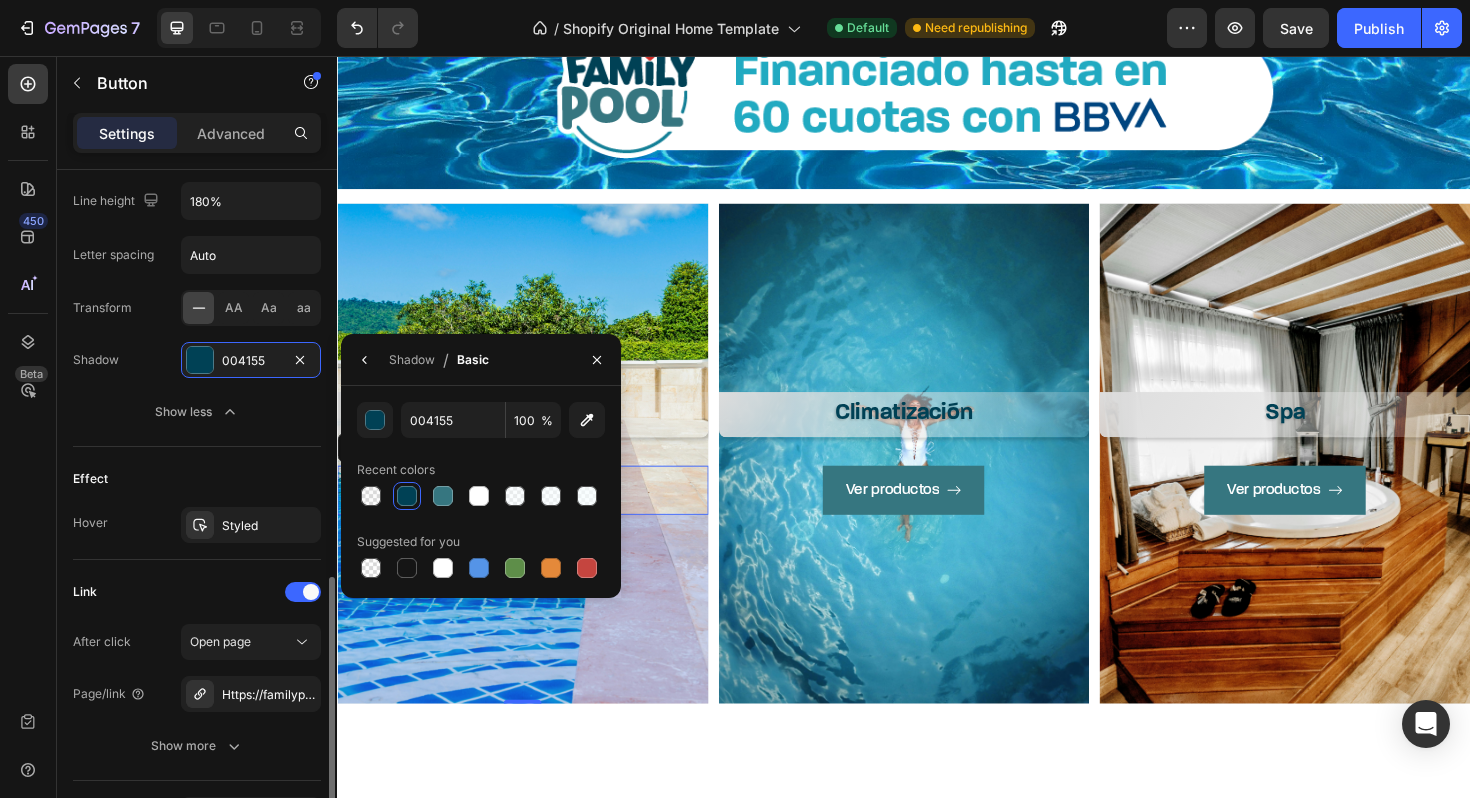click on "Font Fonntscom-Paralucent_Medium Size 16 Color FFFFFF Font weight Normal Line height 180% Letter spacing Auto Transform AA Aa aa Shadow 004155 Show less" at bounding box center [197, 175] 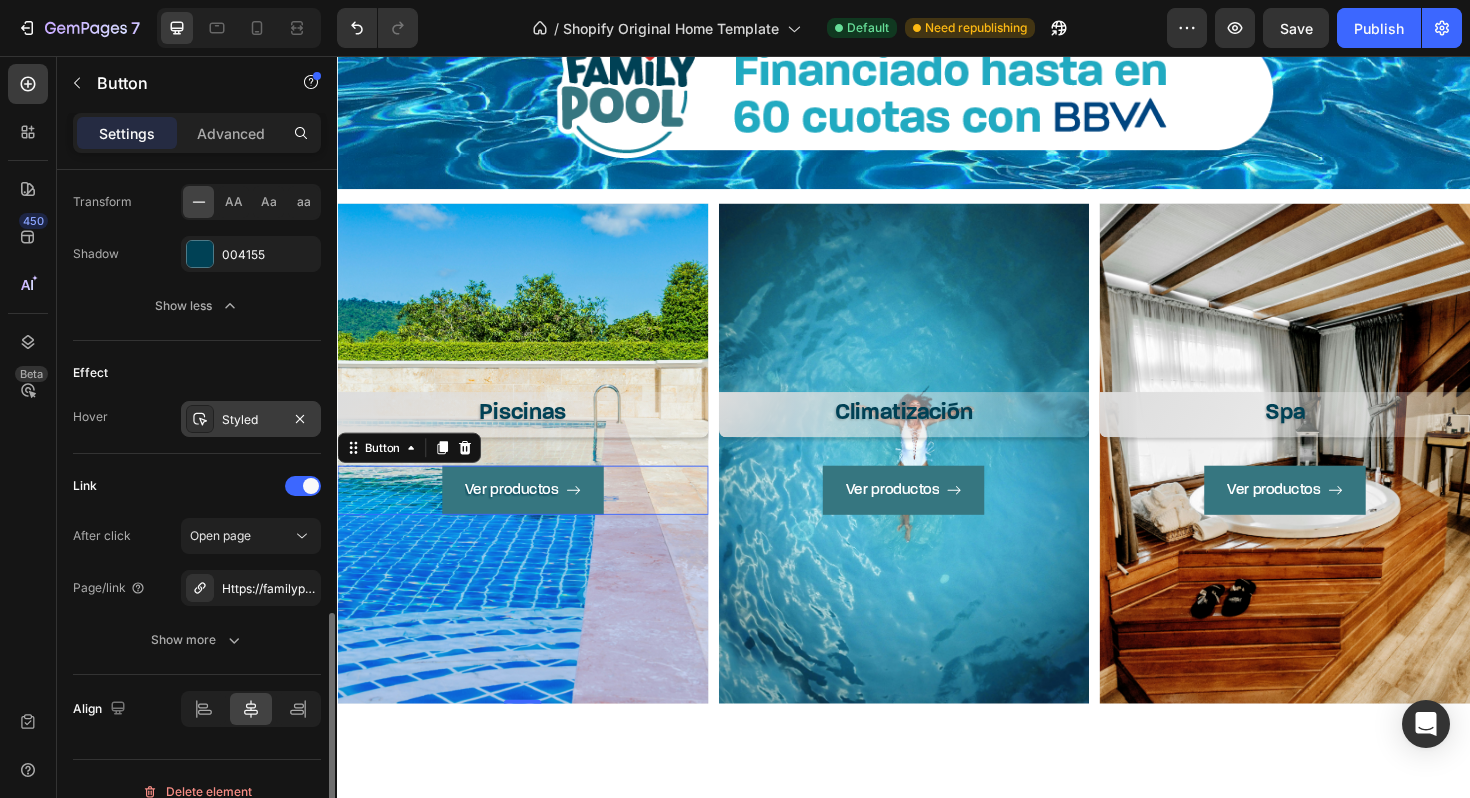 scroll, scrollTop: 1327, scrollLeft: 0, axis: vertical 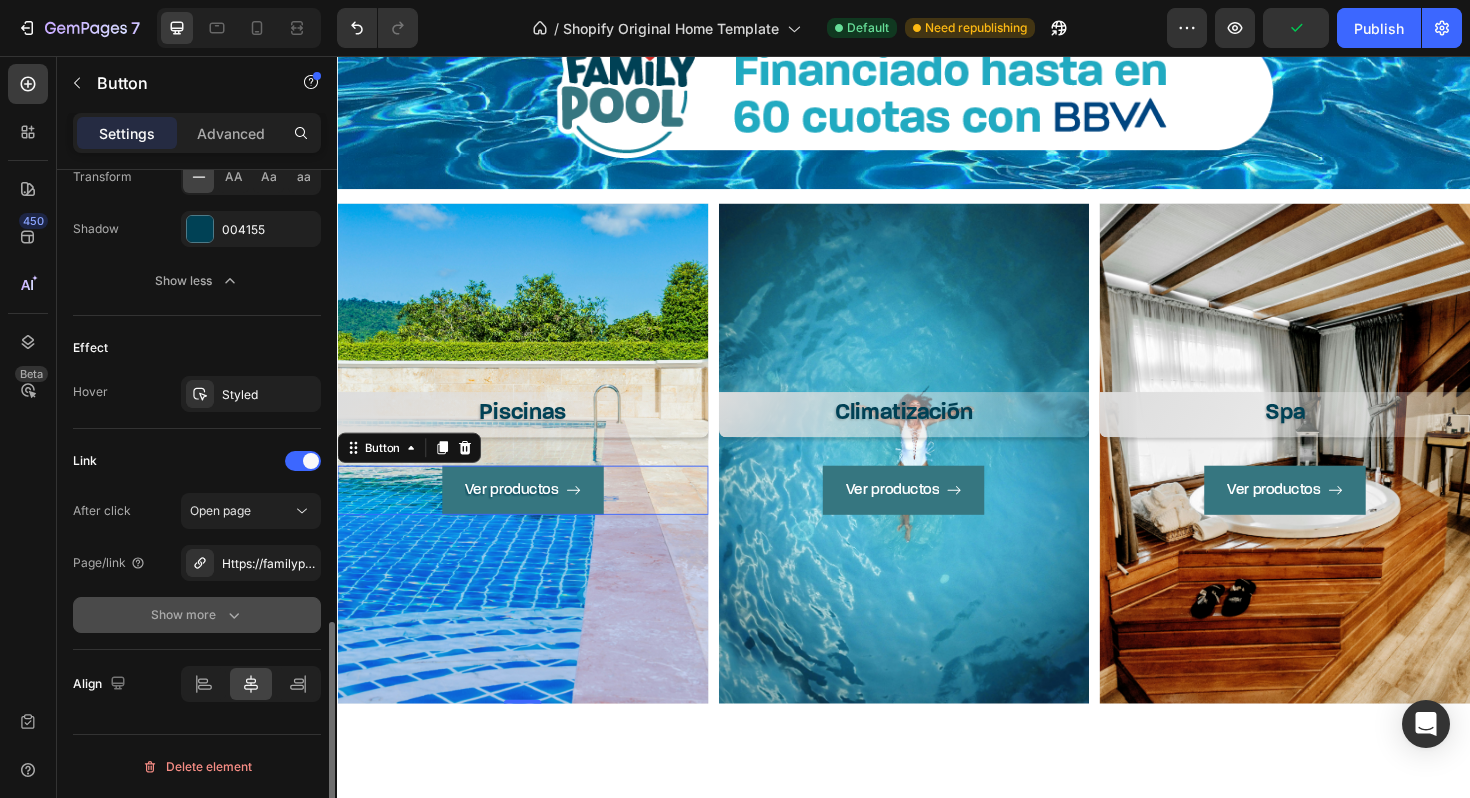 click on "Show more" at bounding box center [197, 615] 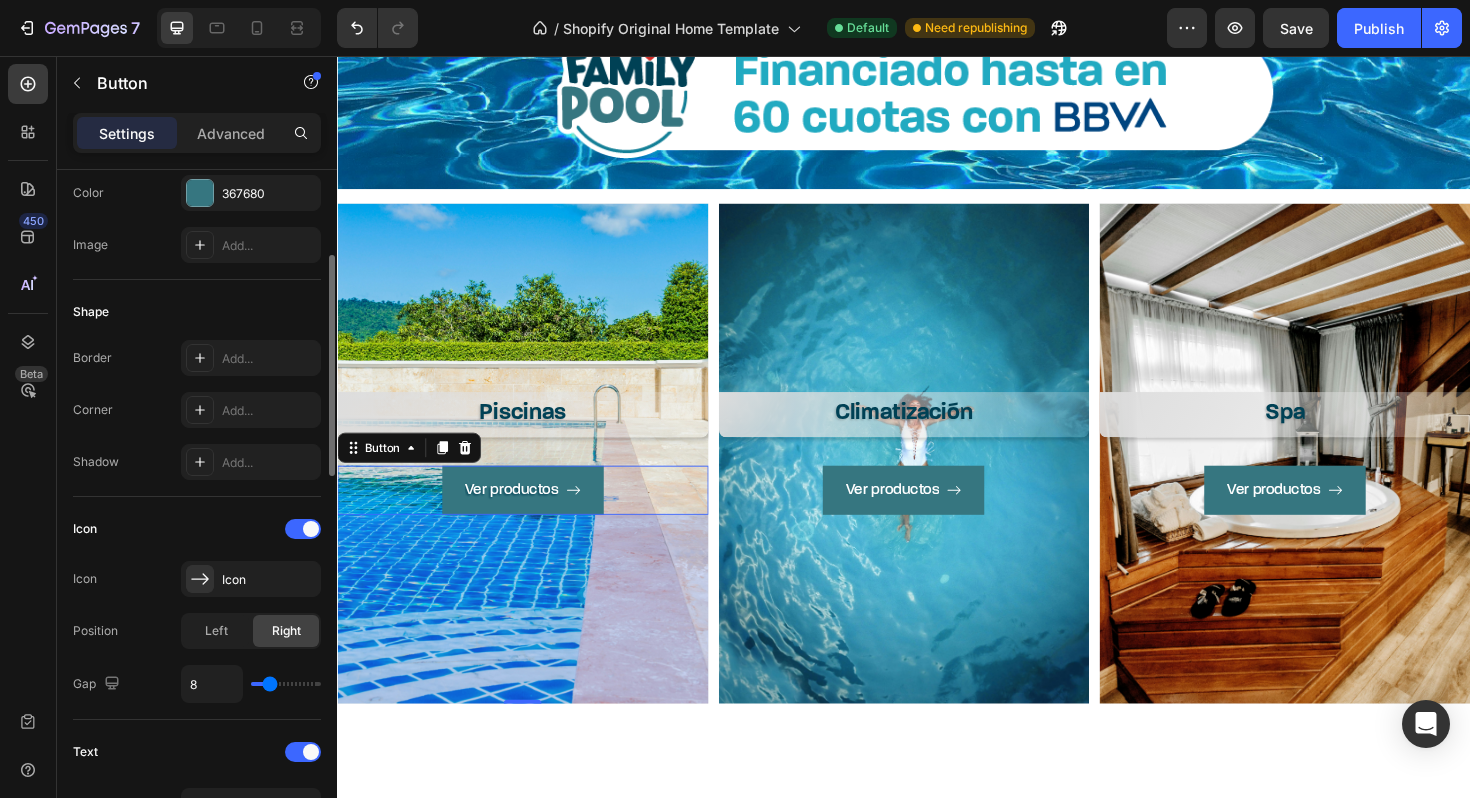 scroll, scrollTop: 273, scrollLeft: 0, axis: vertical 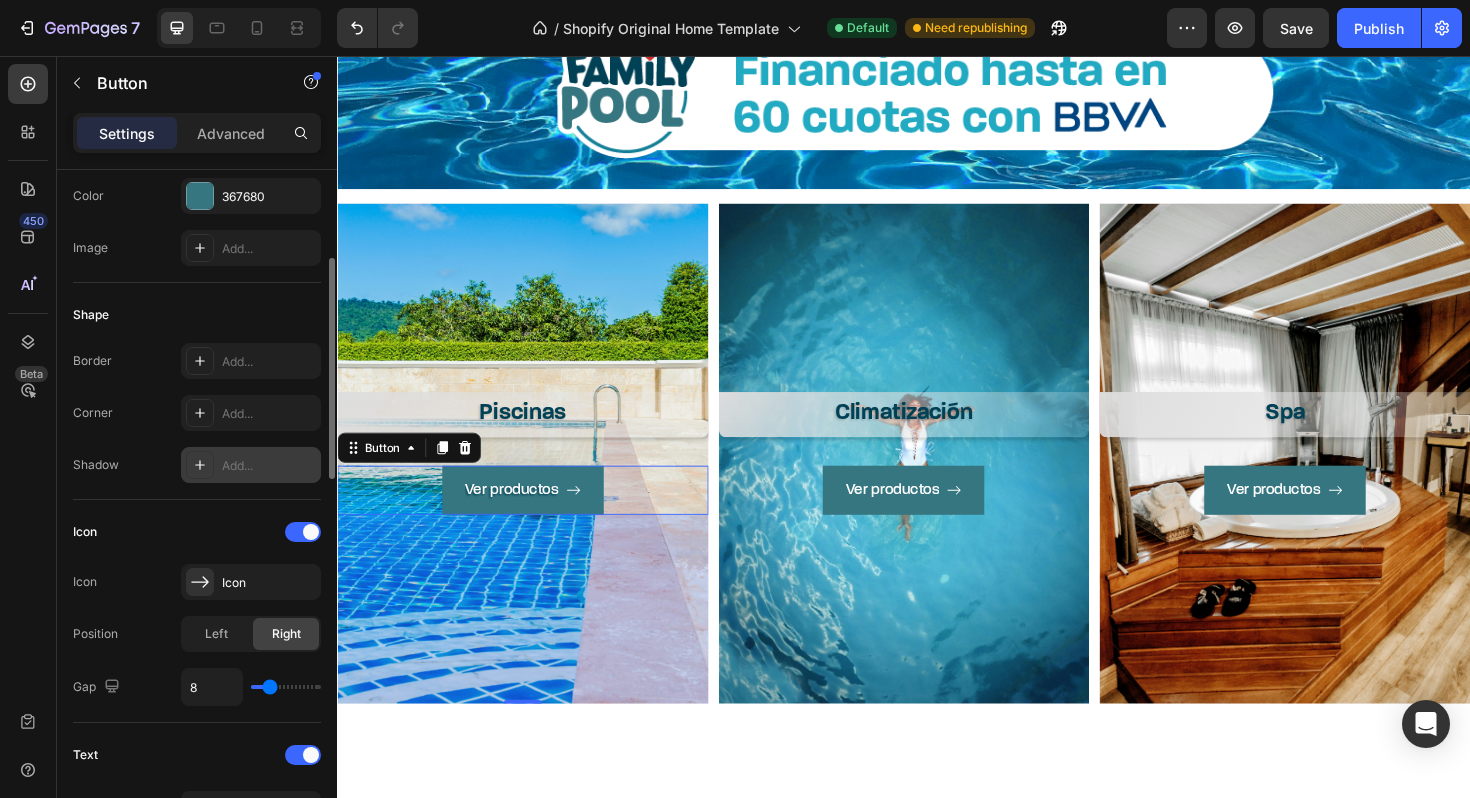 click at bounding box center [200, 465] 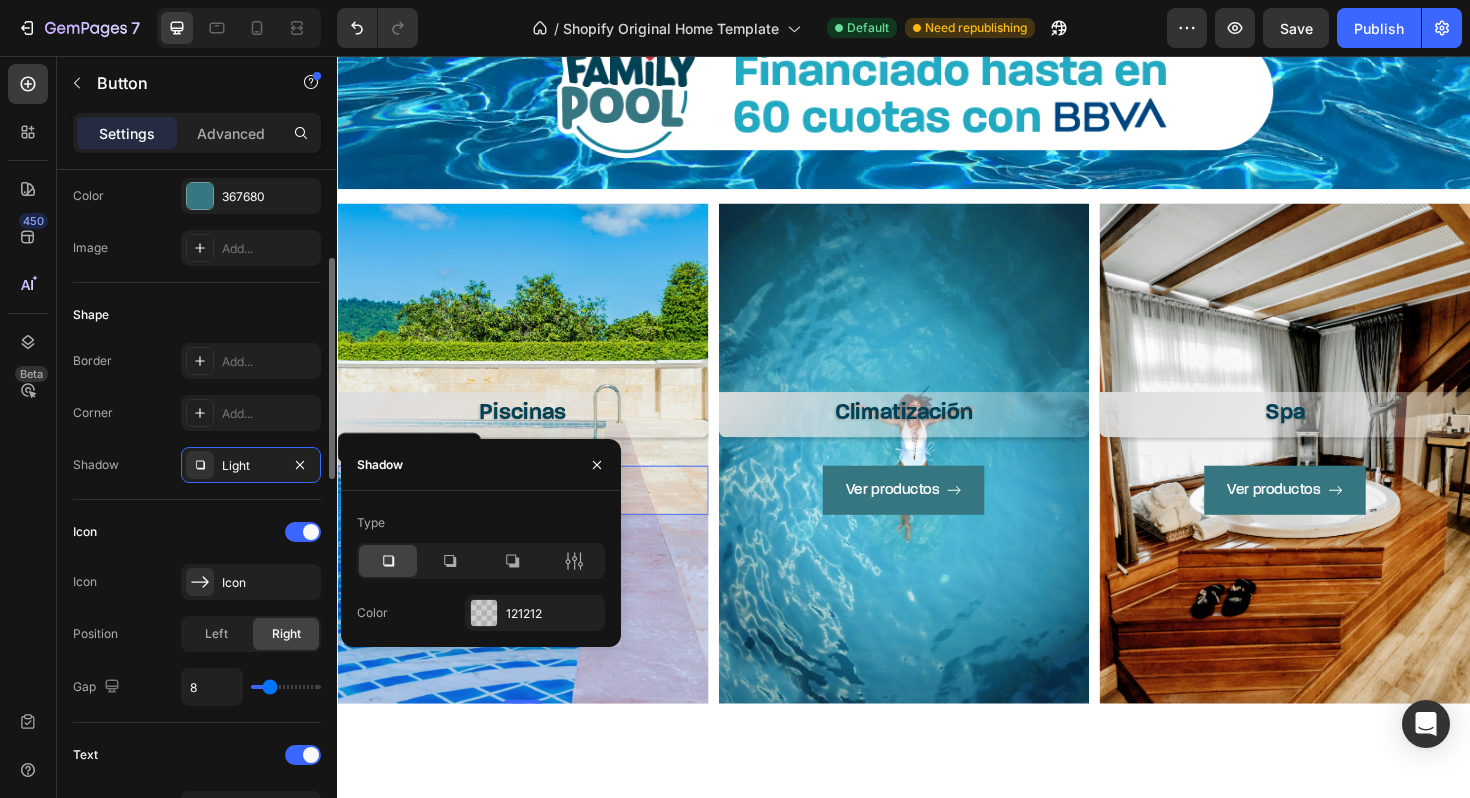 click on "Shape Border Add... Corner Add... Shadow Light" 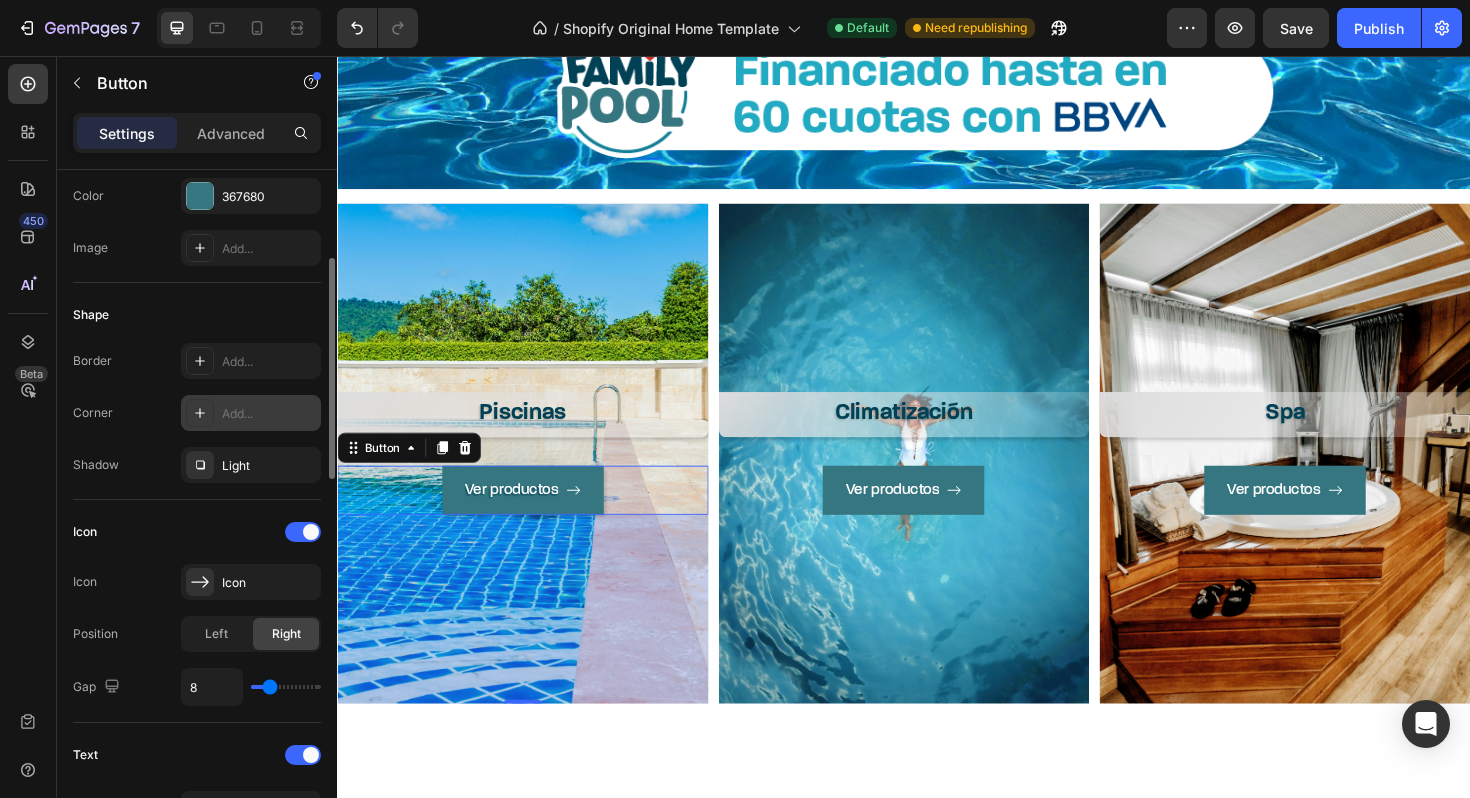 click on "Add..." at bounding box center (269, 414) 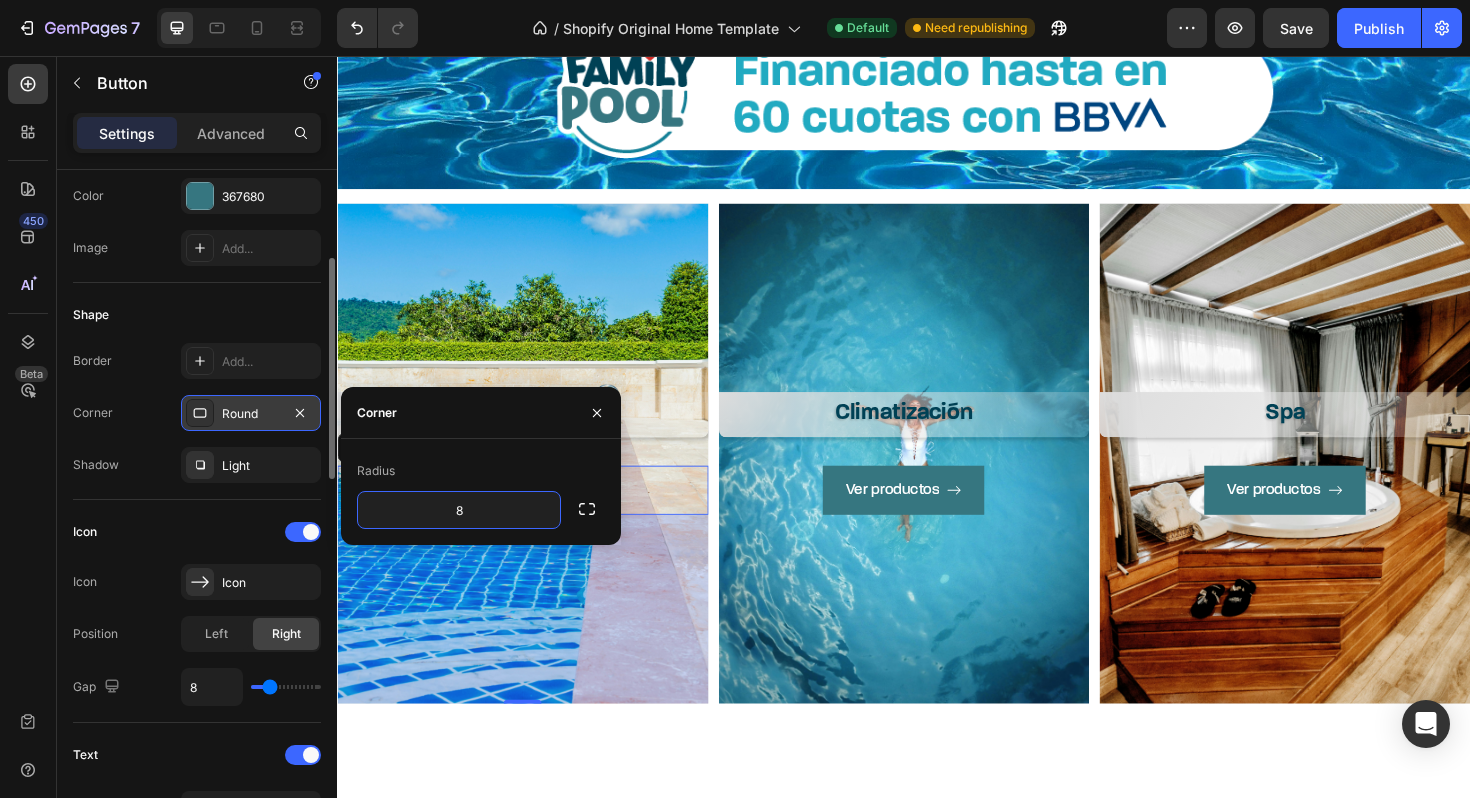 type on "6" 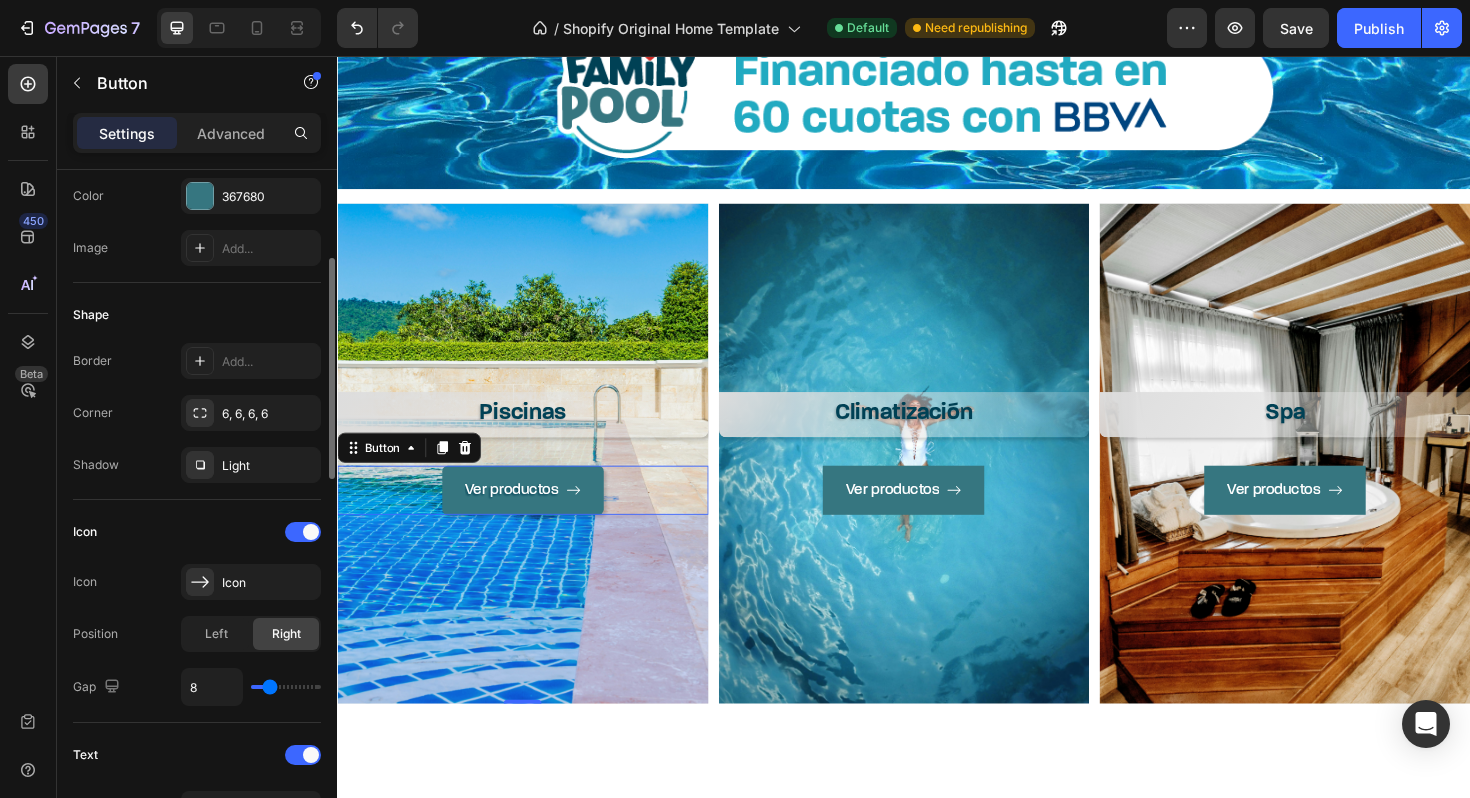 click on "Shape" at bounding box center [197, 315] 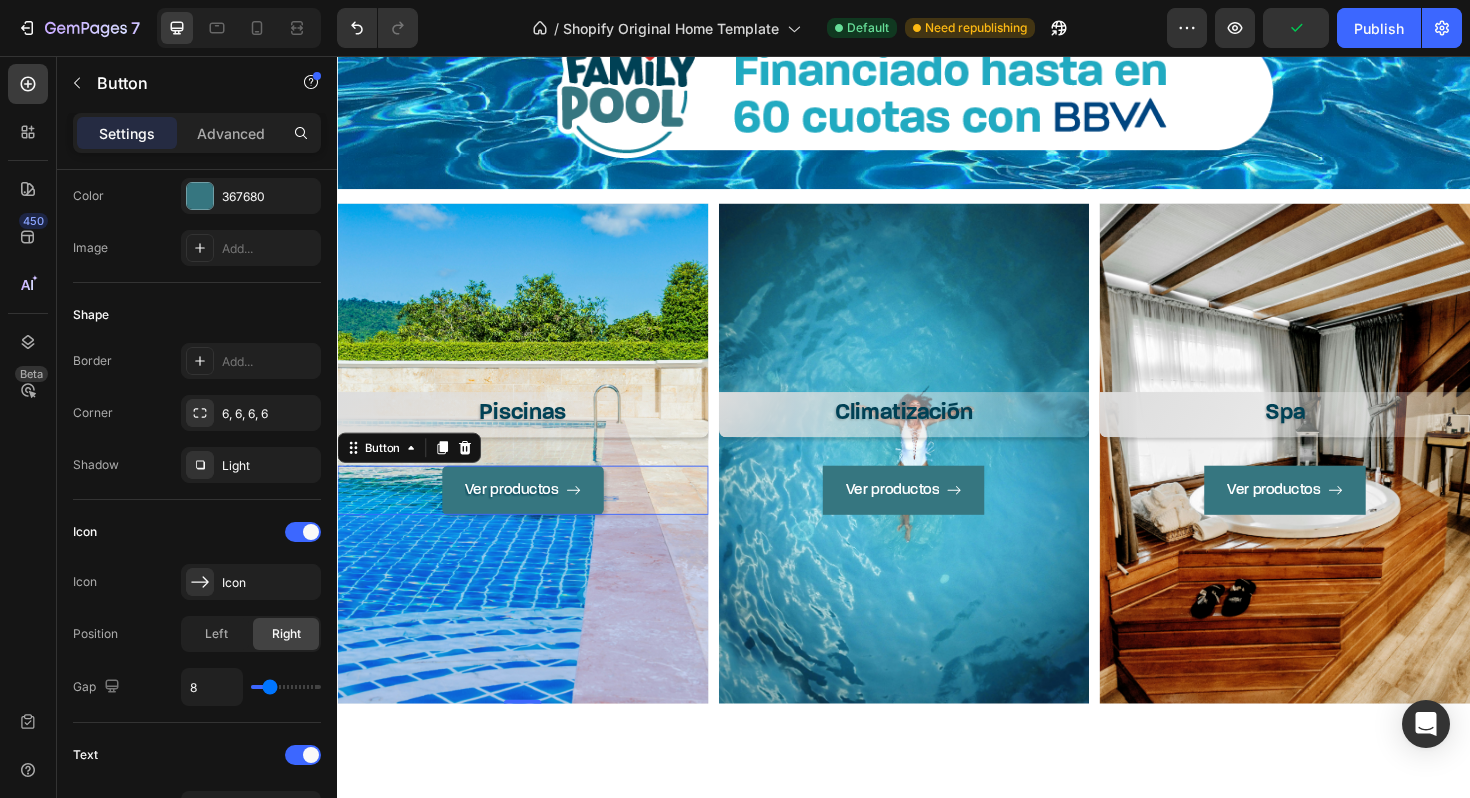 click on "200" at bounding box center (533, 642) 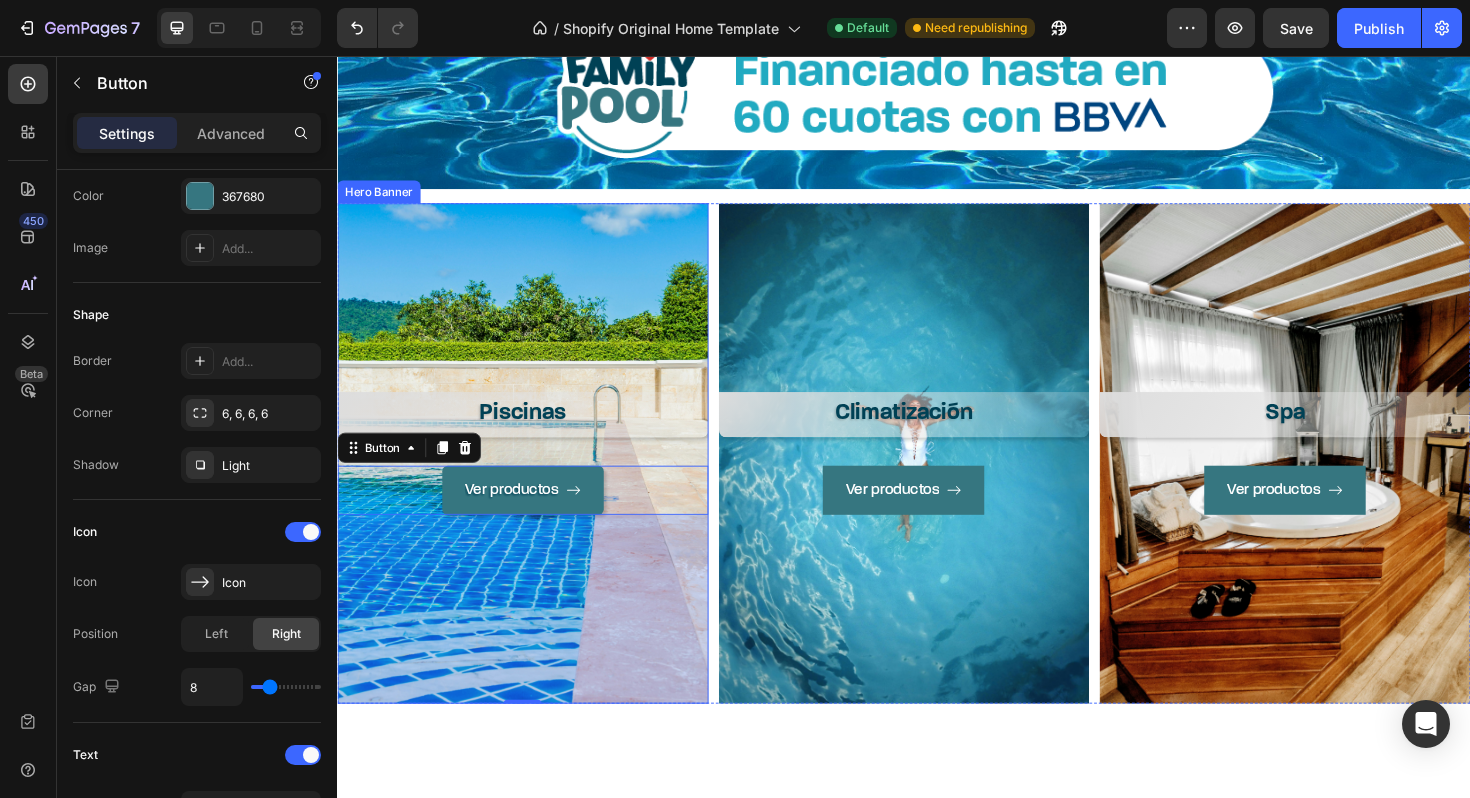click on "Piscinas Heading
Ver productos Button   200" at bounding box center (533, 477) 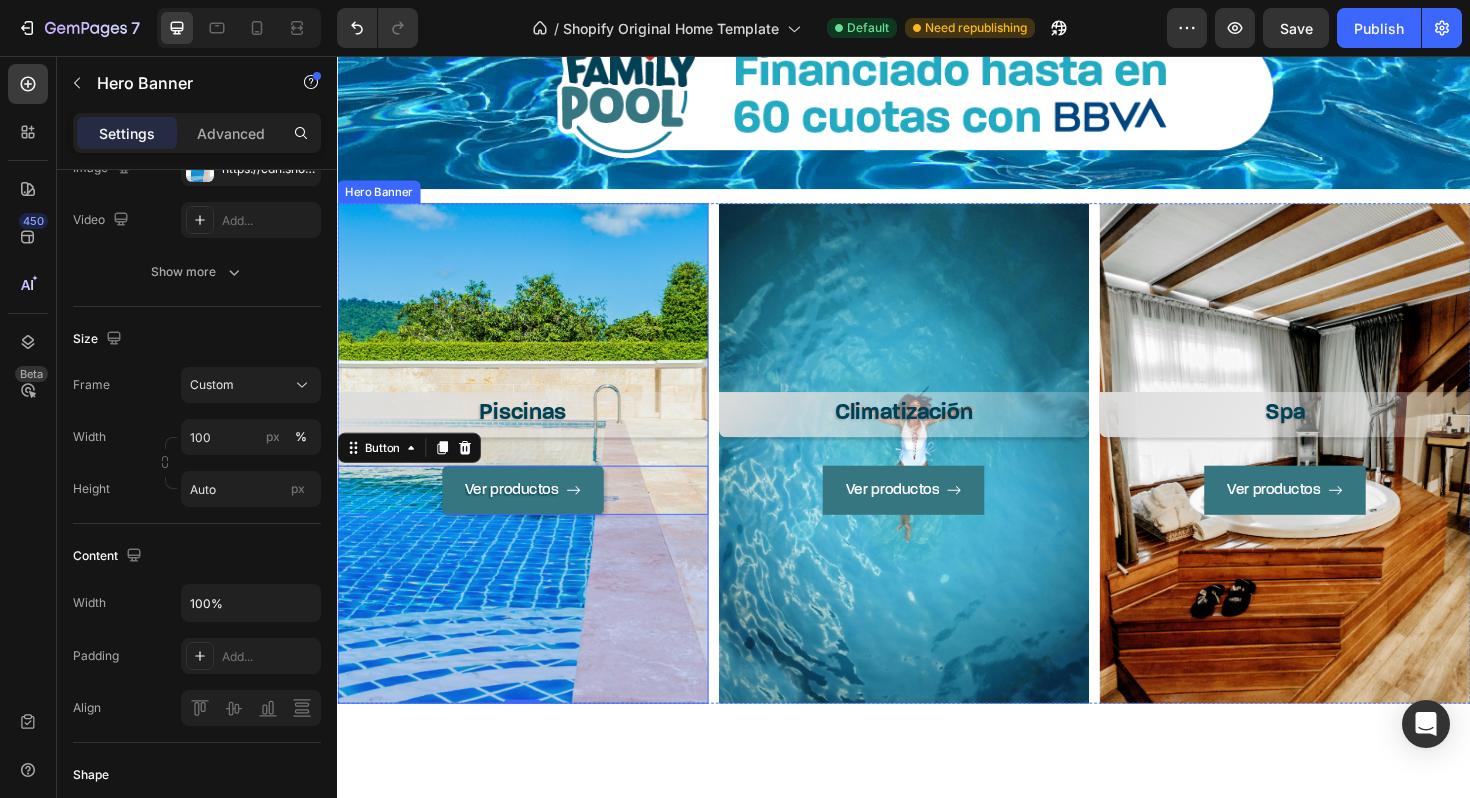 scroll, scrollTop: 0, scrollLeft: 0, axis: both 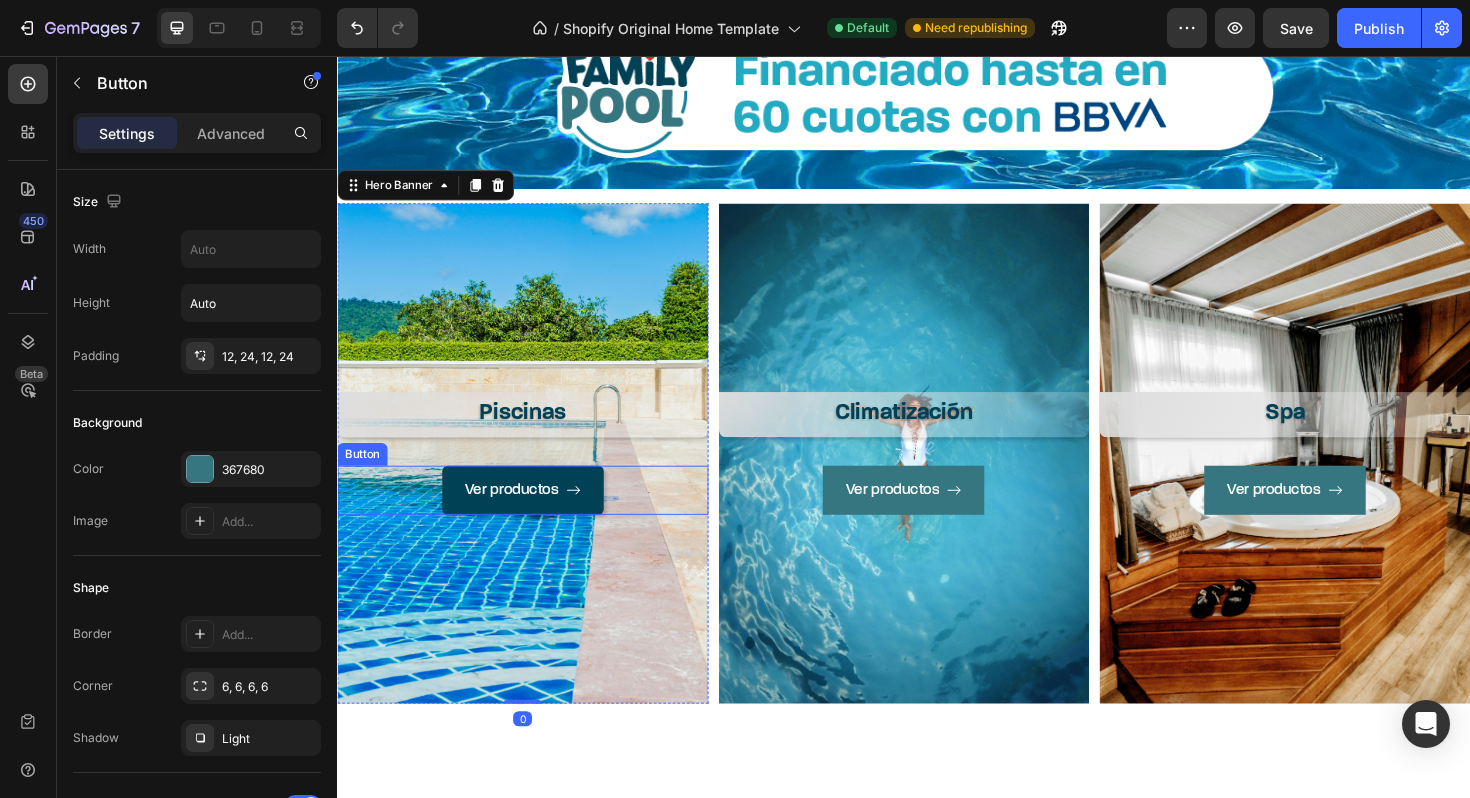 click on "Ver productos" at bounding box center [533, 516] 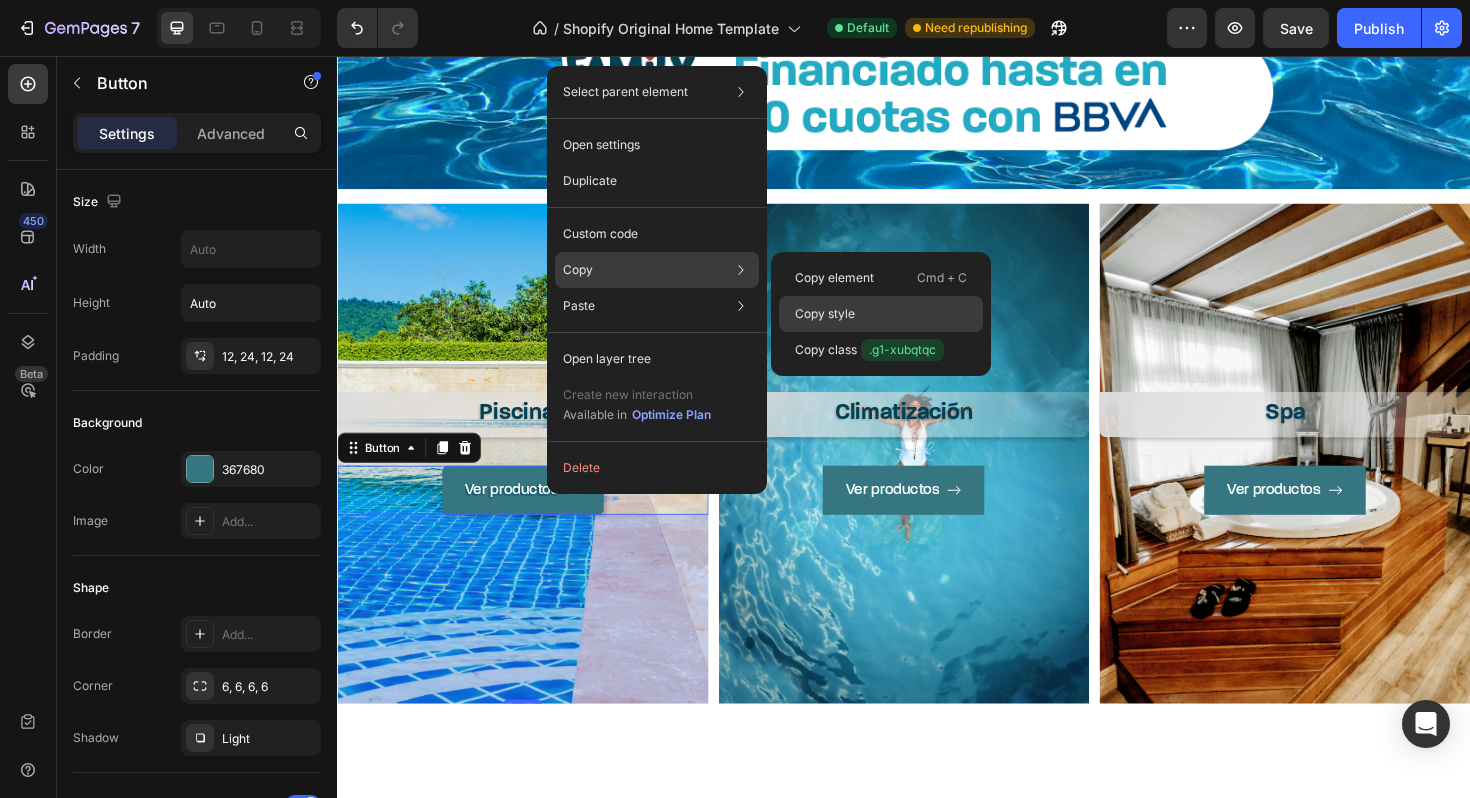click on "Copy style" at bounding box center (825, 314) 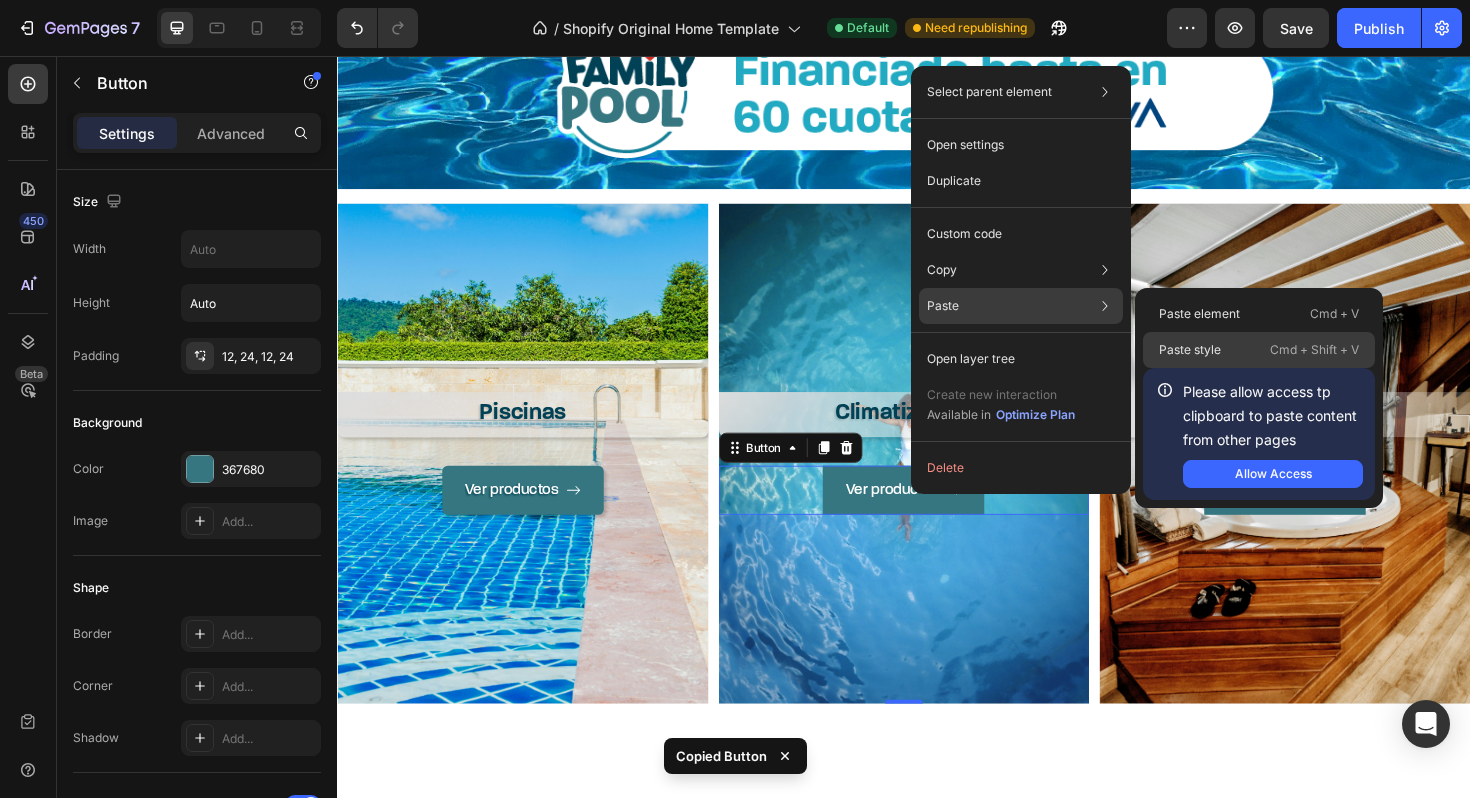 click on "Paste style" at bounding box center (1190, 350) 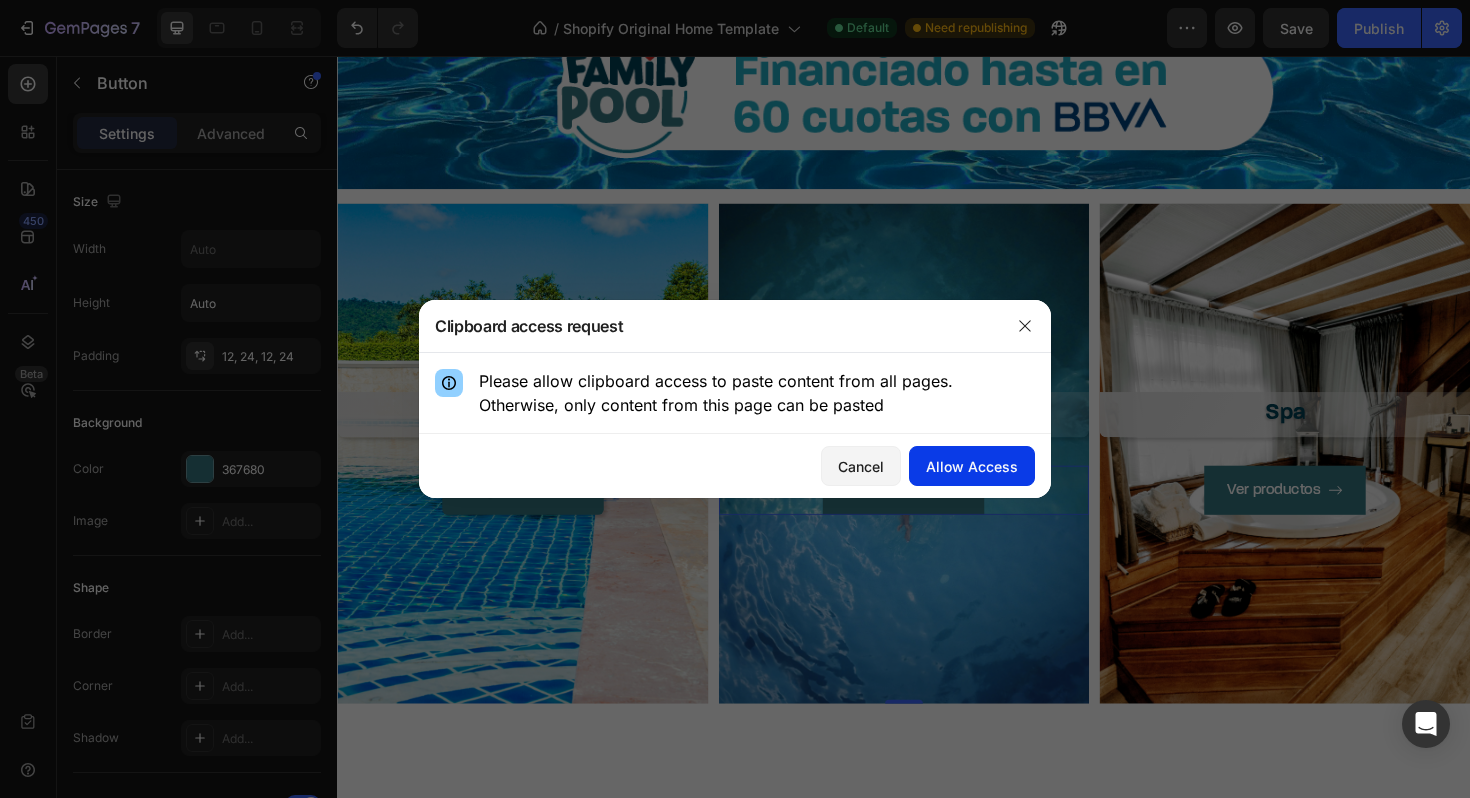 click on "Allow Access" at bounding box center [972, 466] 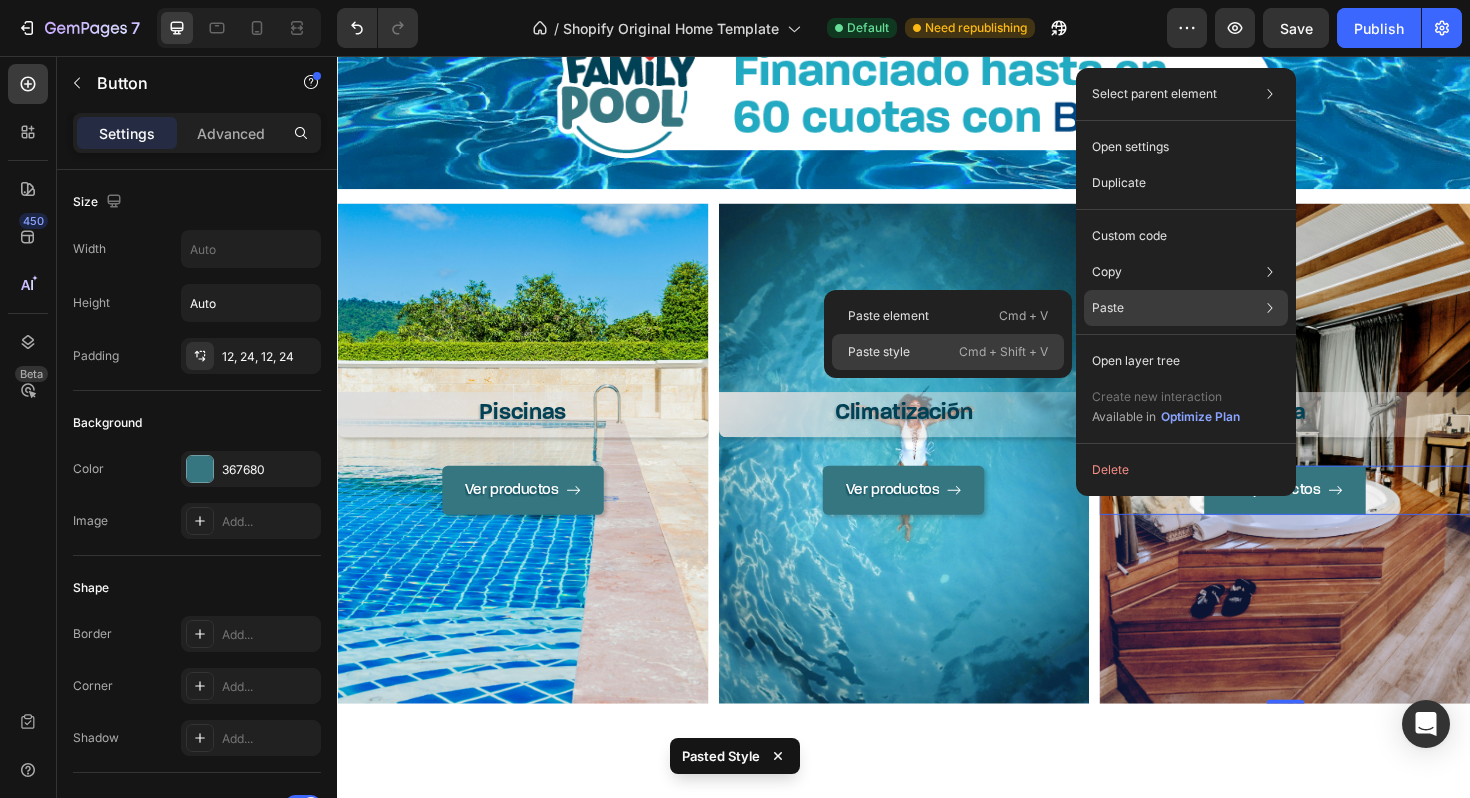 click on "Cmd + Shift + V" at bounding box center [1003, 352] 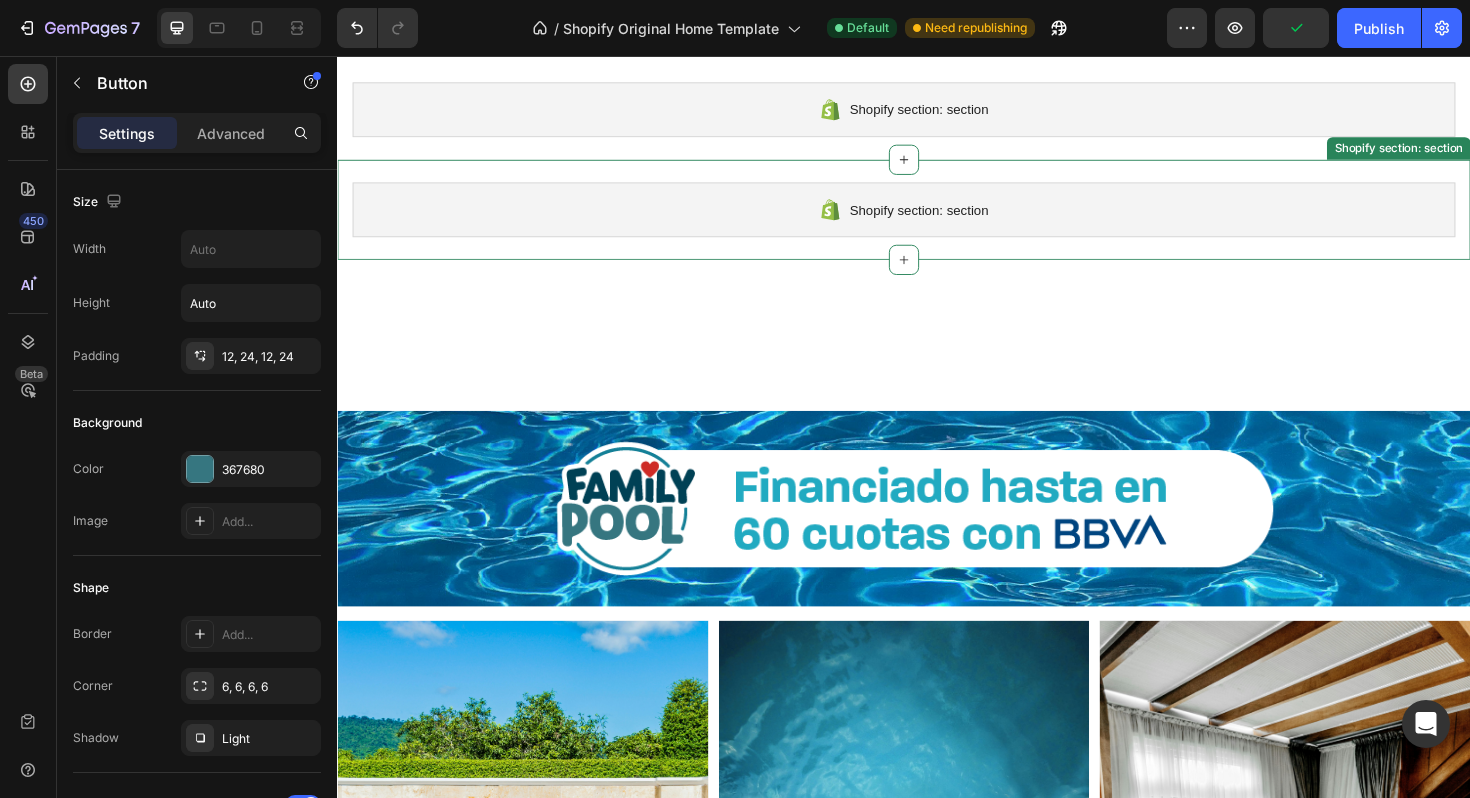scroll, scrollTop: 0, scrollLeft: 0, axis: both 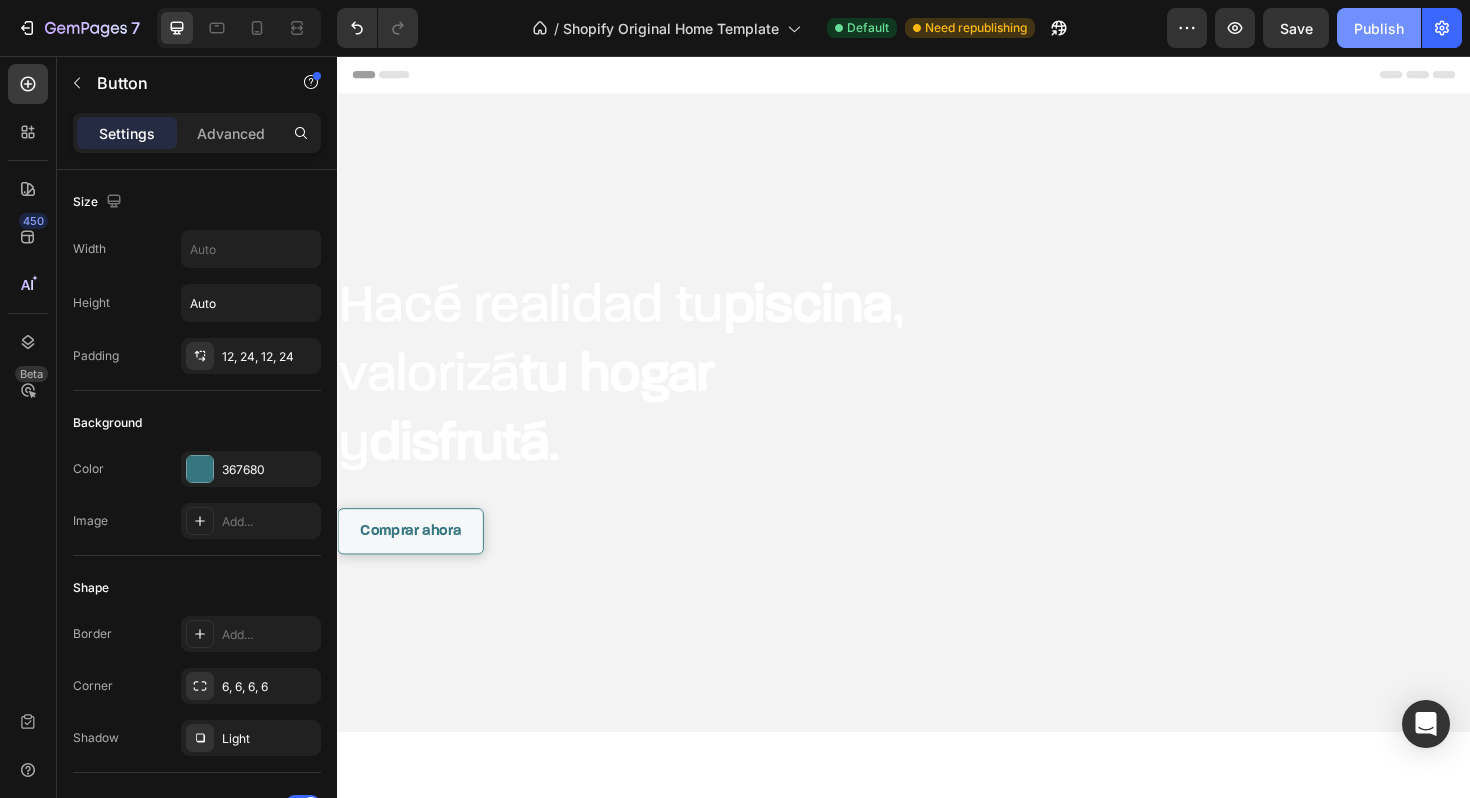 click on "Publish" 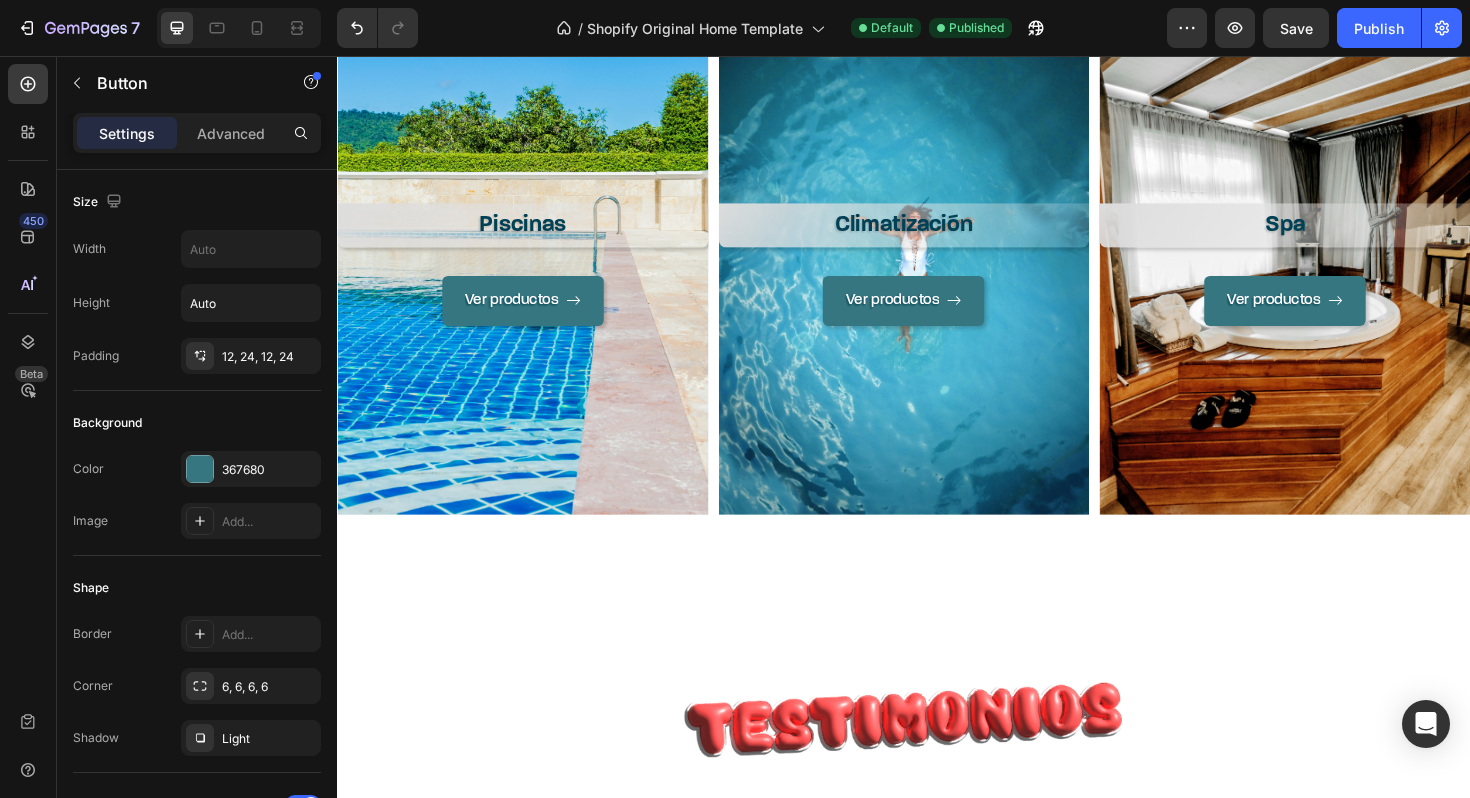 scroll, scrollTop: 2092, scrollLeft: 0, axis: vertical 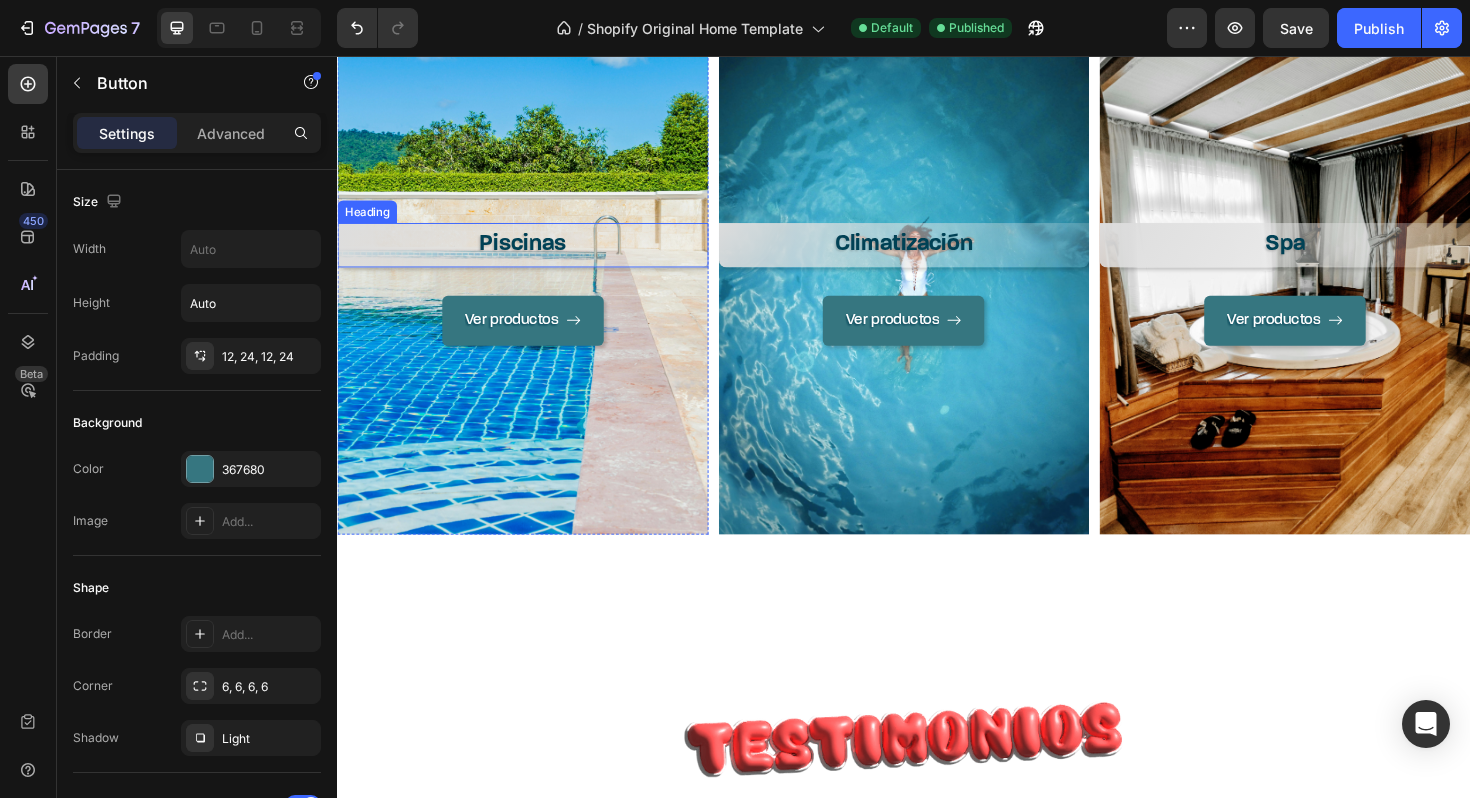 click on "Piscinas" at bounding box center [533, 256] 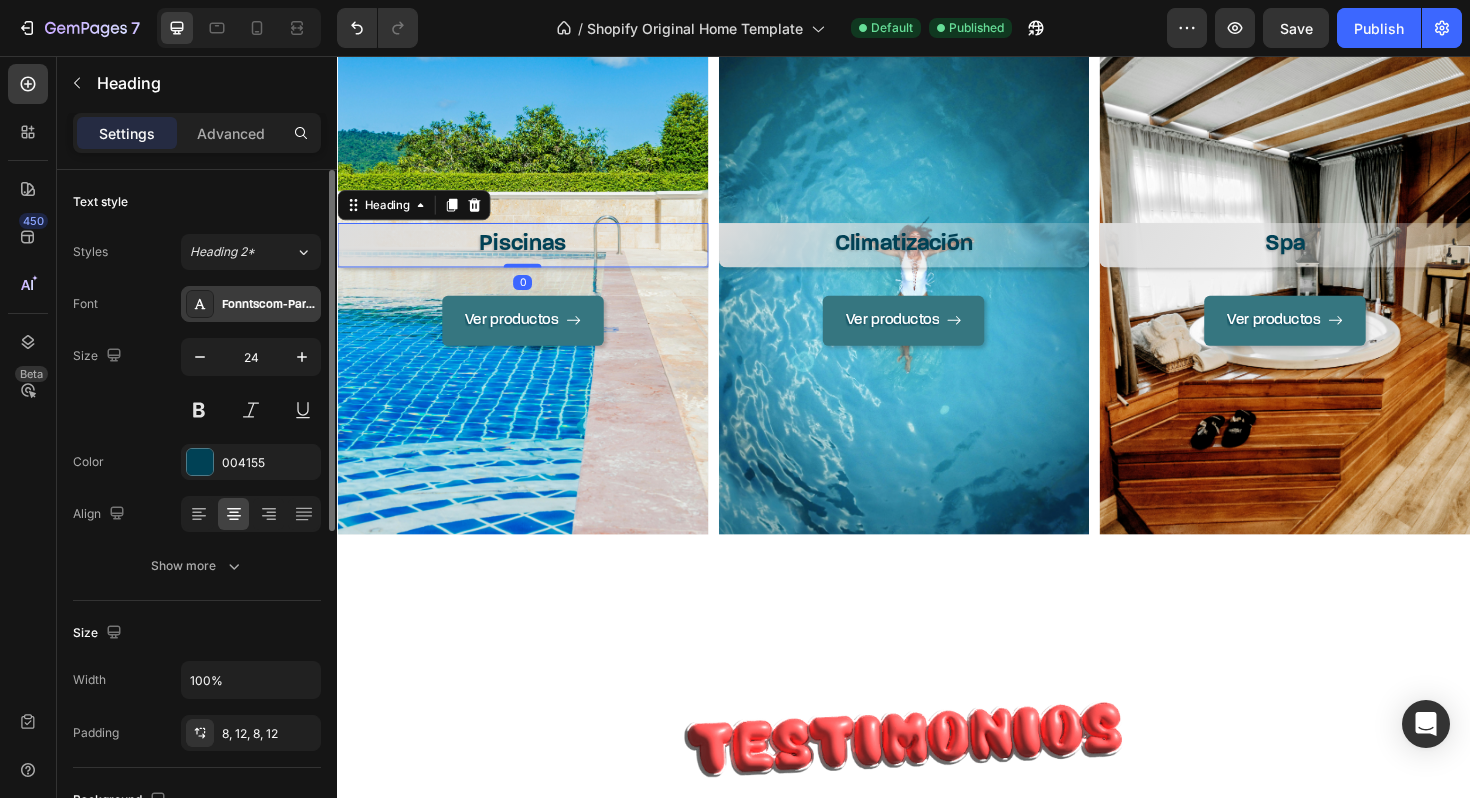 click on "Fonntscom-Paralucent_Demi_Bold" at bounding box center (269, 305) 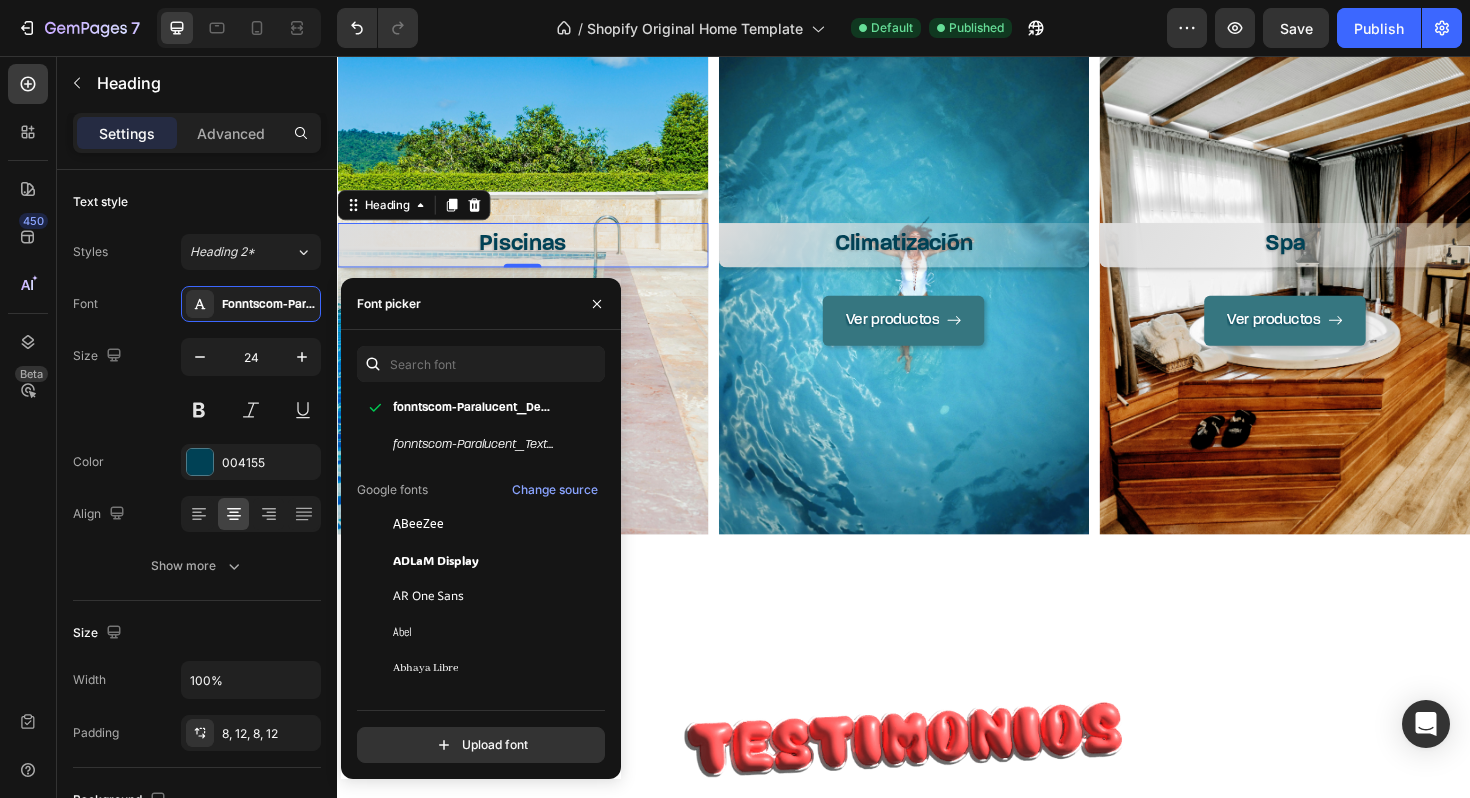 scroll, scrollTop: 312, scrollLeft: 0, axis: vertical 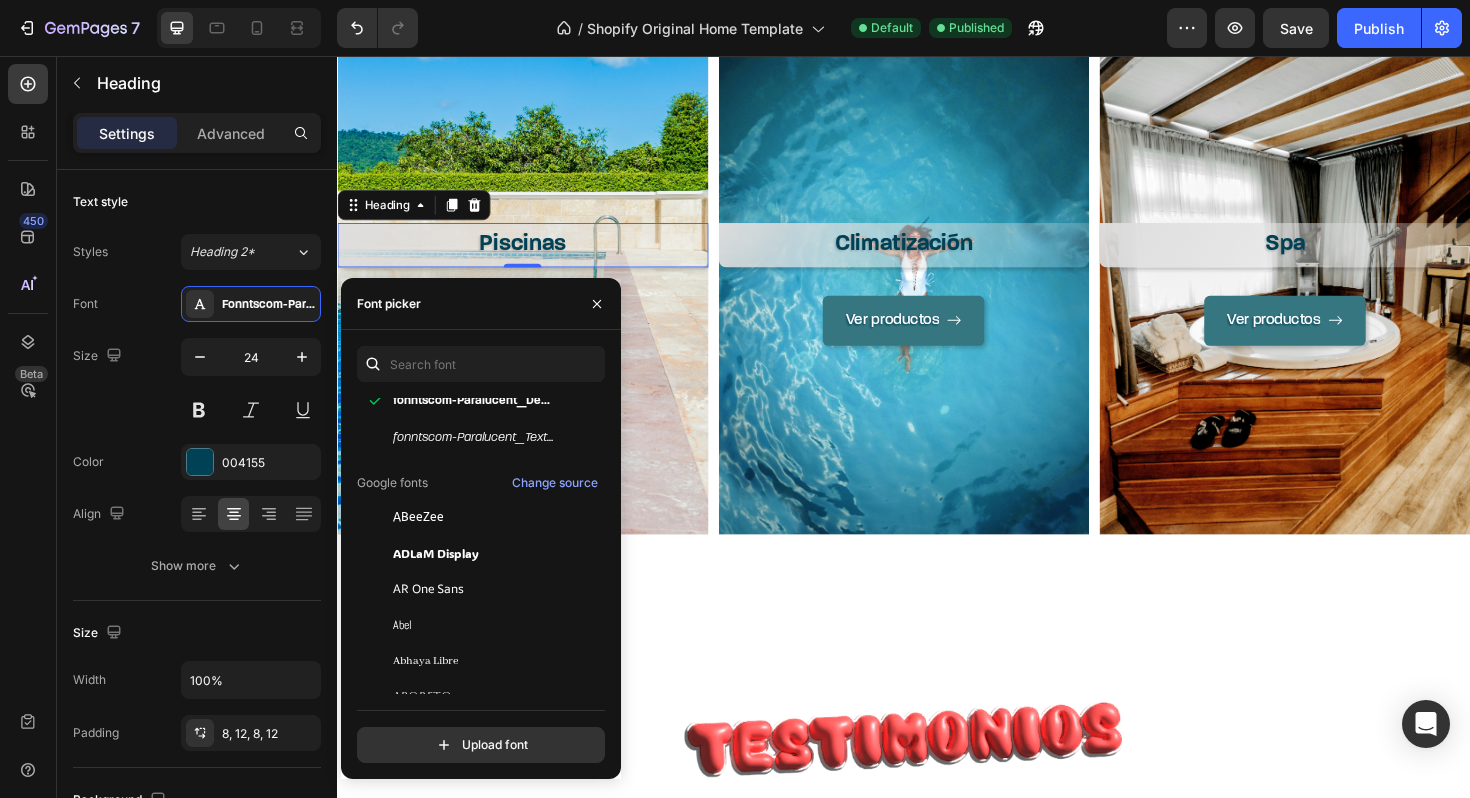 click on "Piscinas" at bounding box center [533, 256] 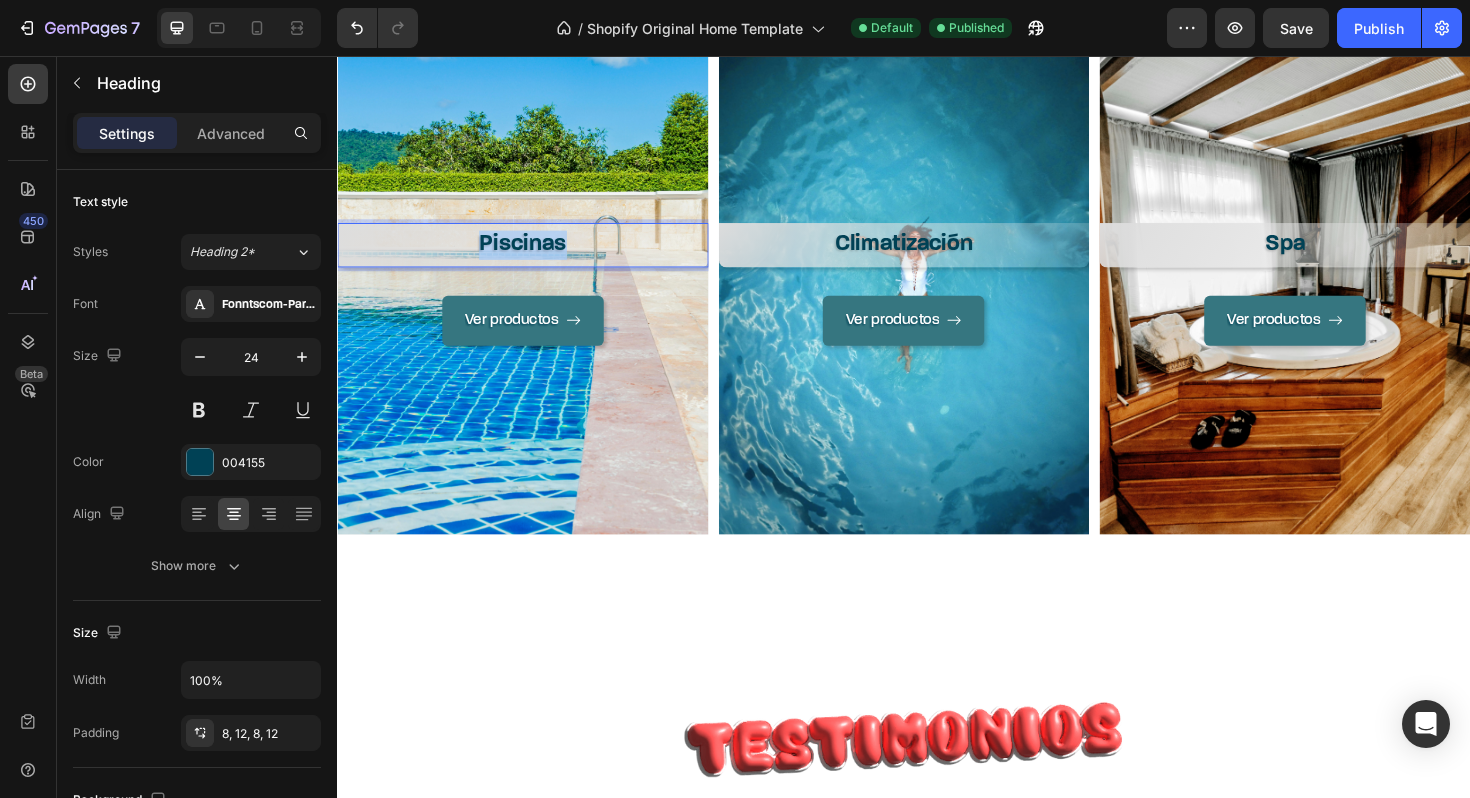 click on "Piscinas" at bounding box center (533, 256) 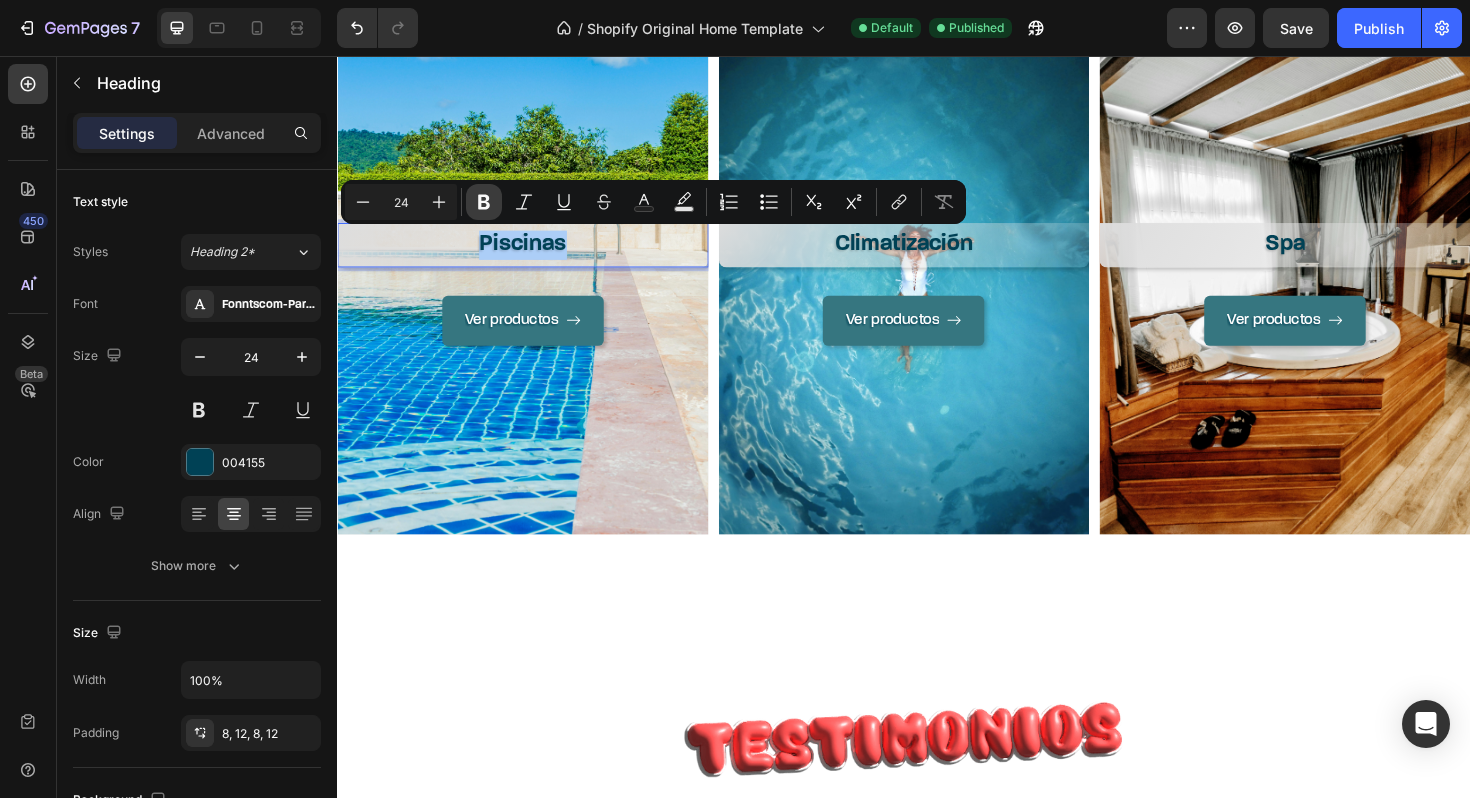 click 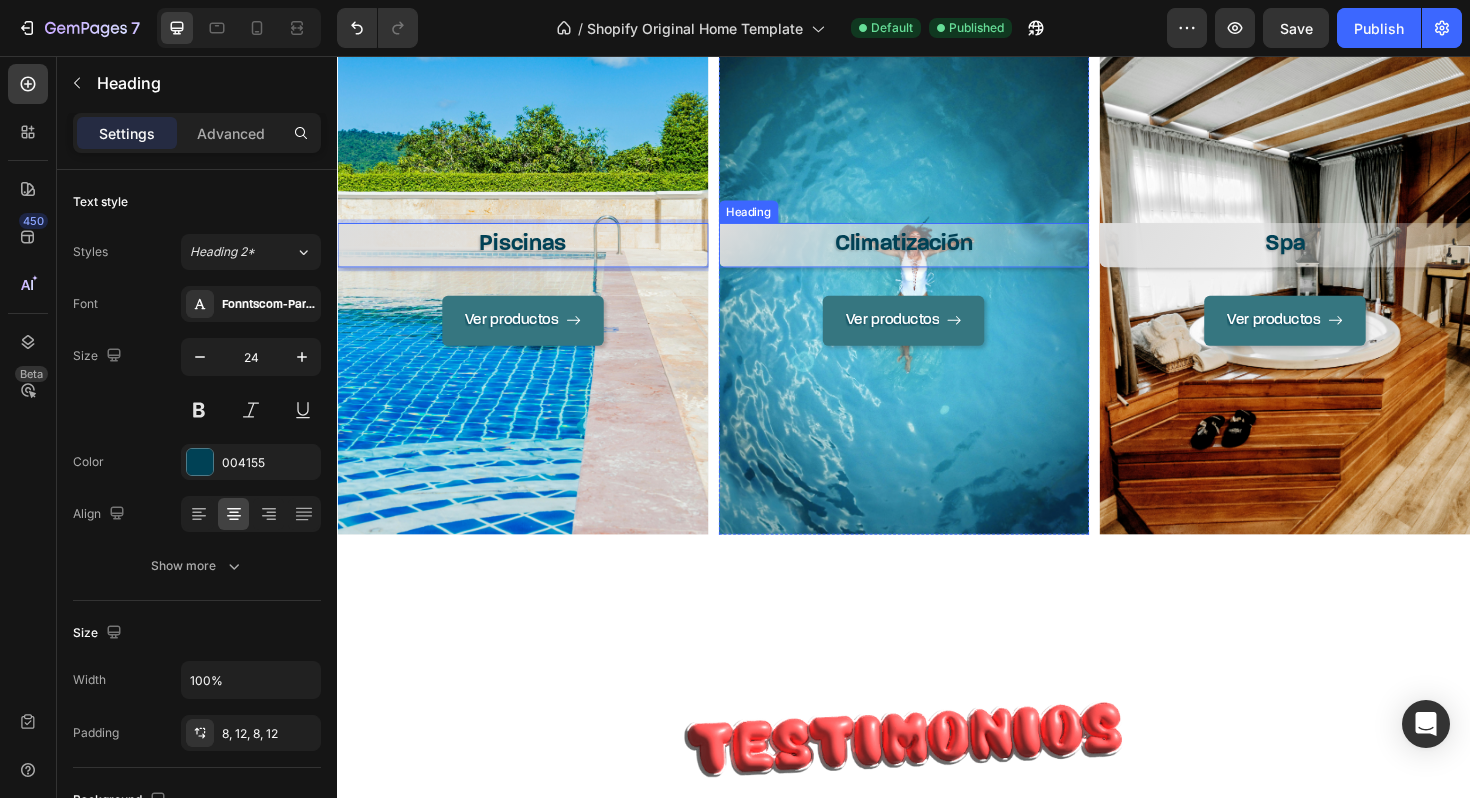 click on "Climatización" at bounding box center (937, 256) 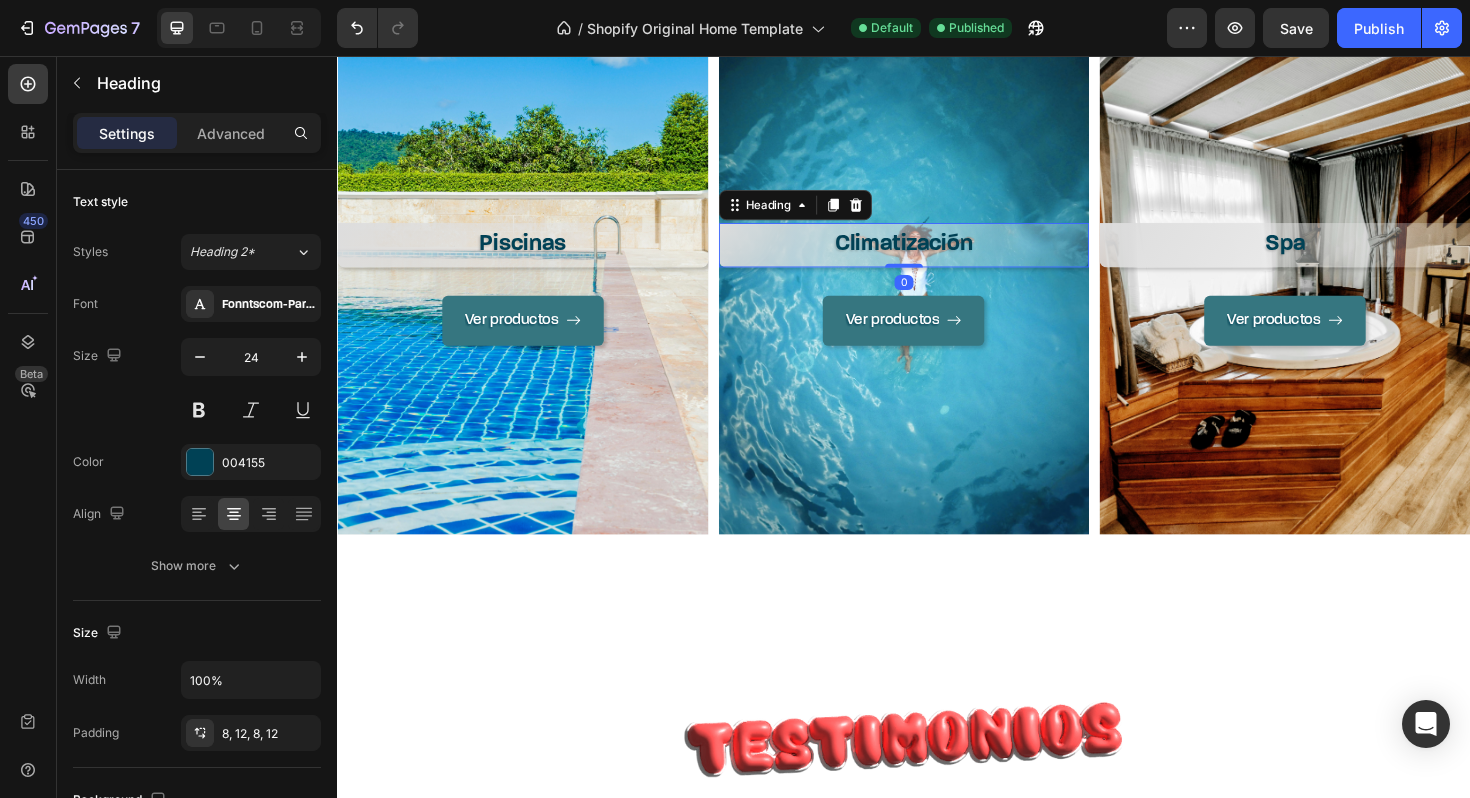 click on "Climatización" at bounding box center [937, 256] 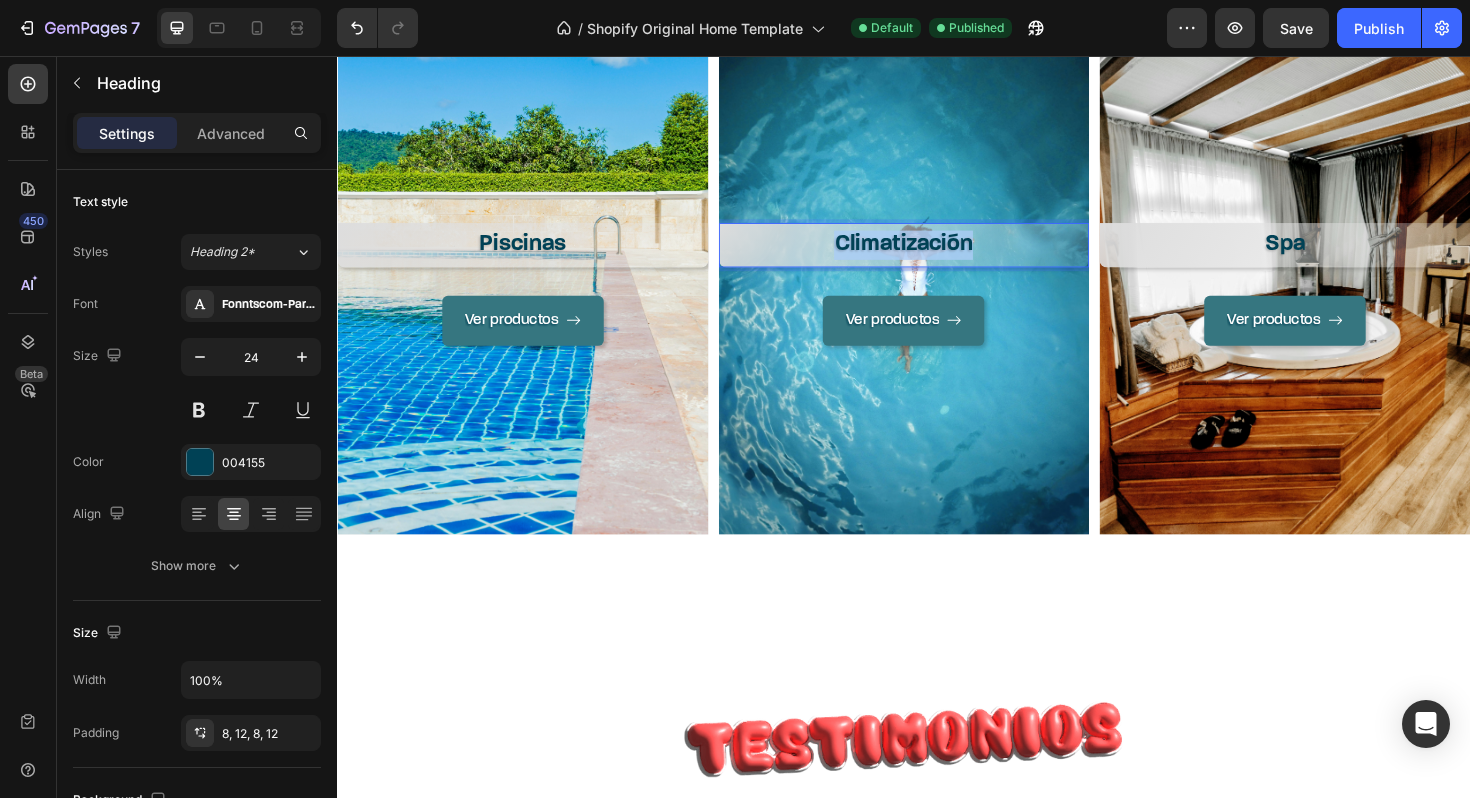 click on "Climatización" at bounding box center (937, 256) 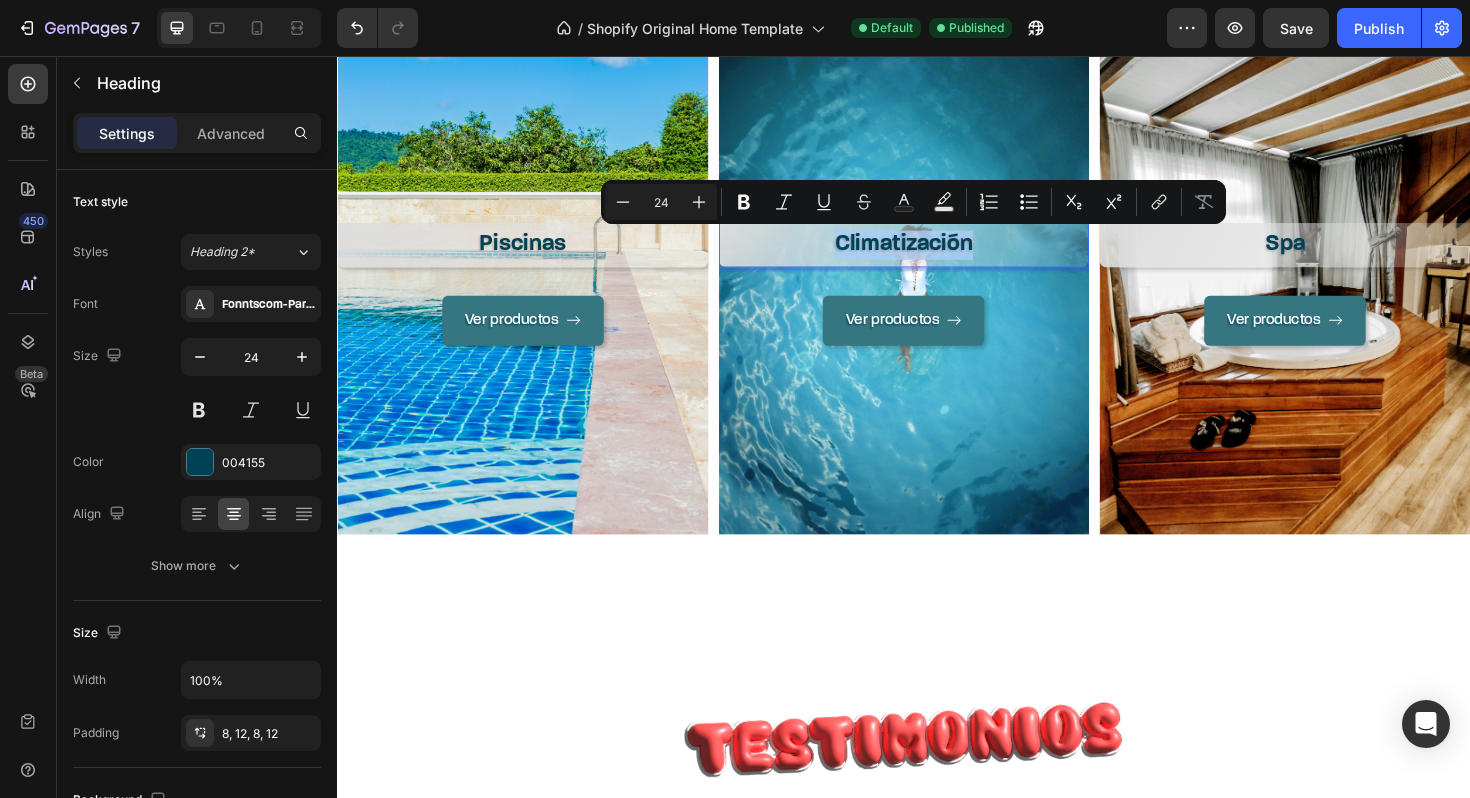 click on "Climatización" at bounding box center [937, 256] 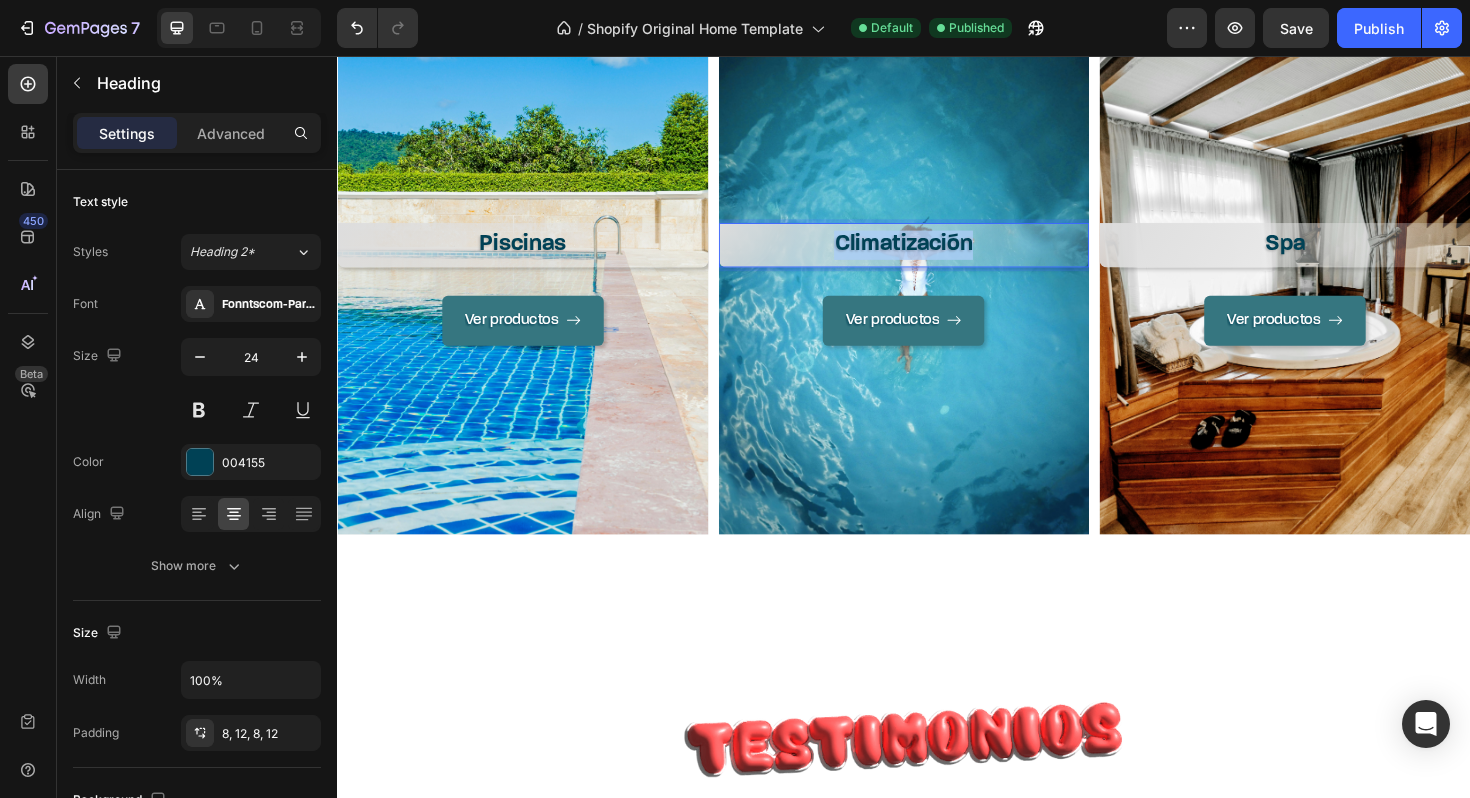 click on "Climatización" at bounding box center [937, 256] 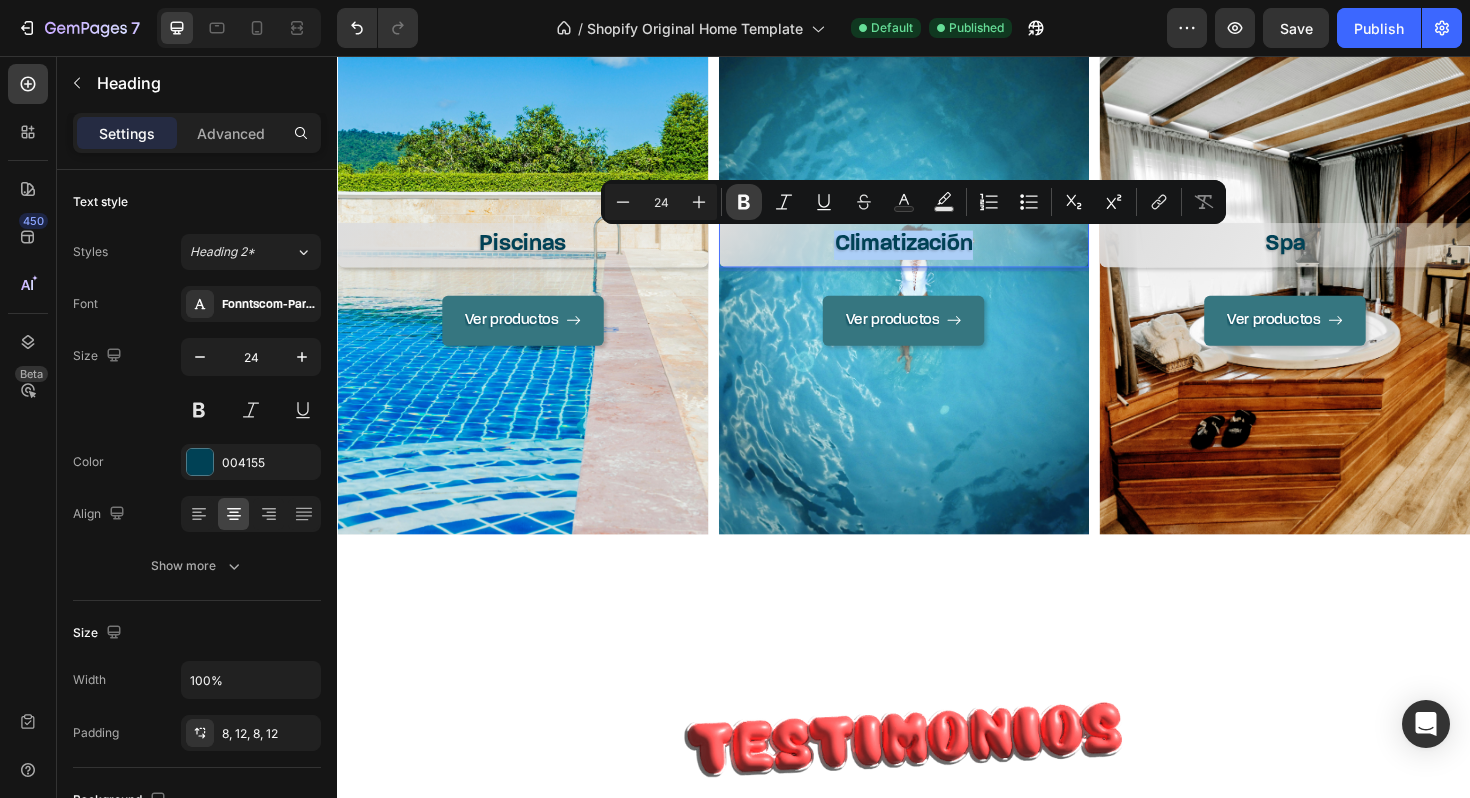 click 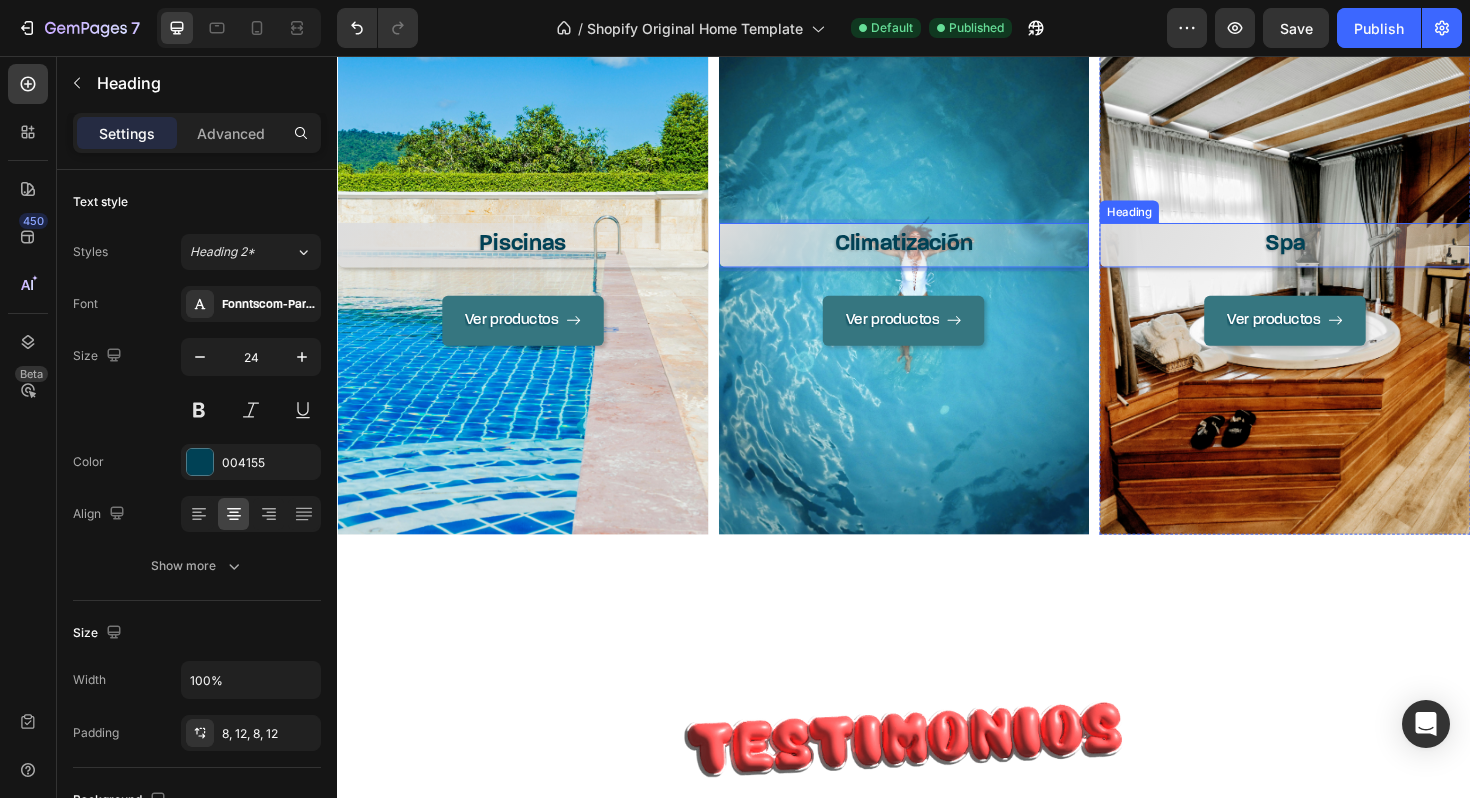 click on "Spa" at bounding box center [1340, 256] 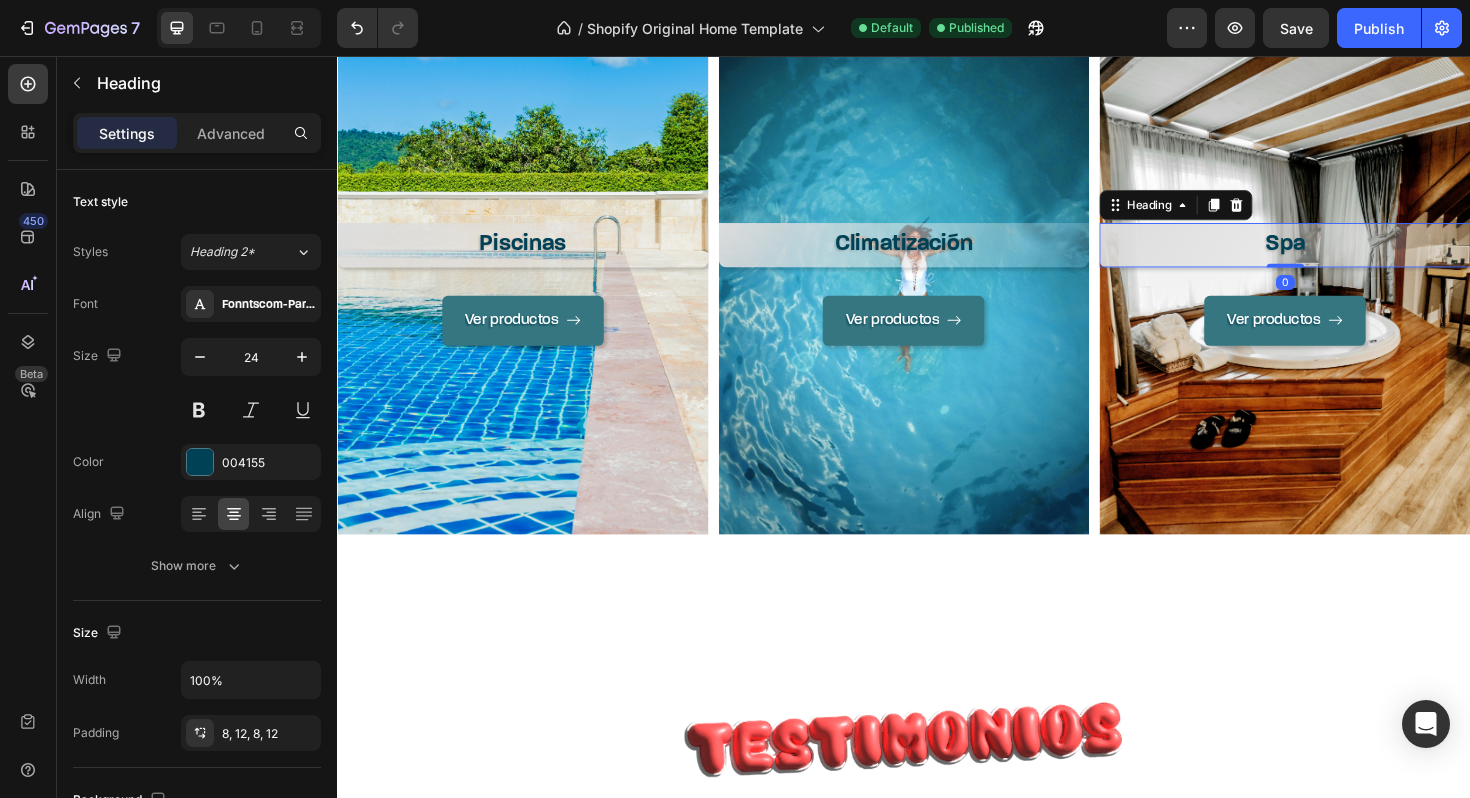 click on "Spa" at bounding box center [1340, 256] 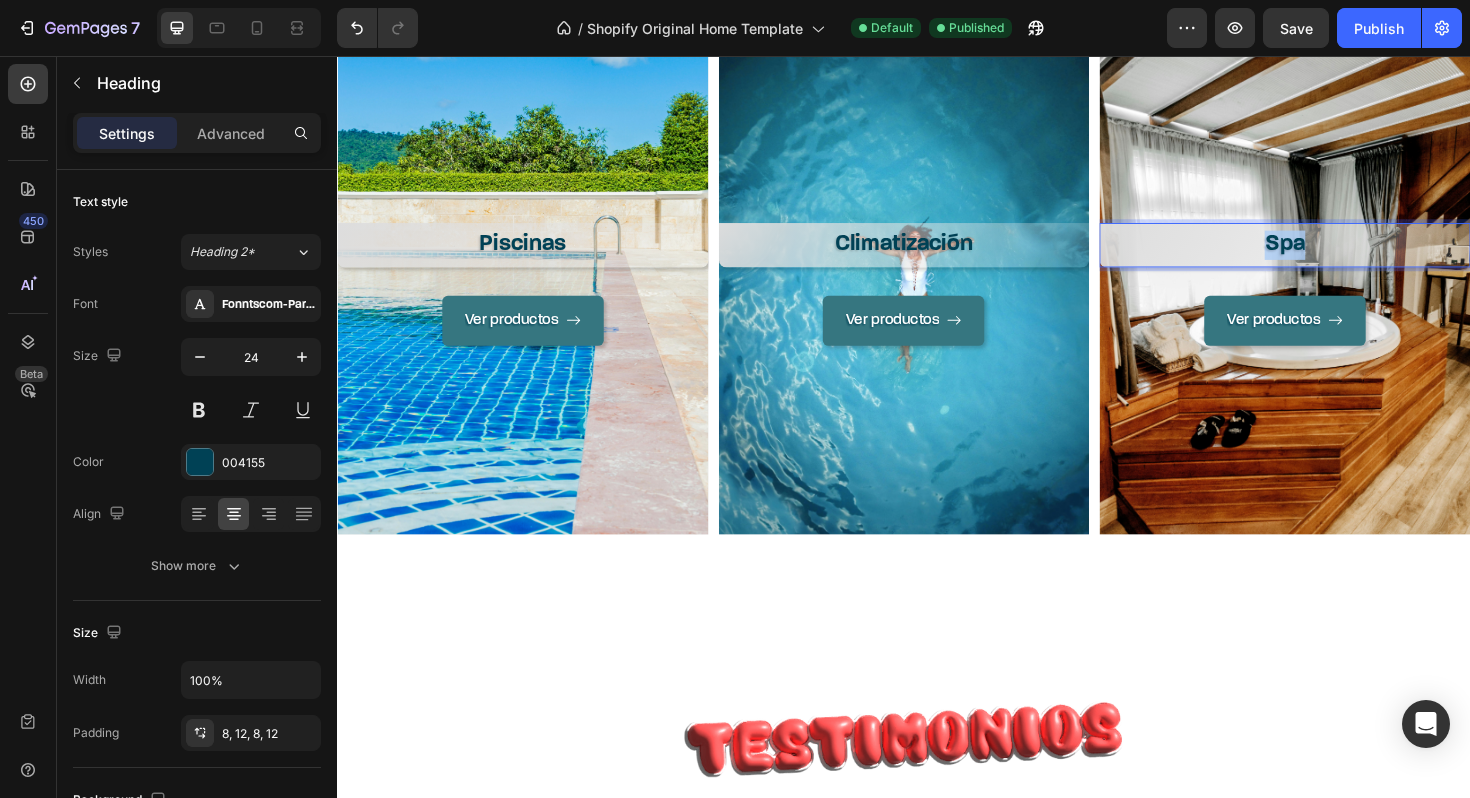 click on "Spa" at bounding box center (1340, 256) 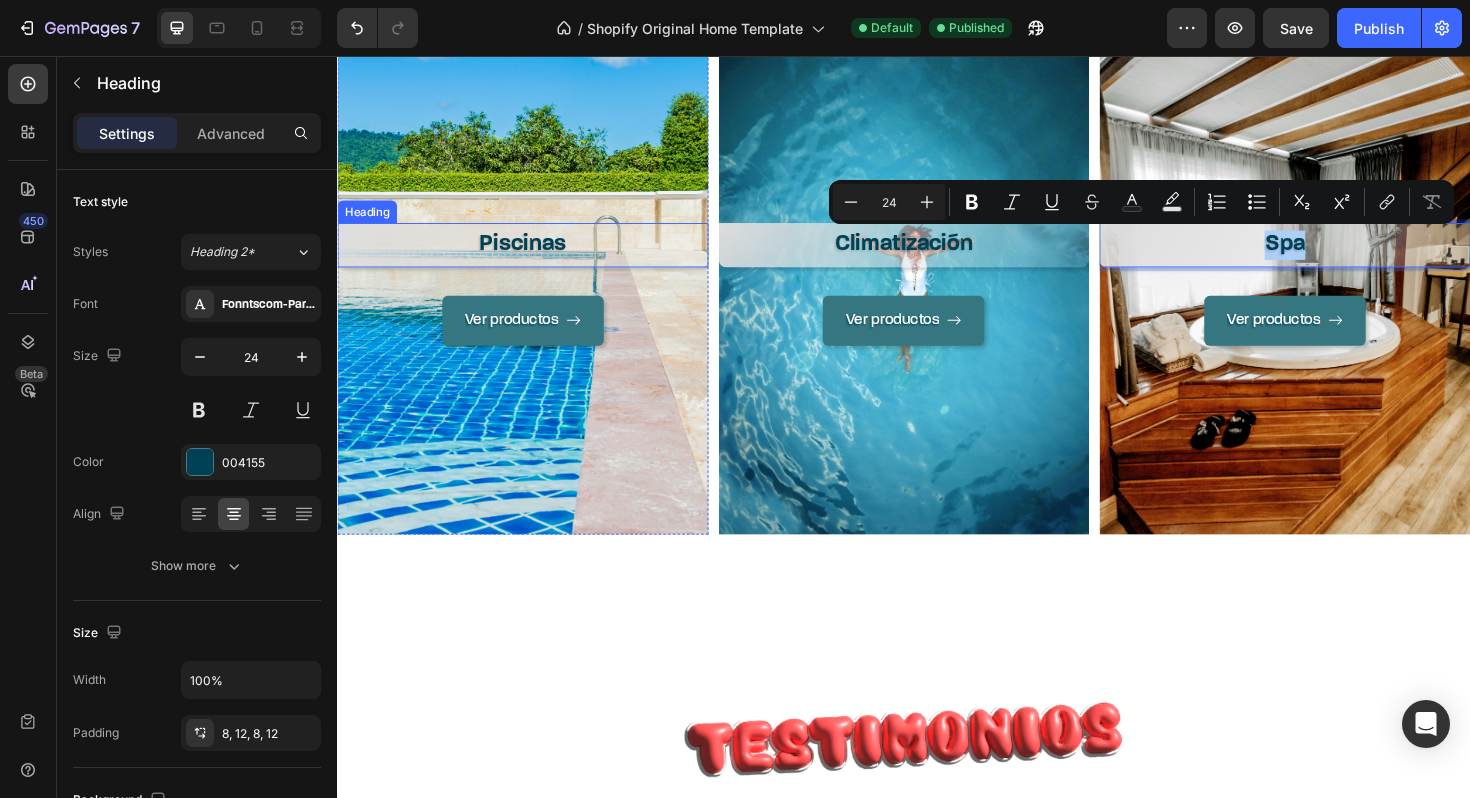 click on "⁠⁠⁠⁠⁠⁠⁠ Piscinas" at bounding box center [533, 256] 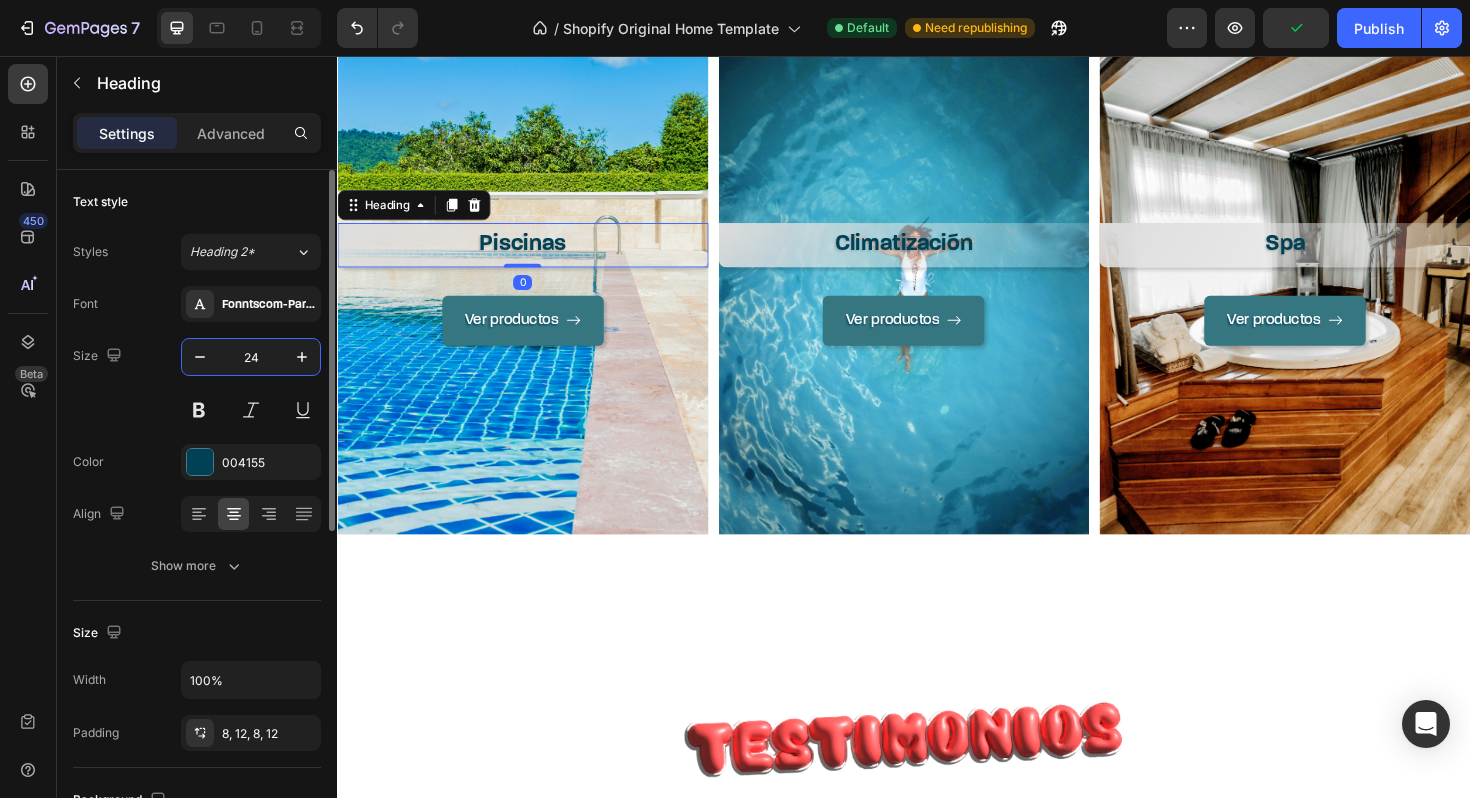 click on "24" at bounding box center (251, 357) 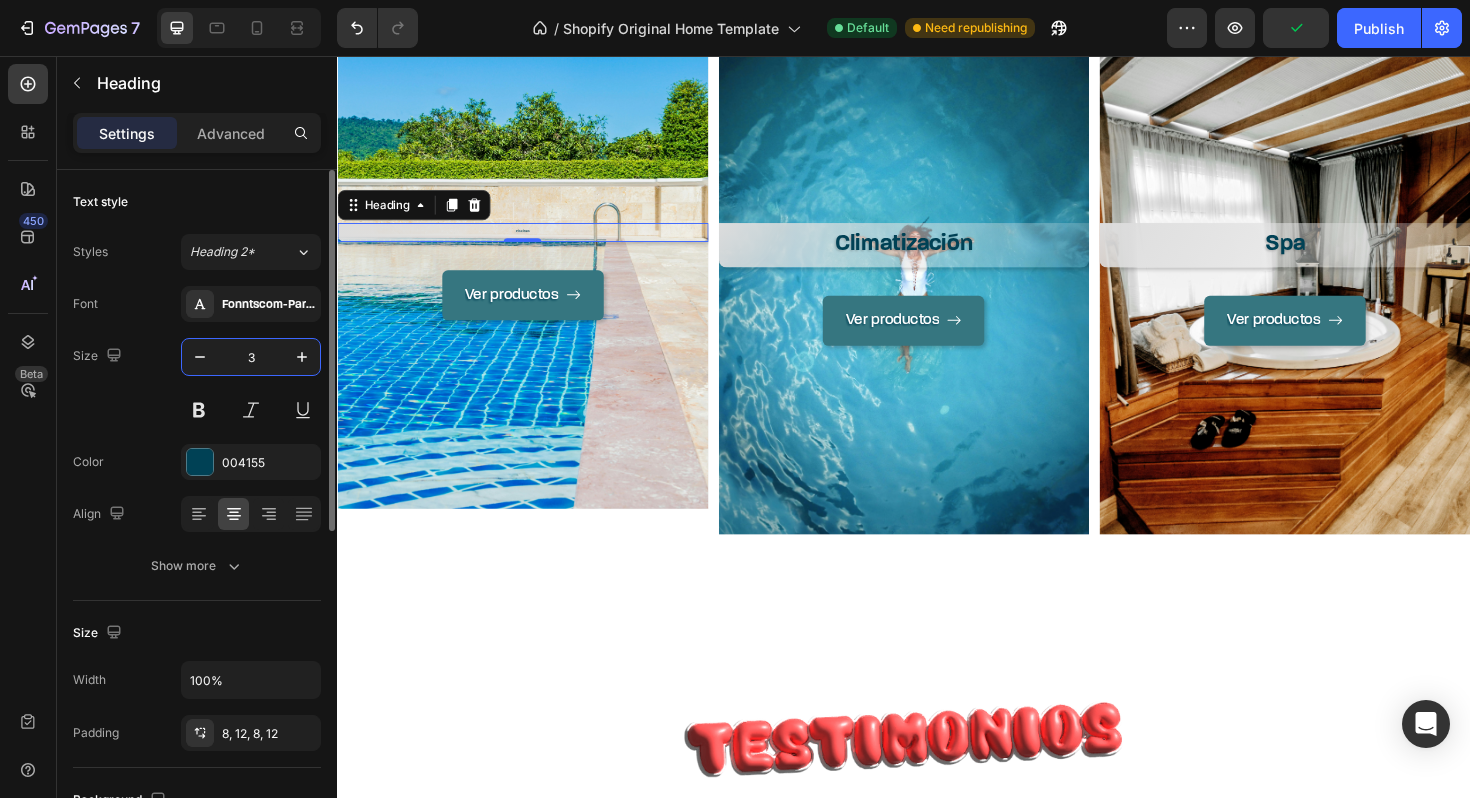 type on "32" 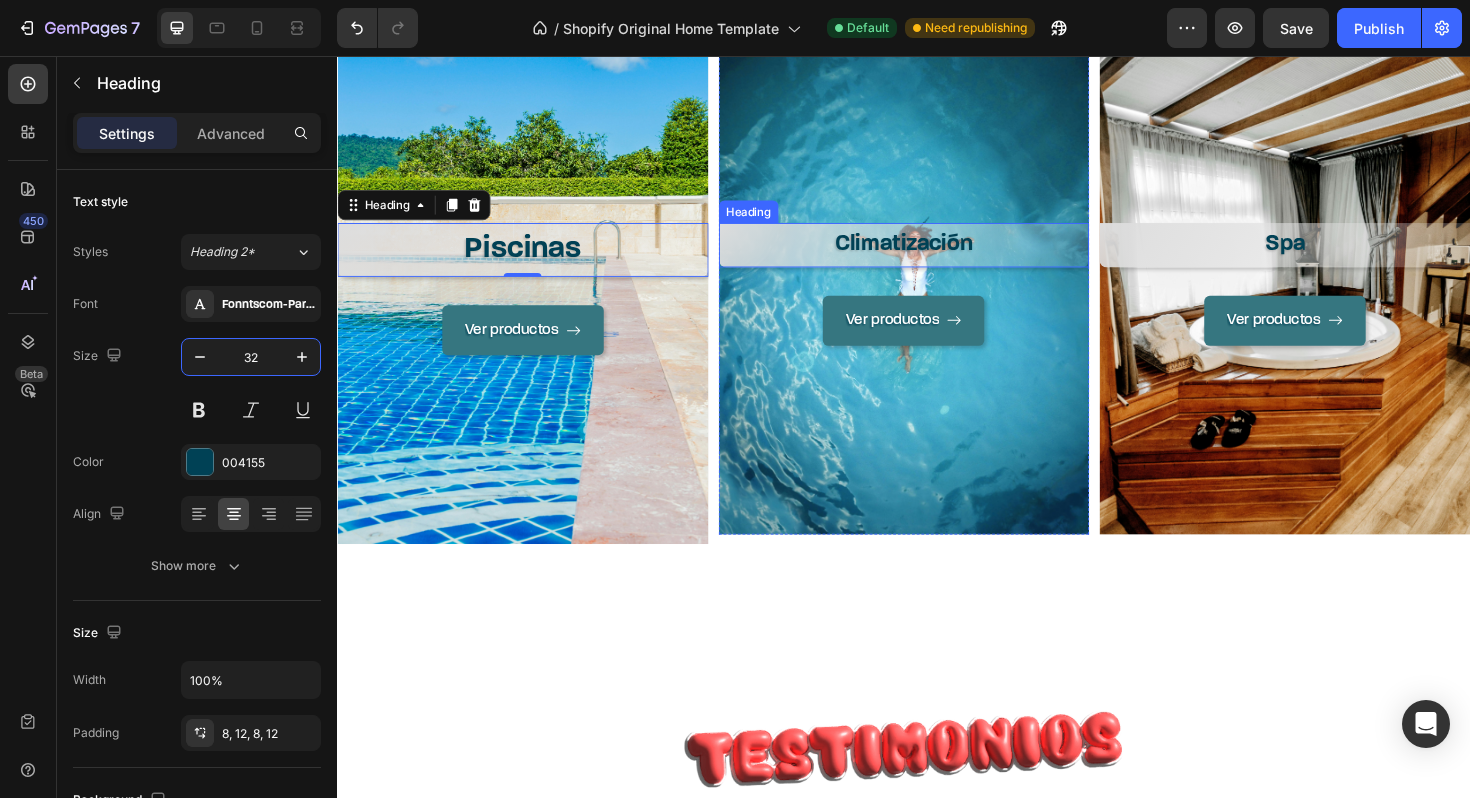 click on "⁠⁠⁠⁠⁠⁠⁠ Climatización" at bounding box center (937, 256) 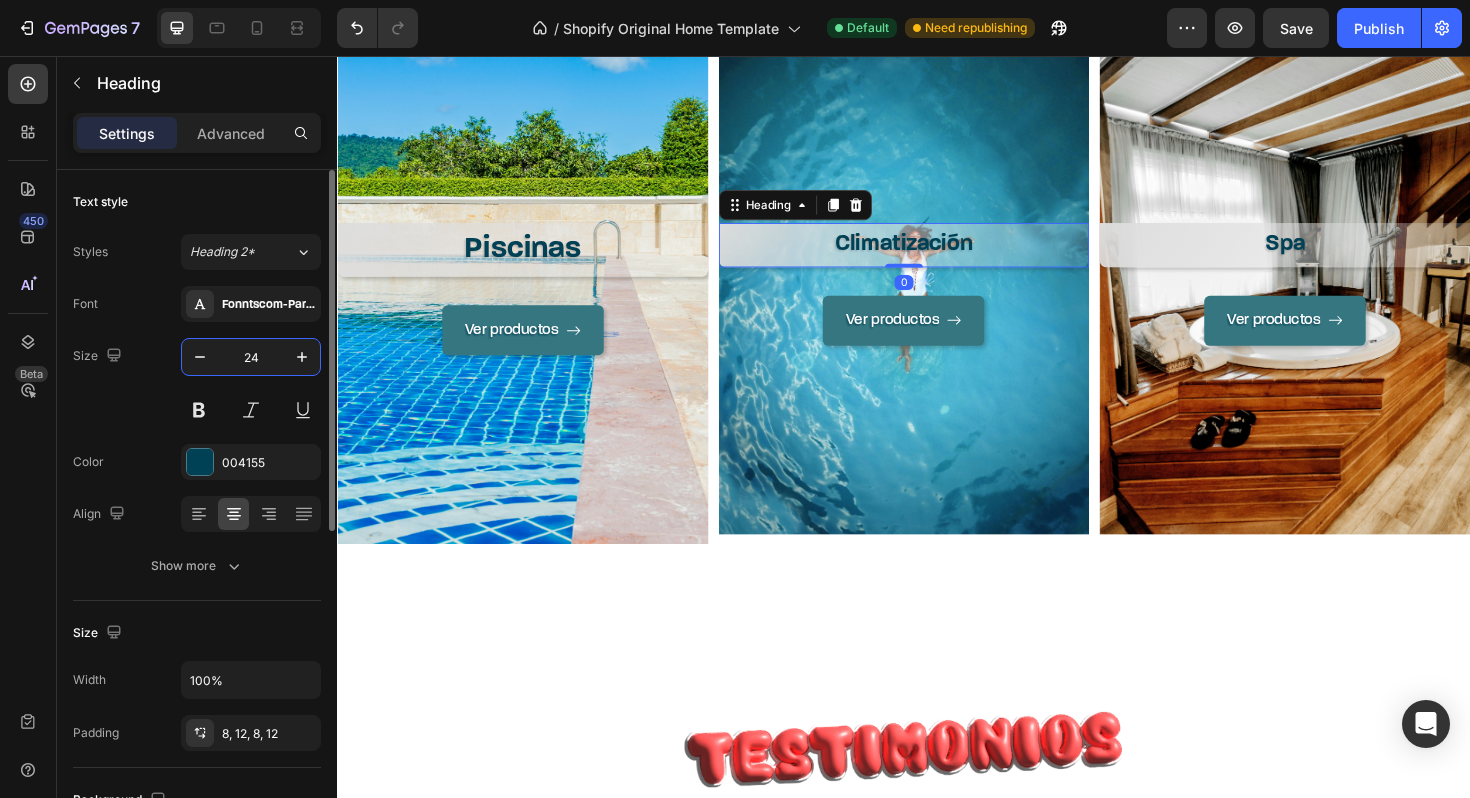 click on "24" at bounding box center (251, 357) 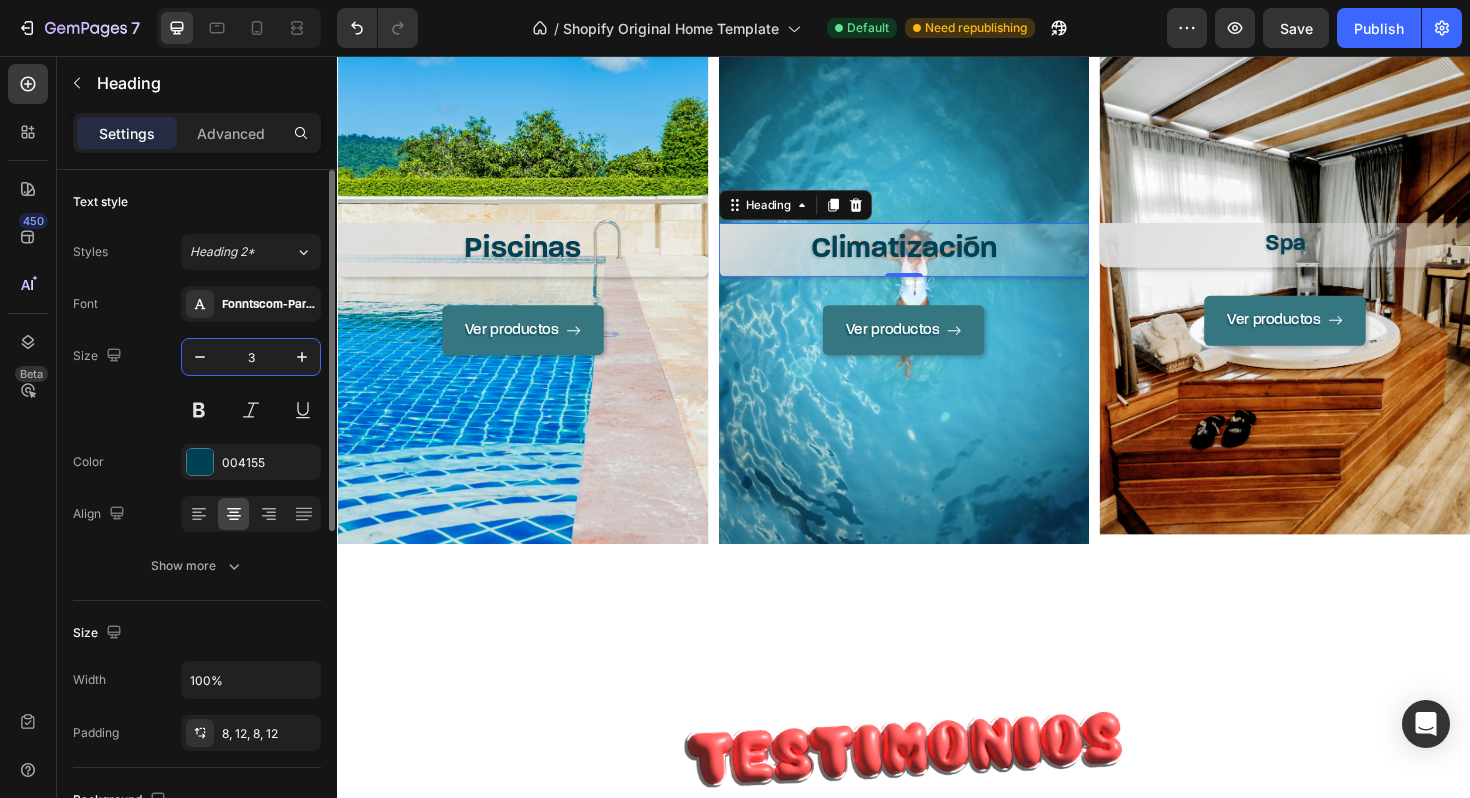 type on "32" 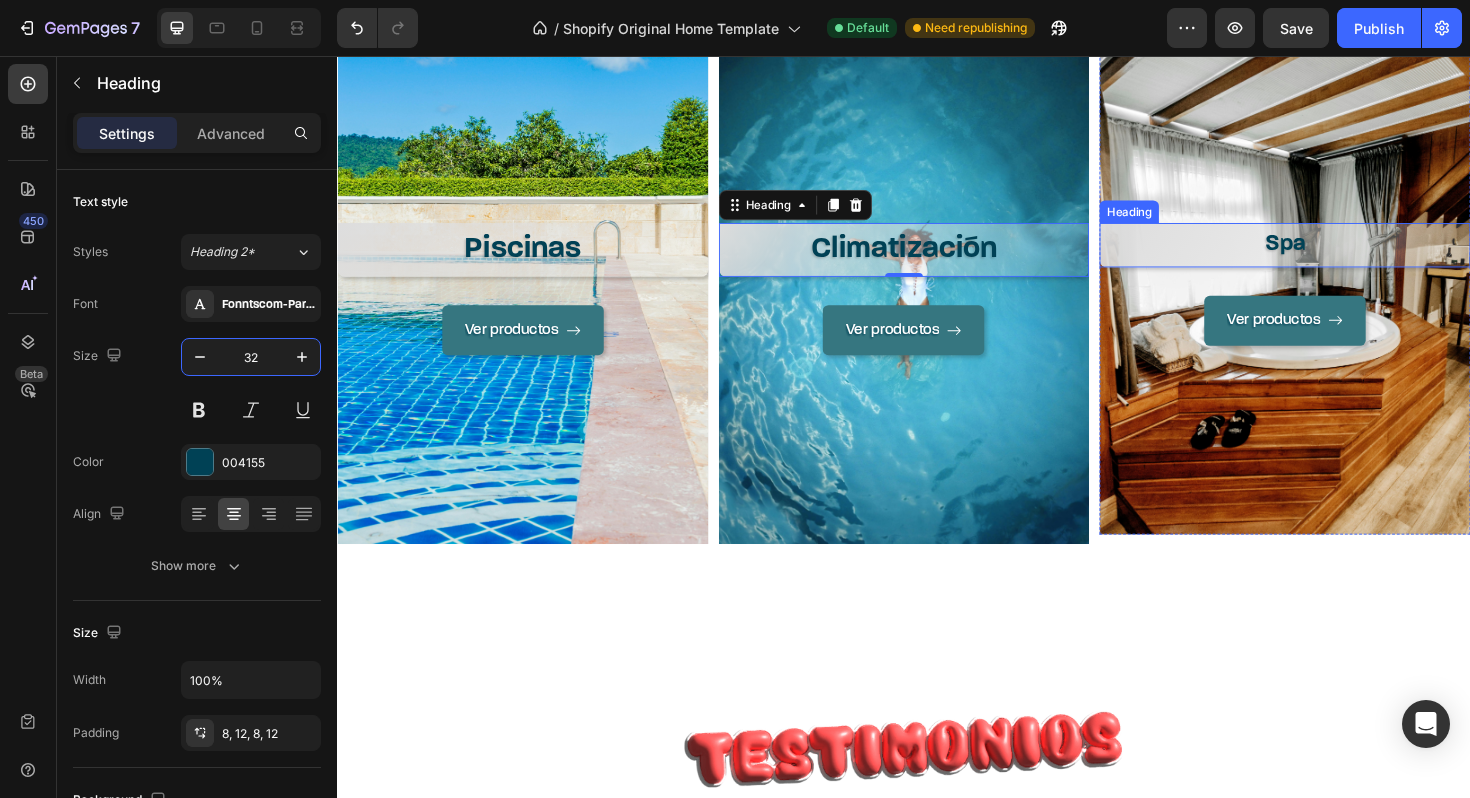 click on "Spa" at bounding box center [1340, 256] 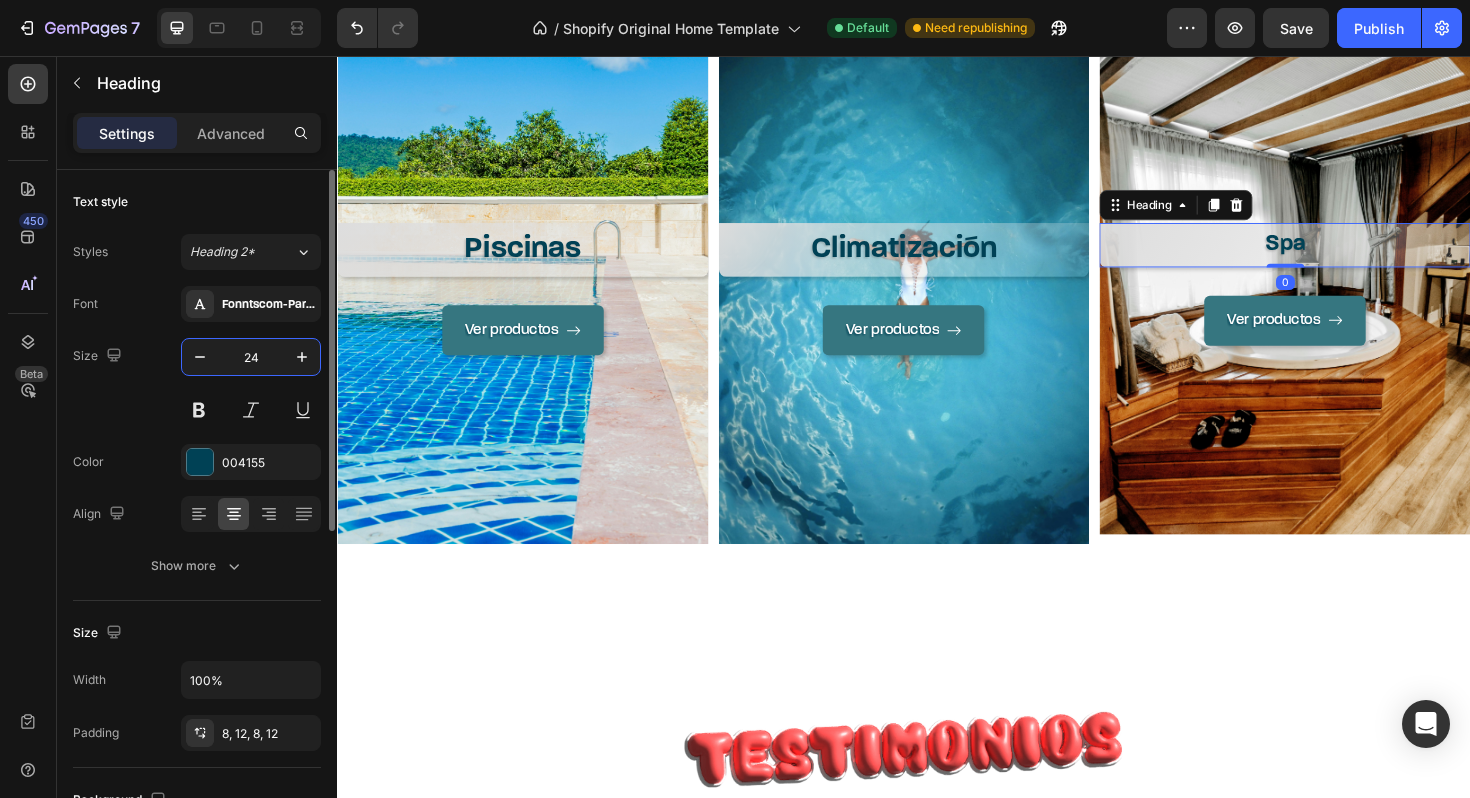 click on "24" at bounding box center [251, 357] 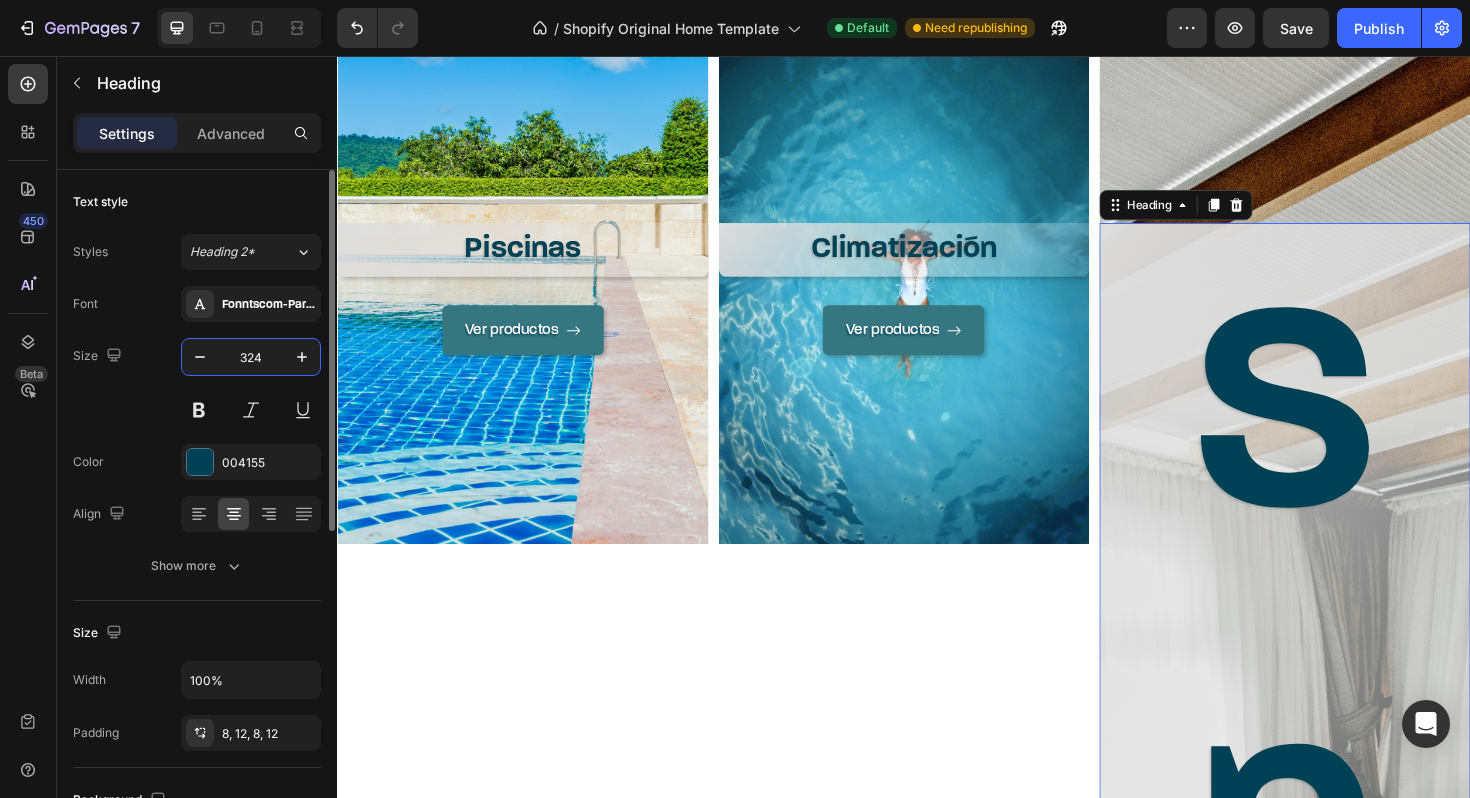type on "32" 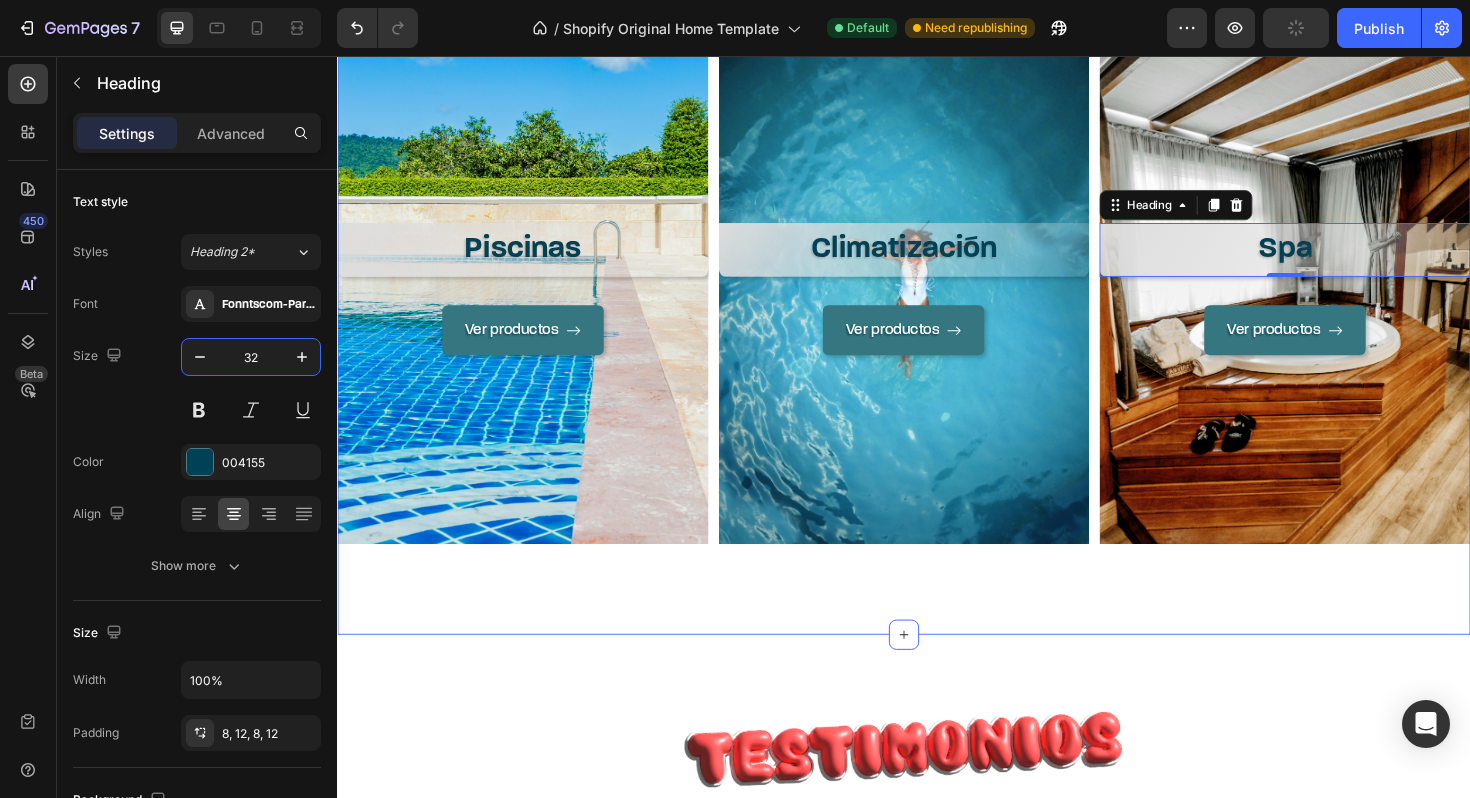 click on "⁠⁠⁠⁠⁠⁠⁠ Piscinas Heading
Ver productos Button Hero Banner ⁠⁠⁠⁠⁠⁠⁠ Climatización Heading
Ver productos Button Hero Banner Spa Heading   0
Ver productos Button Hero Banner Row Section 6" at bounding box center (937, 351) 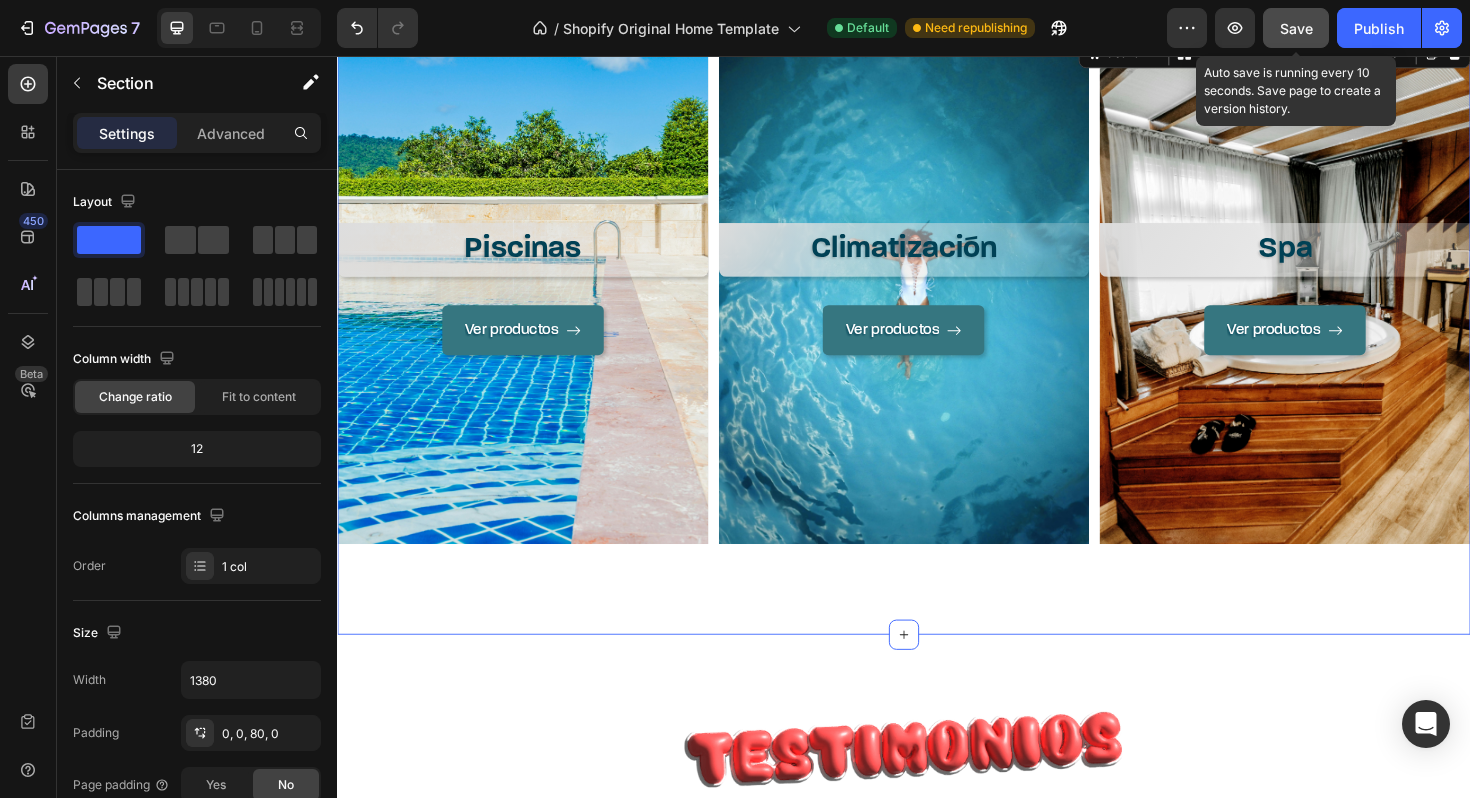click on "Save" at bounding box center (1296, 28) 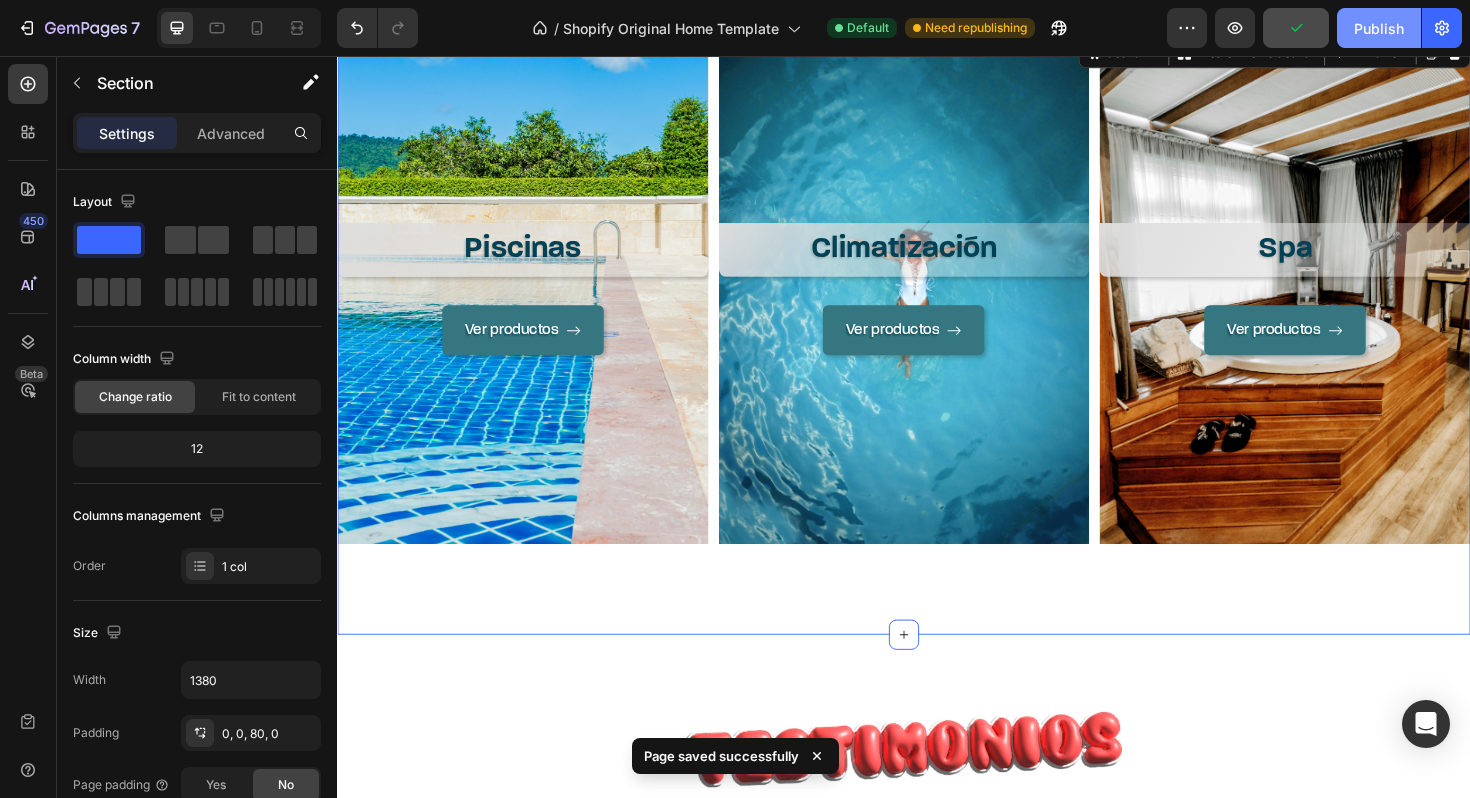 click on "Publish" at bounding box center (1379, 28) 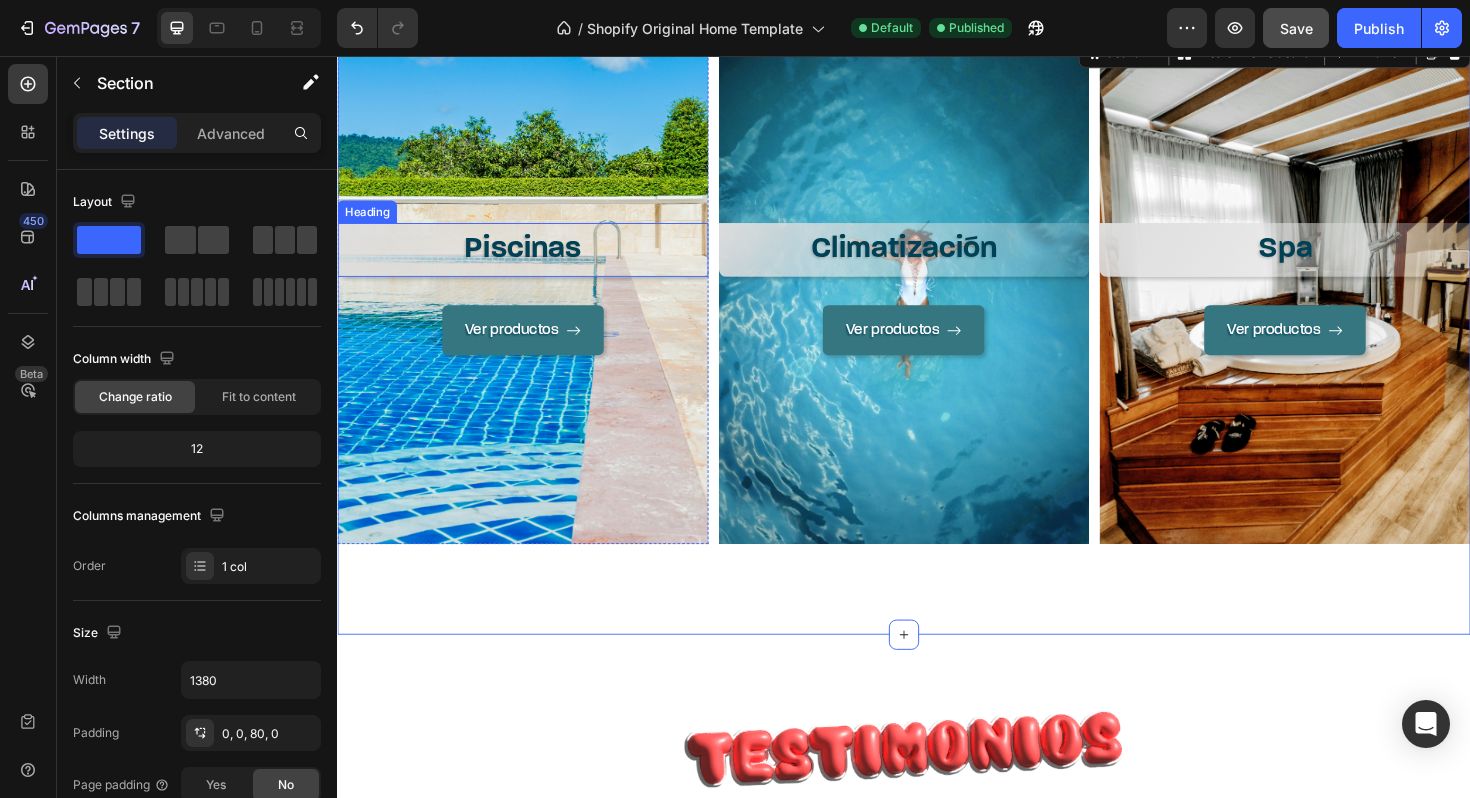 click on "⁠⁠⁠⁠⁠⁠⁠ Piscinas" at bounding box center [533, 262] 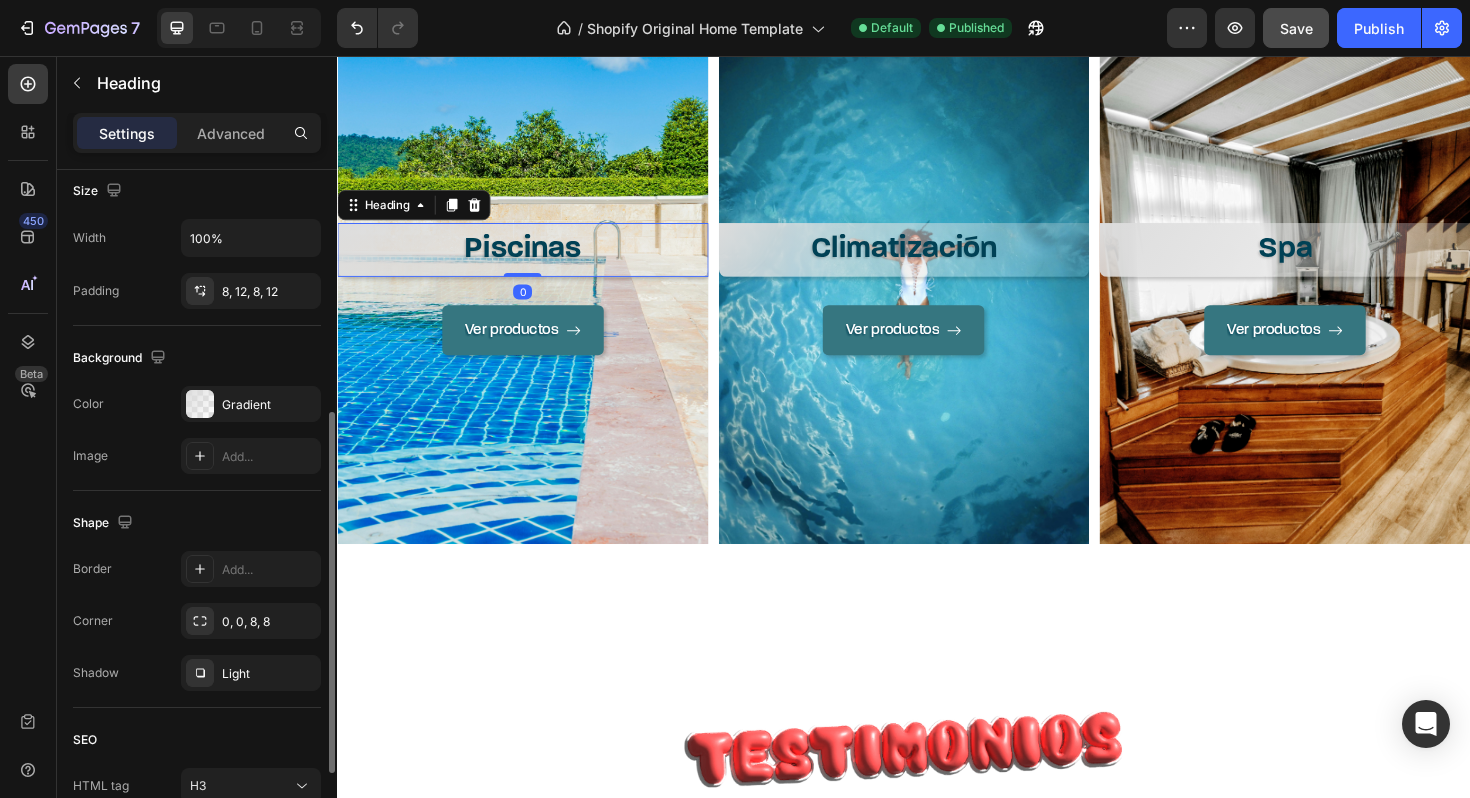 scroll, scrollTop: 464, scrollLeft: 0, axis: vertical 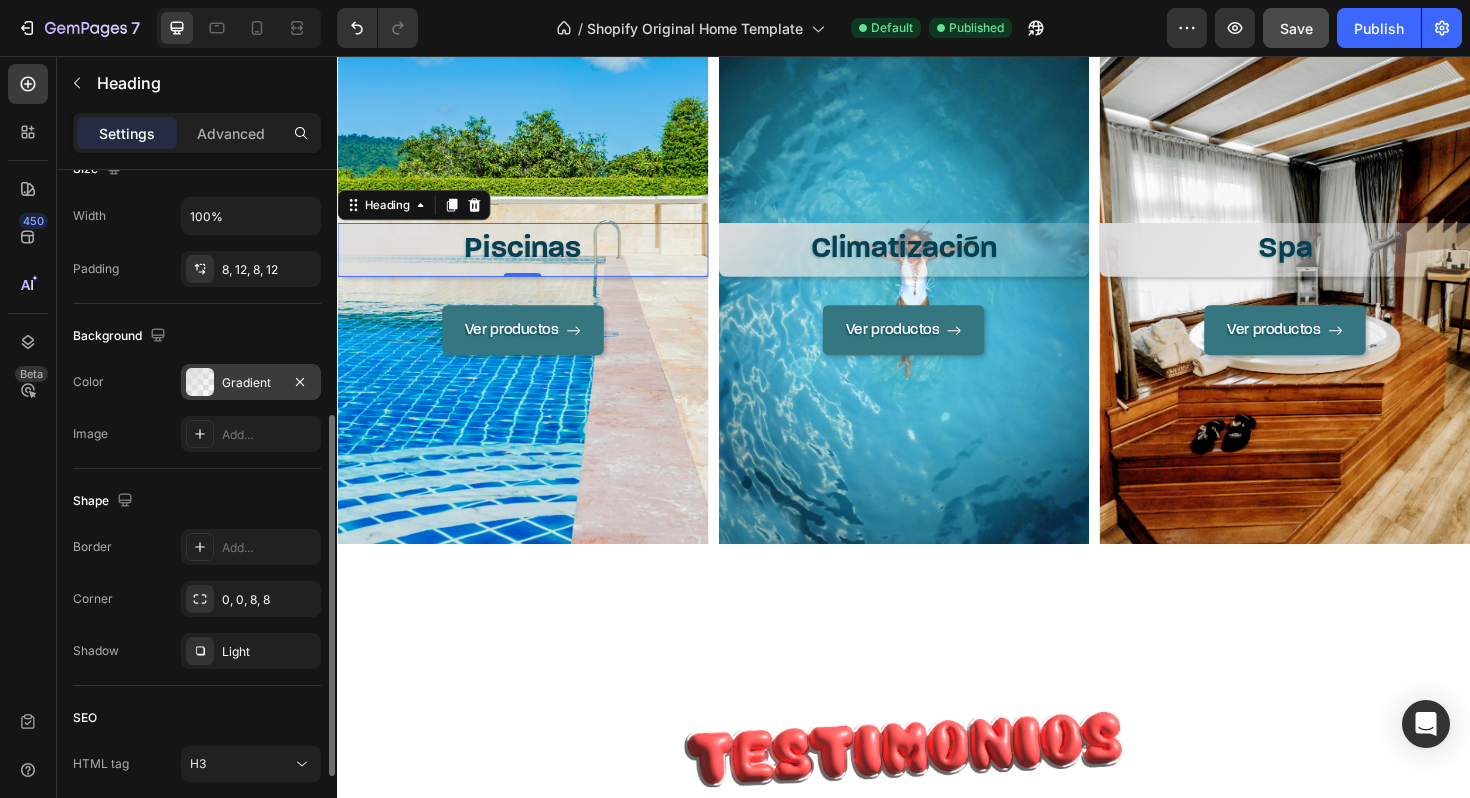 click on "Gradient" at bounding box center [251, 382] 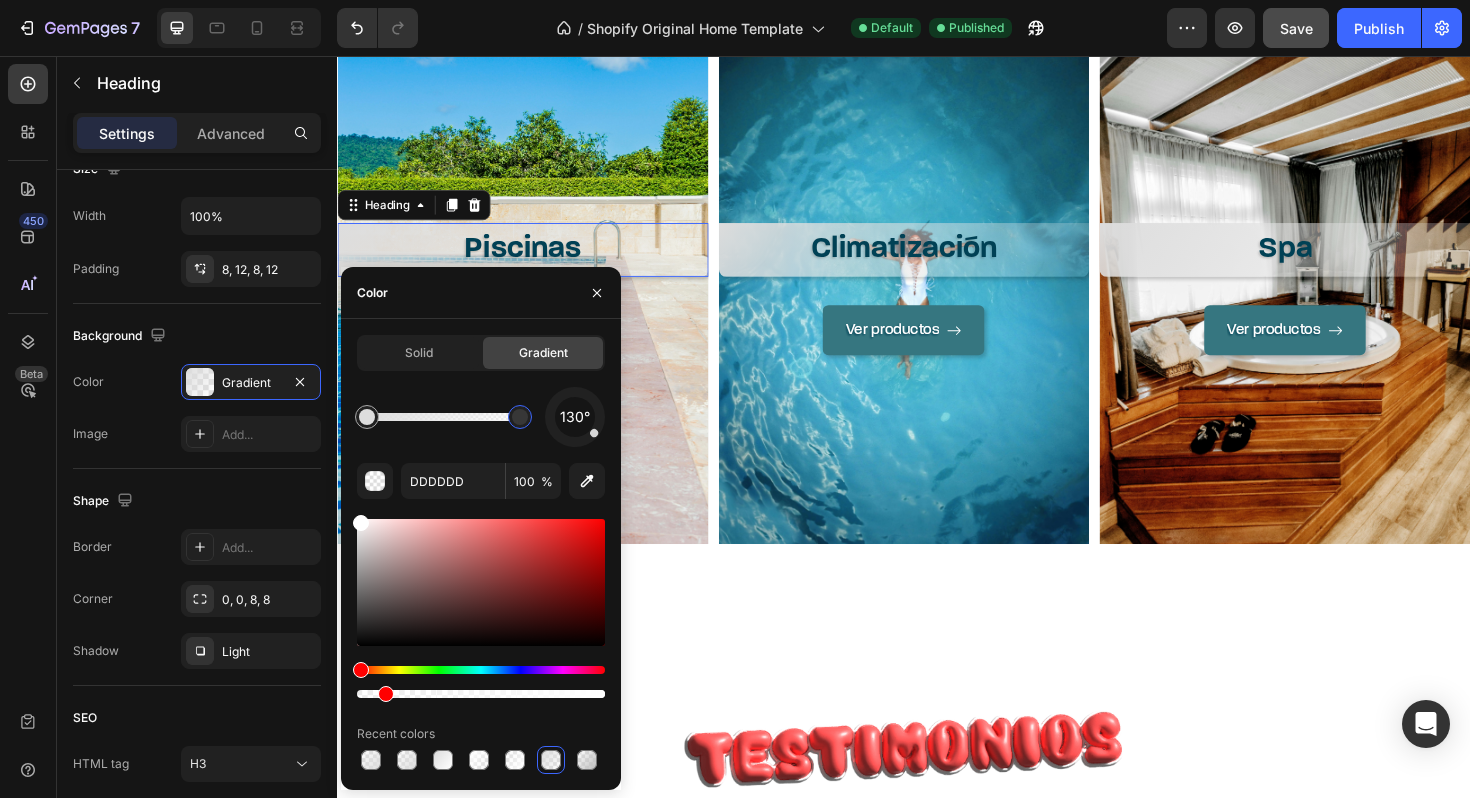 type on "FFFFFF" 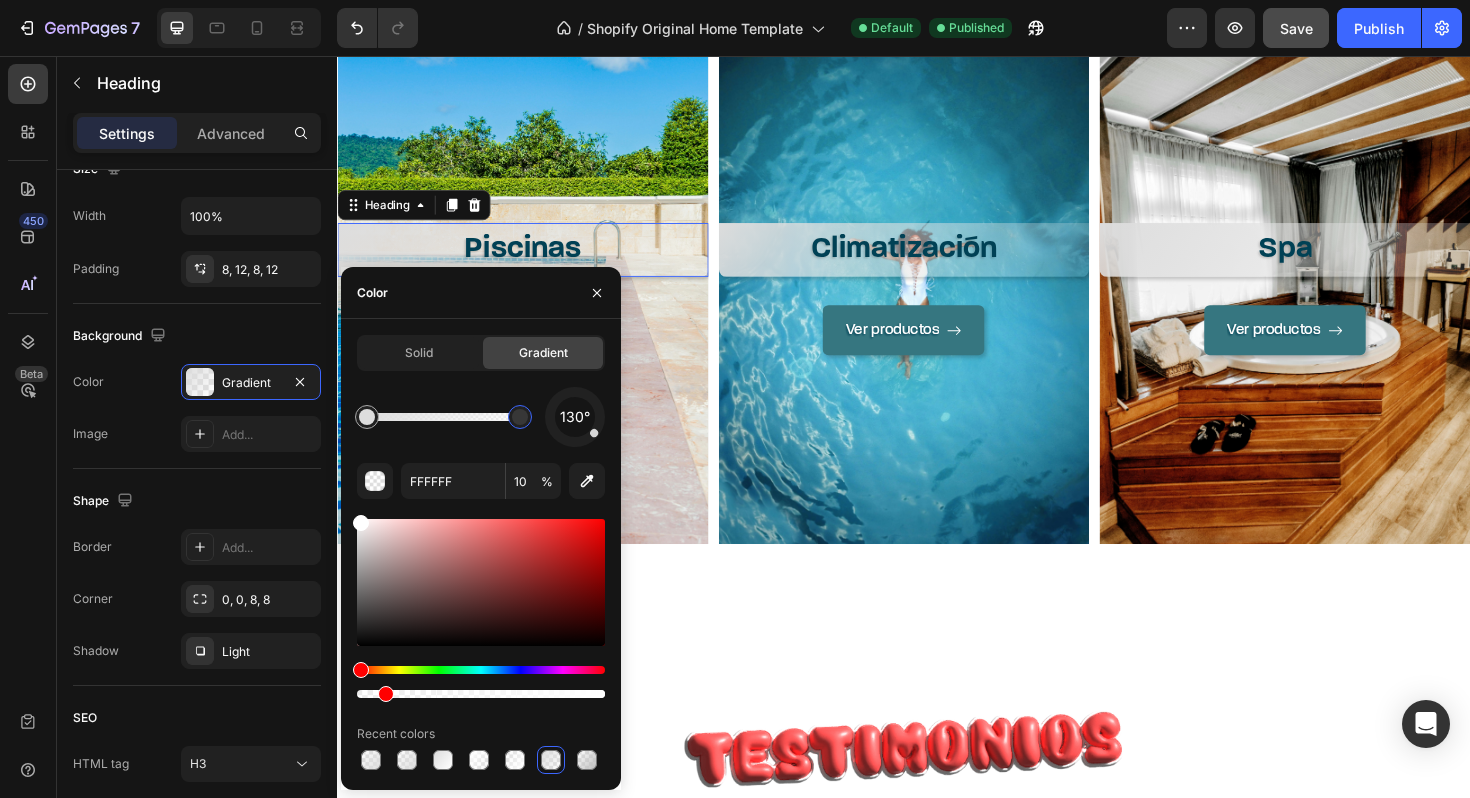 click at bounding box center (520, 417) 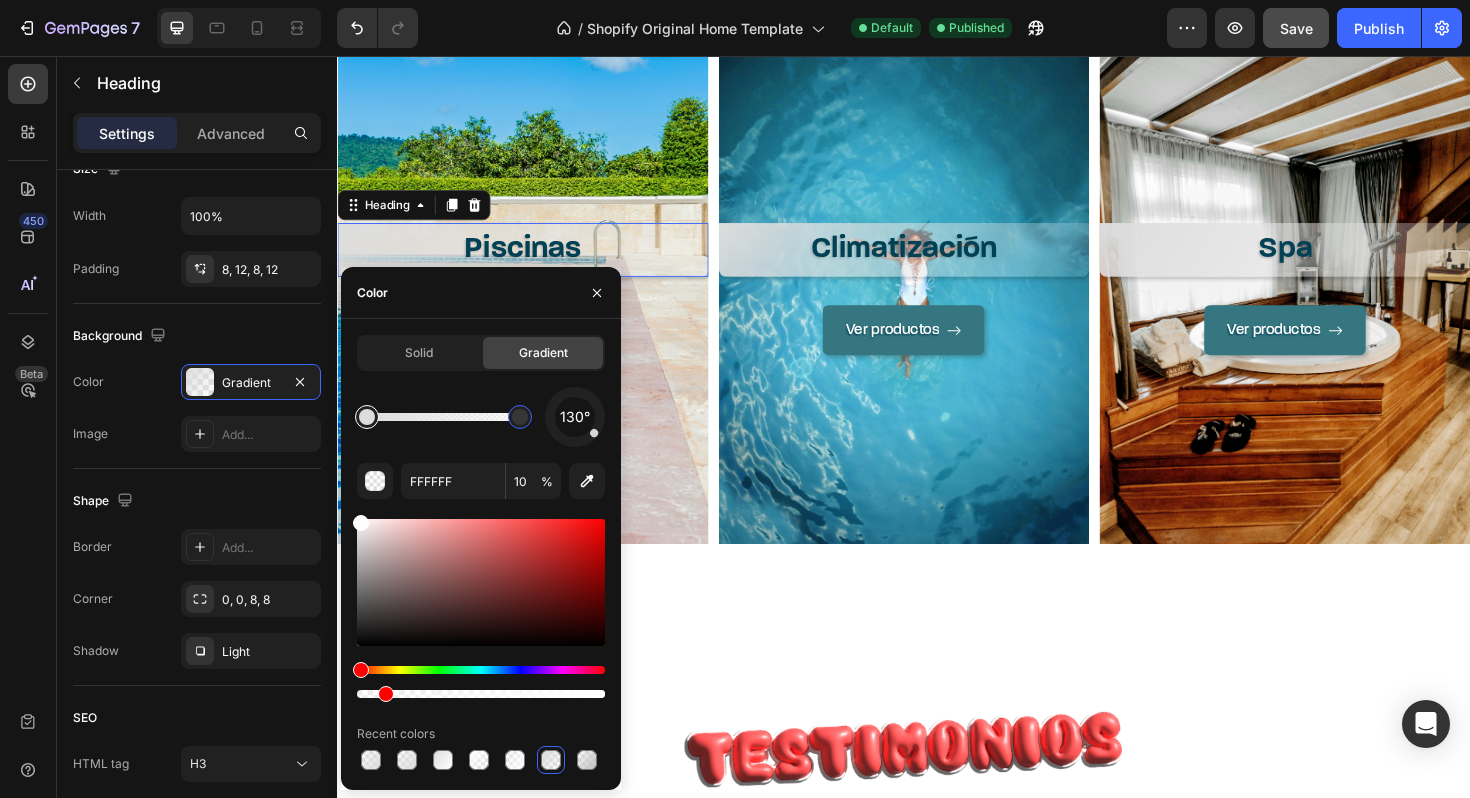 type on "DDDDDD" 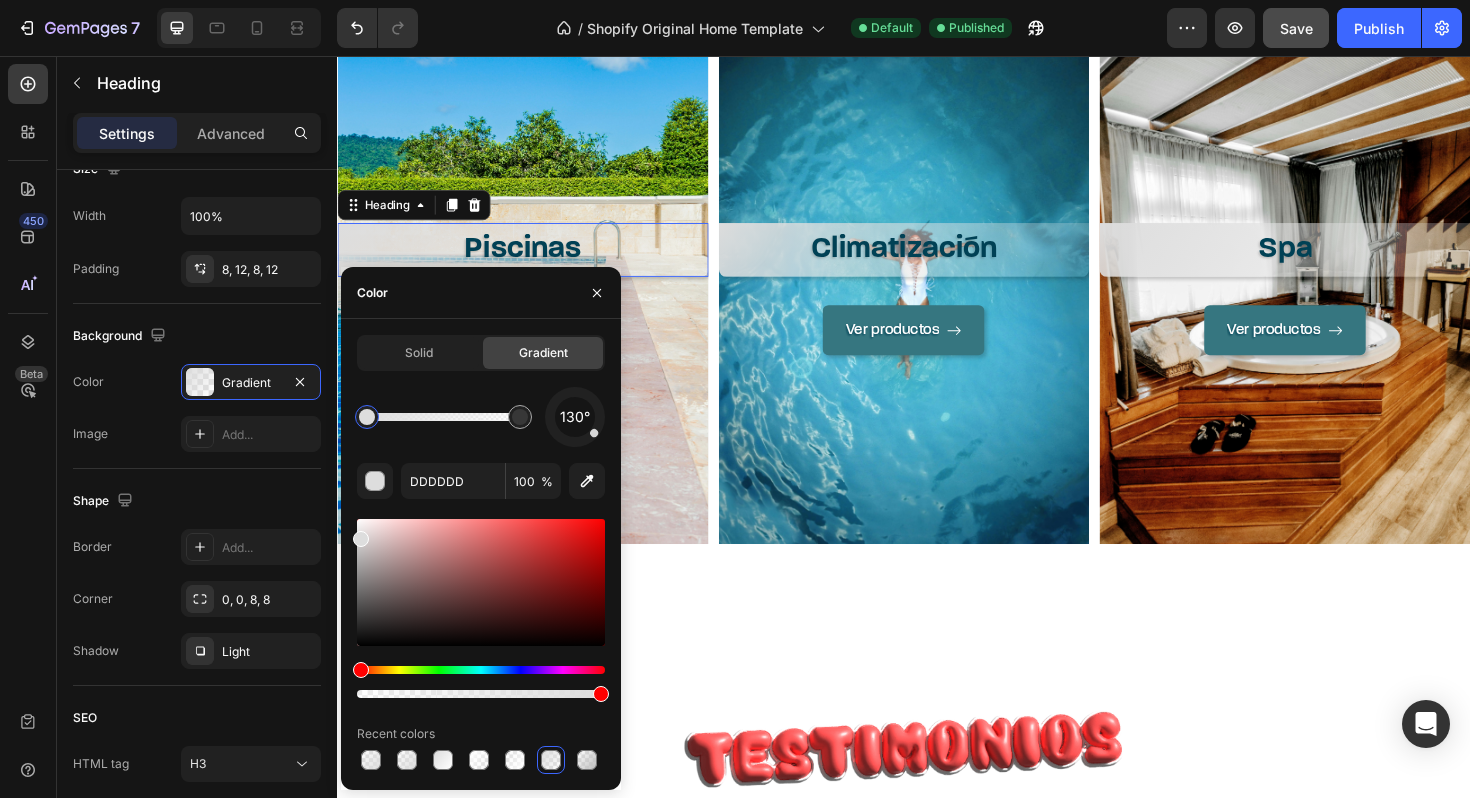 click at bounding box center (367, 417) 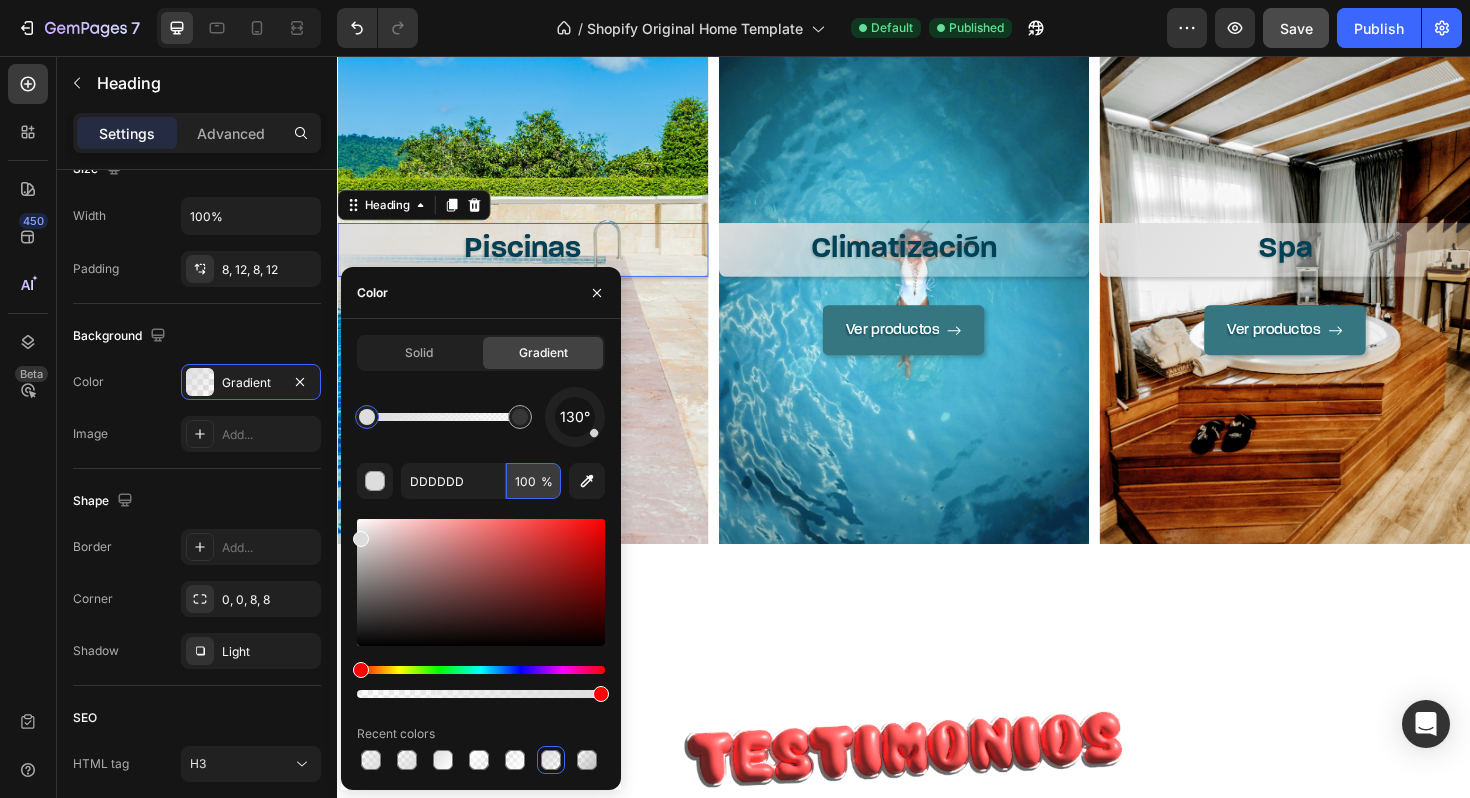 click on "100" at bounding box center (533, 481) 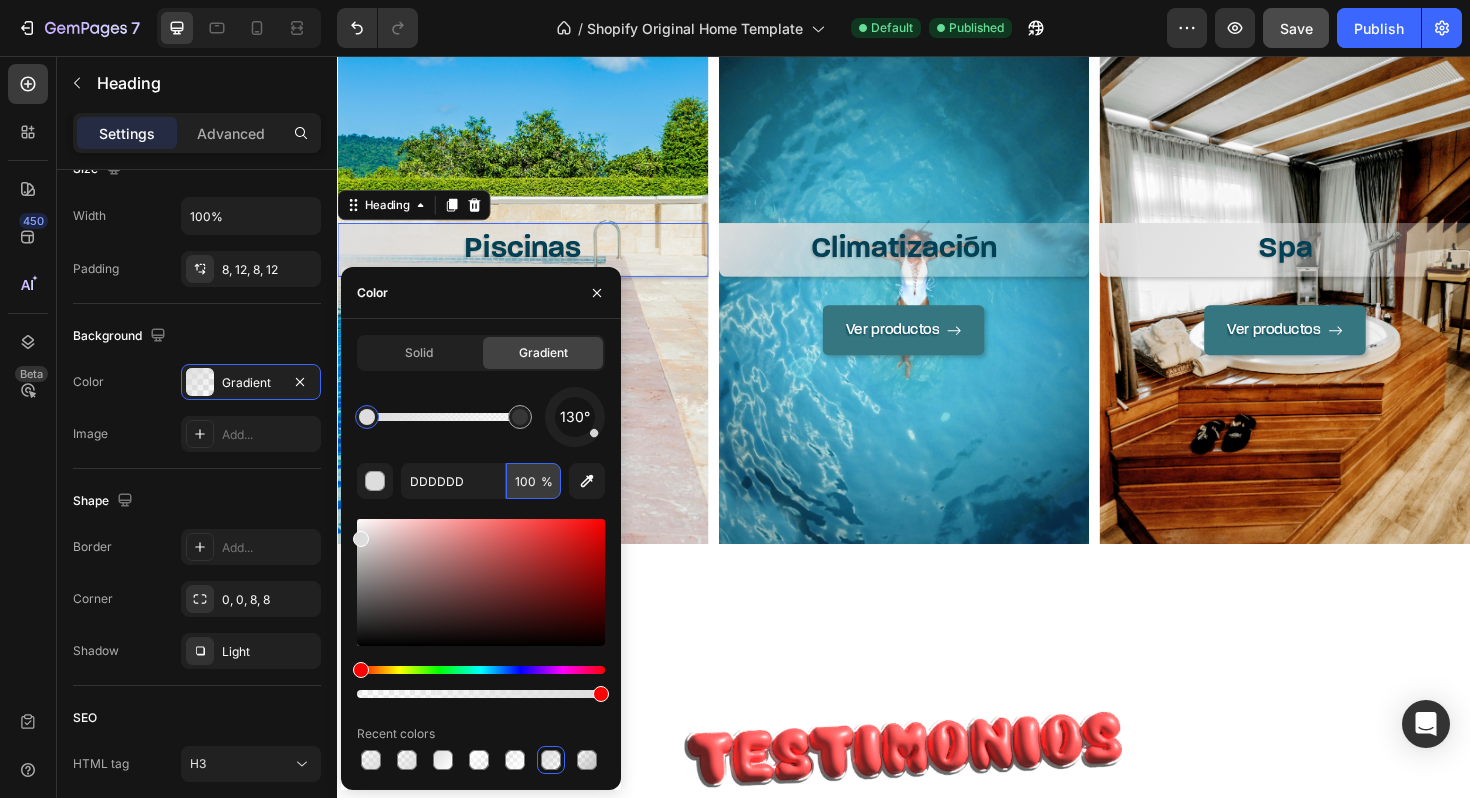 type on "60" 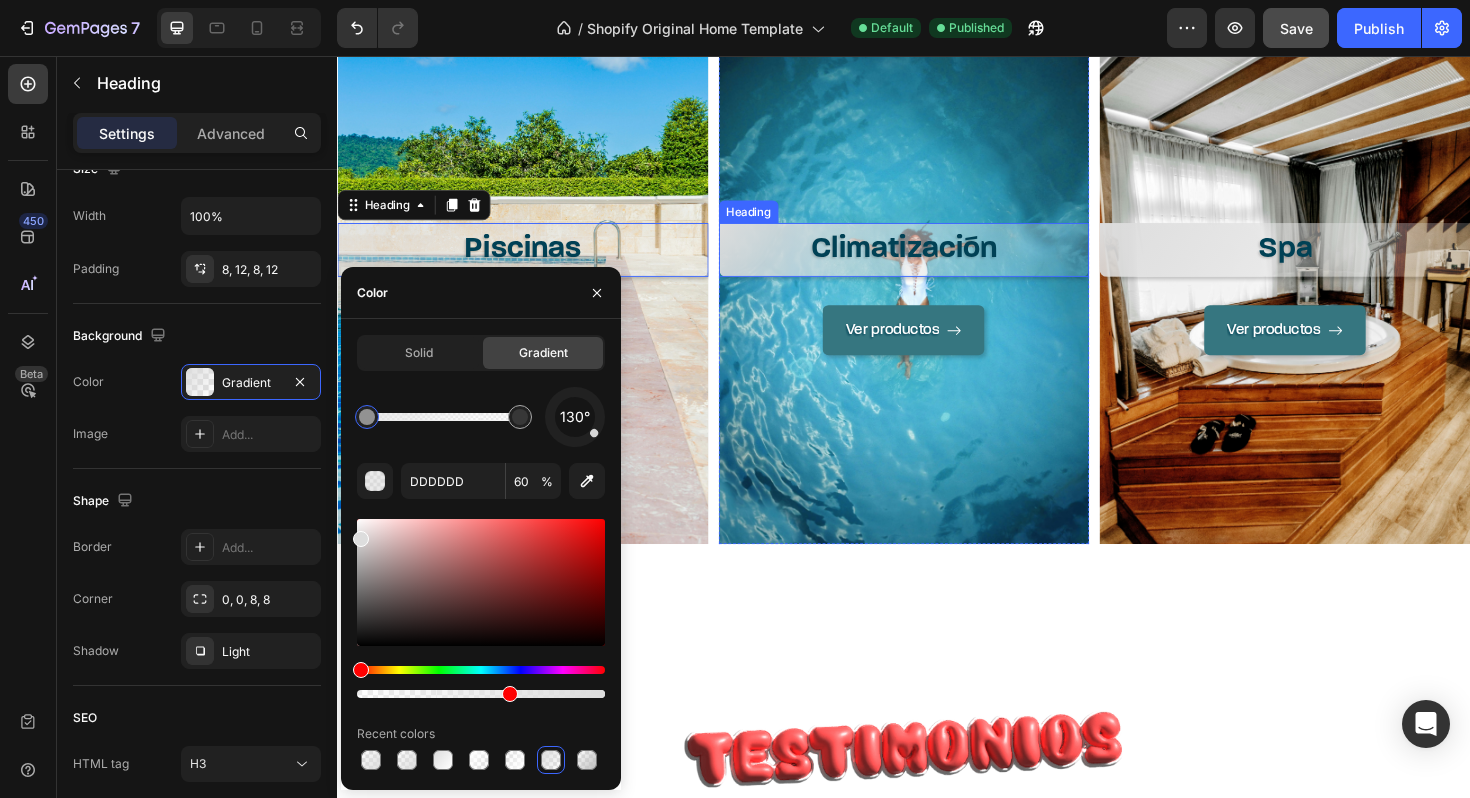 click on "Climatización" at bounding box center [937, 261] 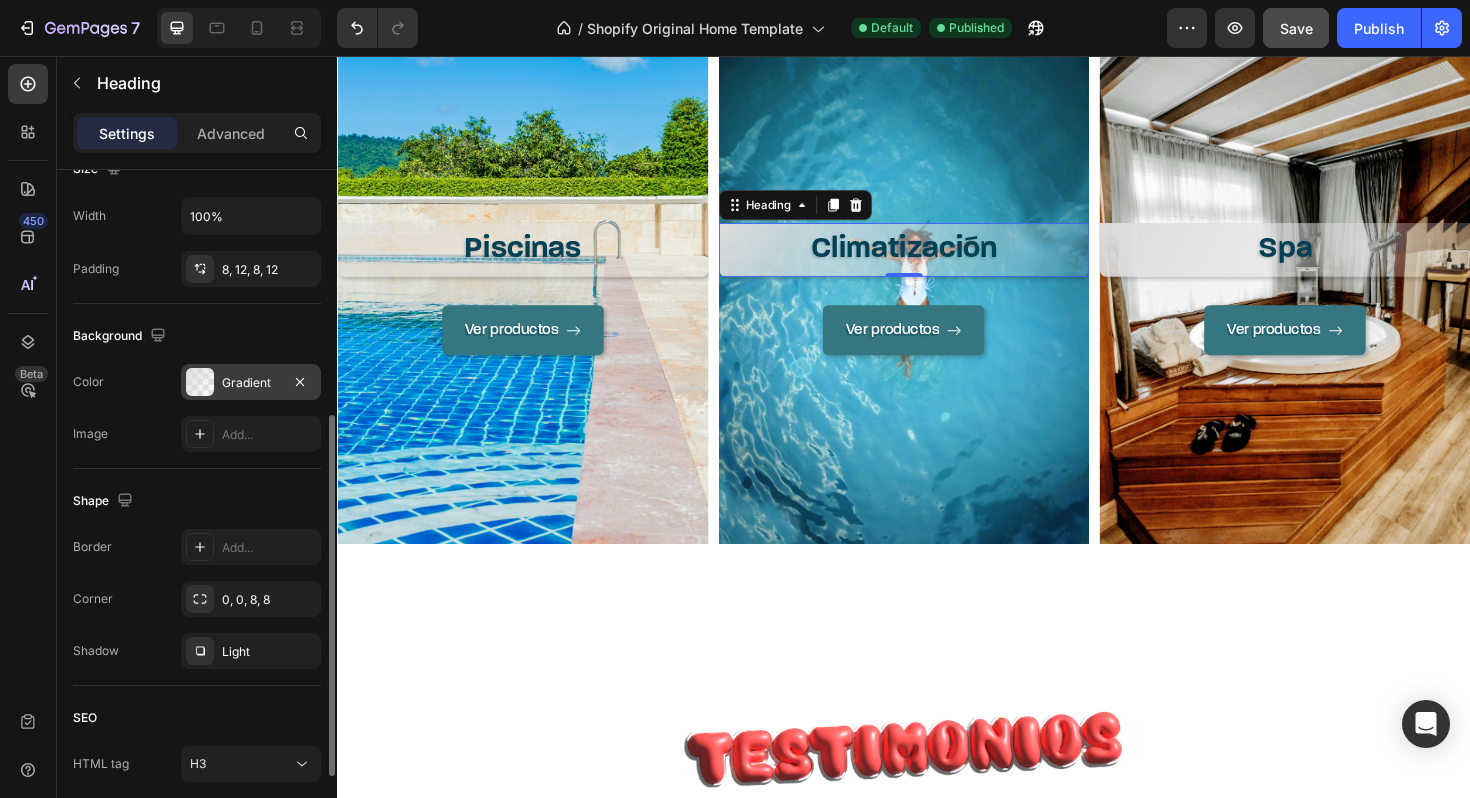 click at bounding box center [200, 382] 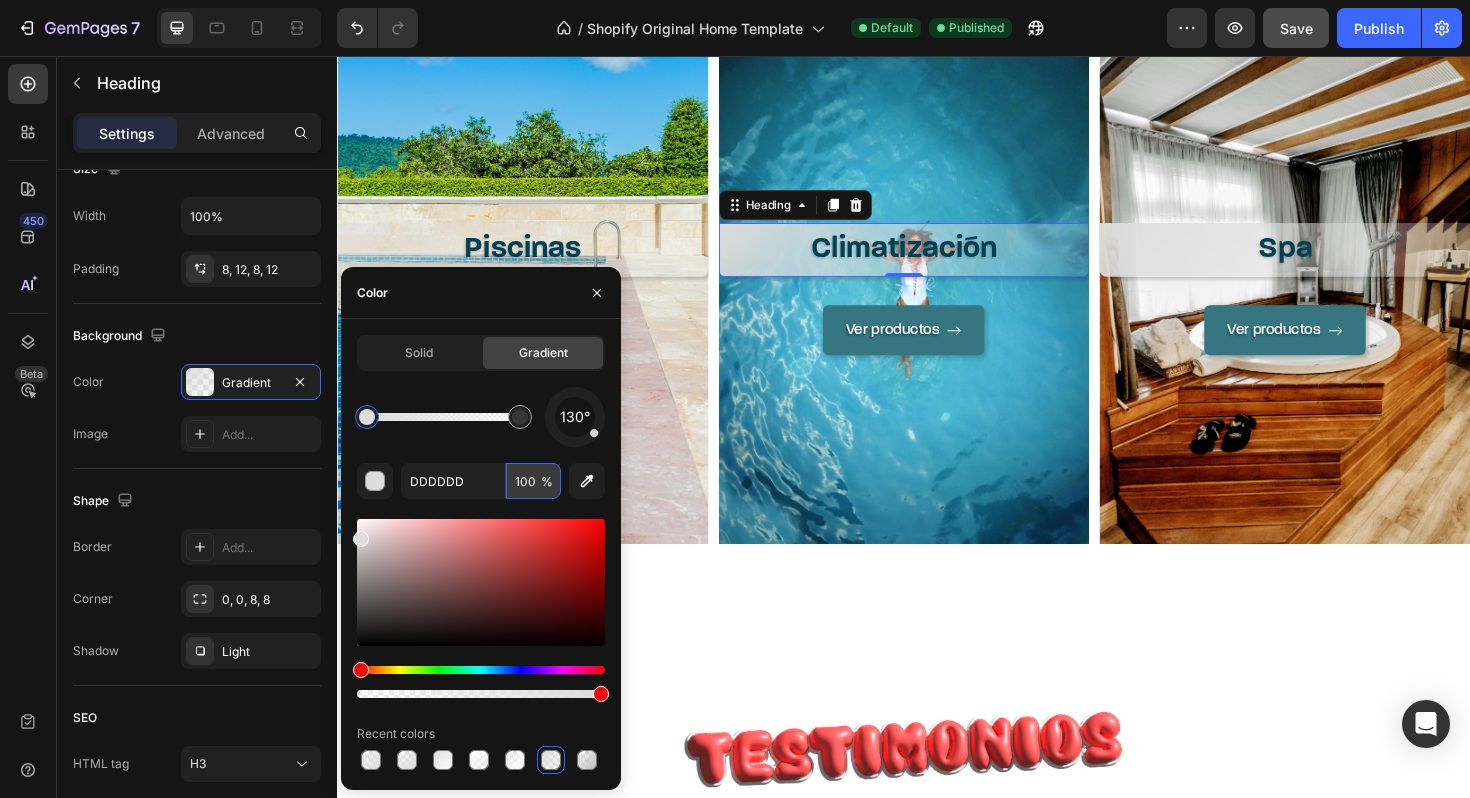 click on "100" at bounding box center [533, 481] 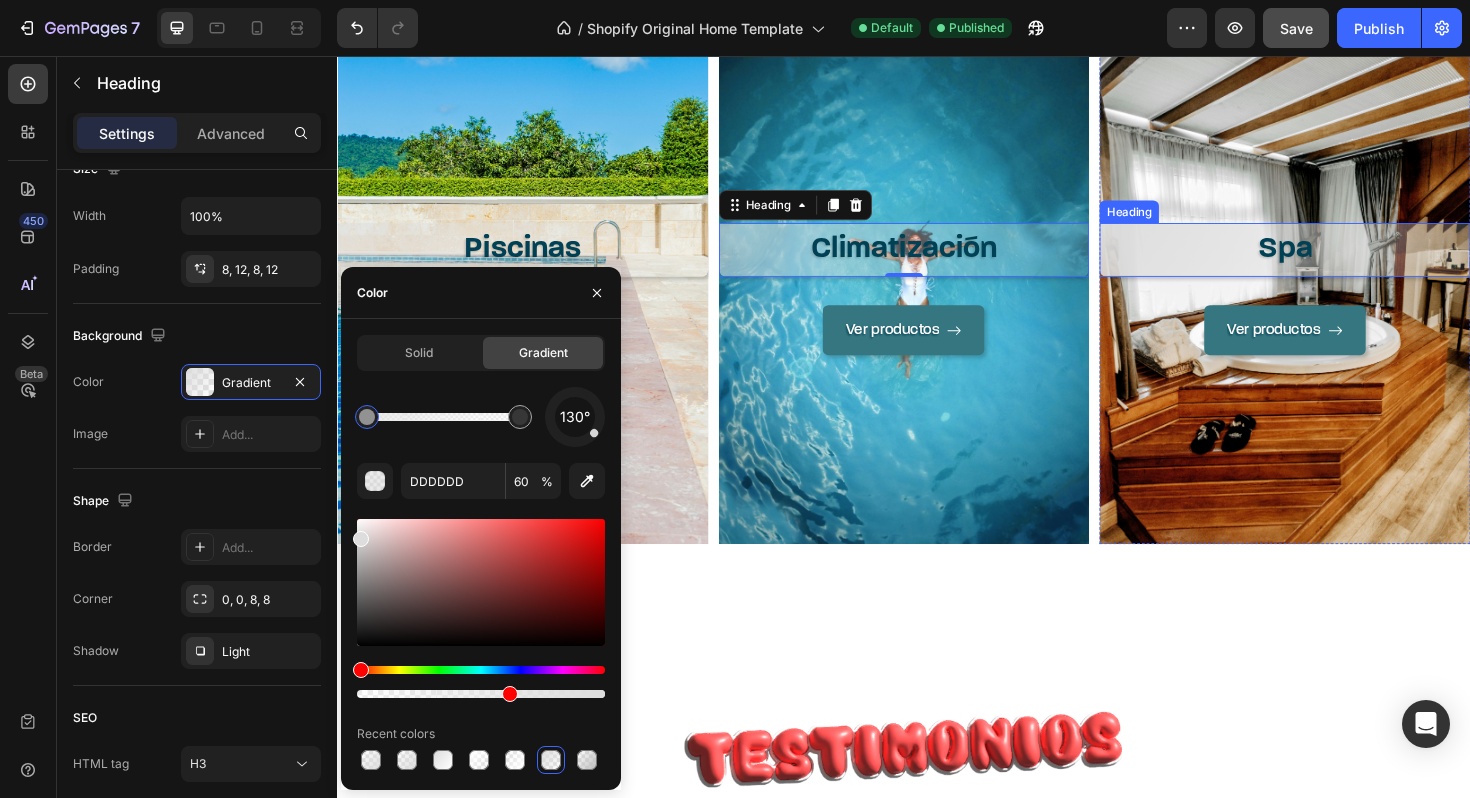 click on "Spa" at bounding box center [1340, 262] 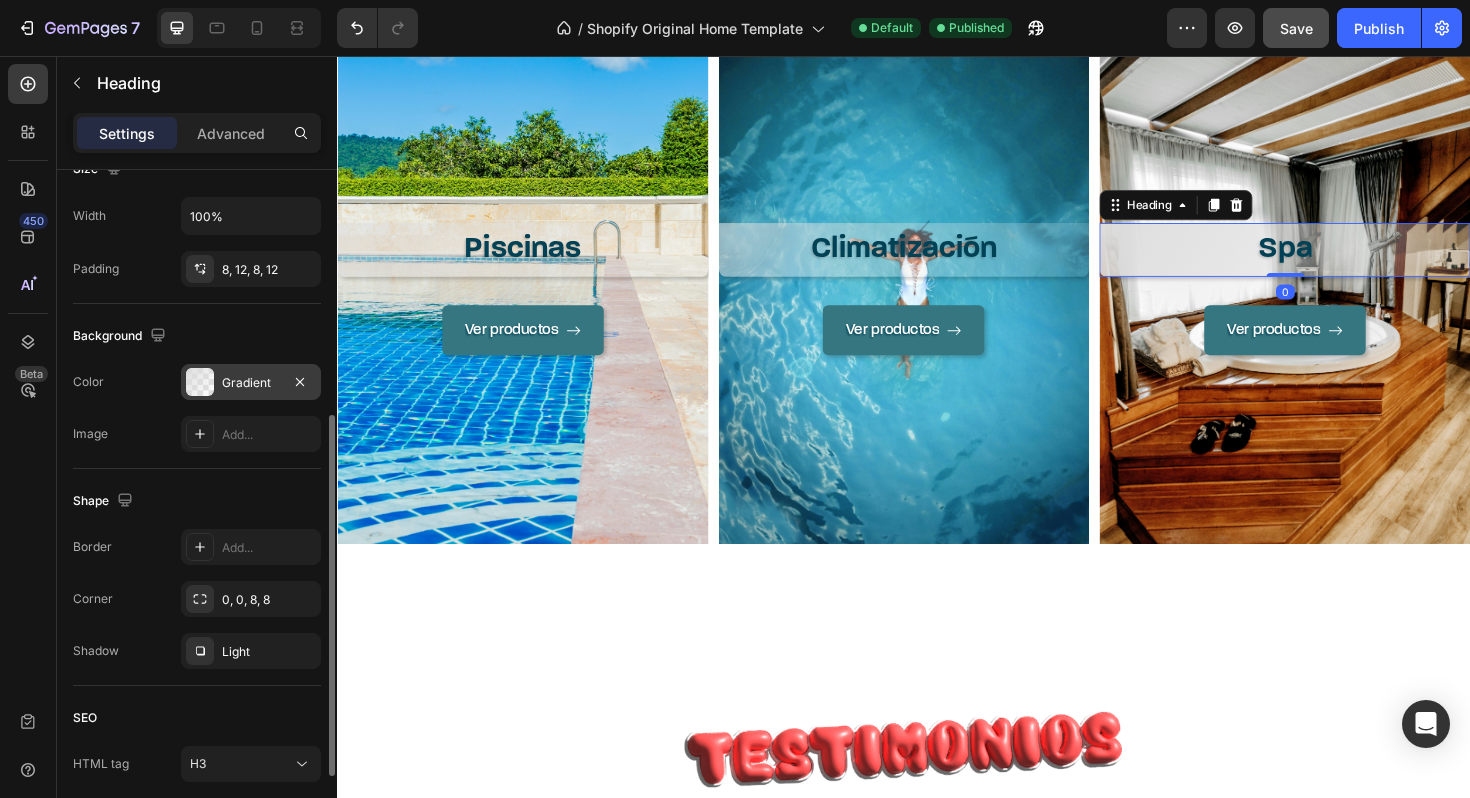 click on "Gradient" at bounding box center [251, 383] 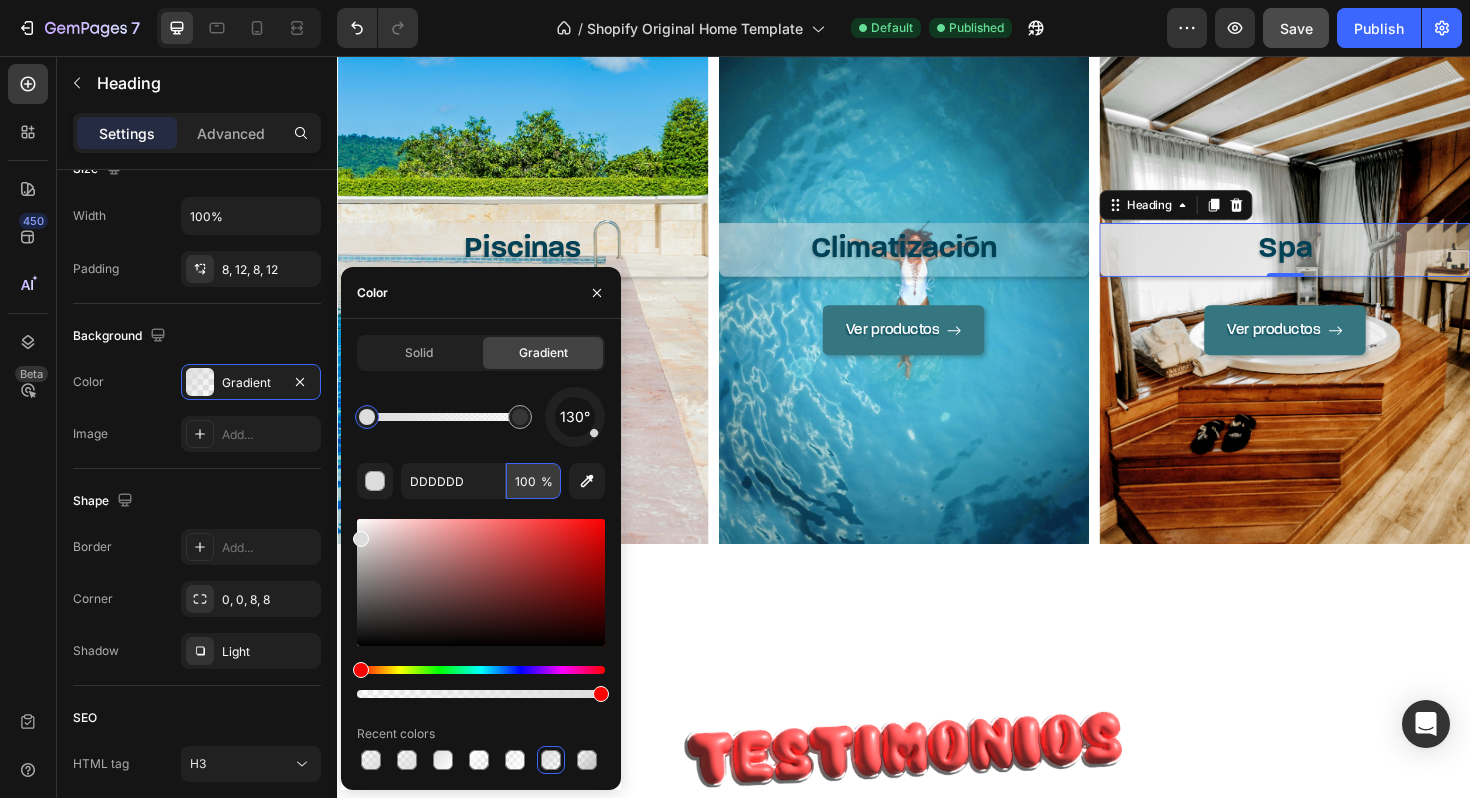 click on "100" at bounding box center [533, 481] 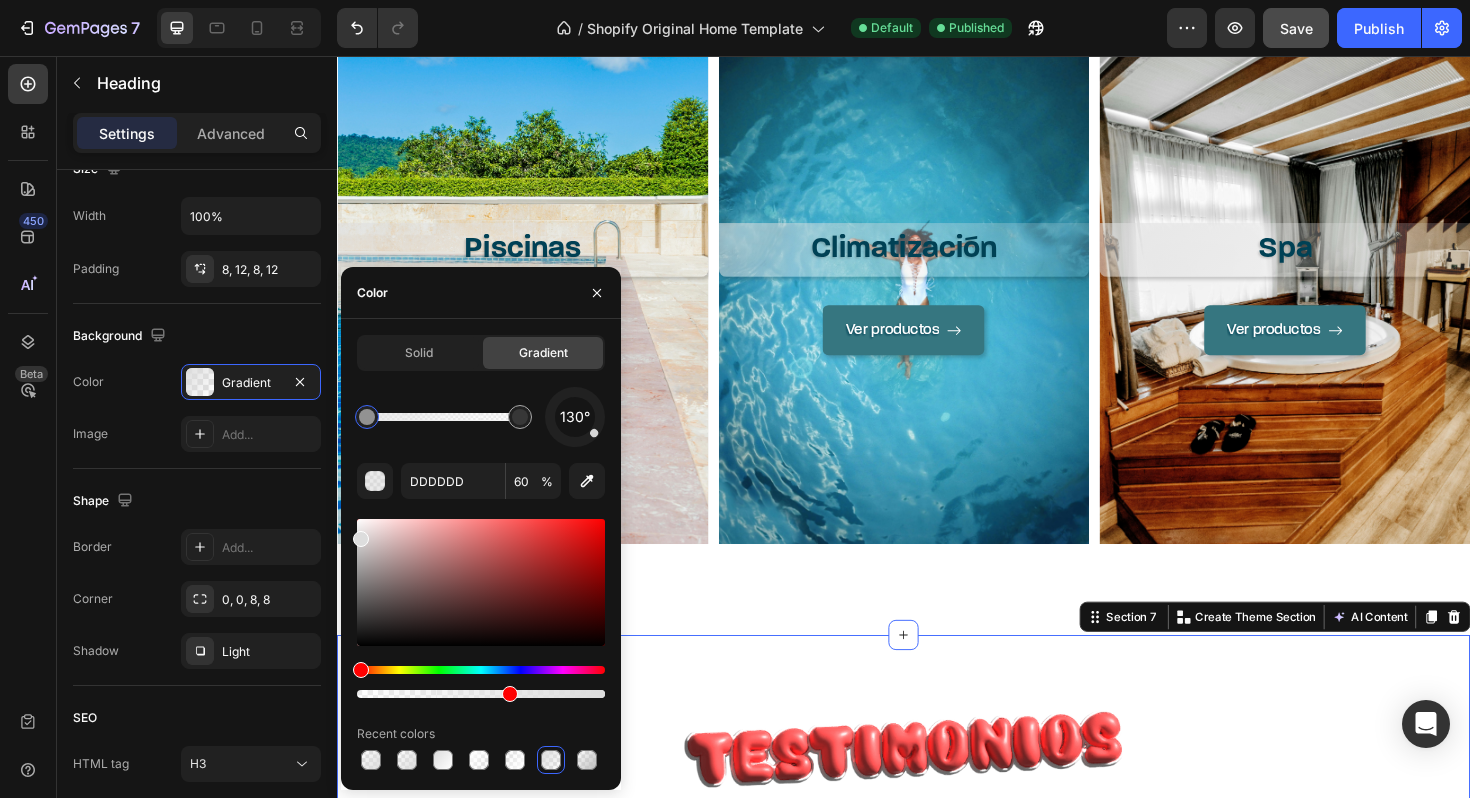 click on "Image
Image
Icon
Icon
Icon
Icon
Icon Row [FIRST] [LAST] Text block Row "Excelente el servicio brindado por [FIRST], desde el asesoramiento hasta el acompañamiento durante el proceso buscando soluciones constantes a inconvenientes que fueron surgiendo y escapaban a la planificación del trabajo. Una vez finalizada la instalación sigue en contacto constante para asegurarse que todo funcione correctamente y evacuar consultas que surjan a medida que se le va a dando utilidad a la piscina. Muy importante destacar que el producto que vende es de excelente calidad." Text block                Title Line Row Image
Icon
Icon
Icon
Icon
Icon Row [FIRST] [LAST] Text block Row Text block                Title Line Row Image
Icon
Icon
Icon
Icon
Icon Row [FIRST] [LAST]" at bounding box center [937, 1039] 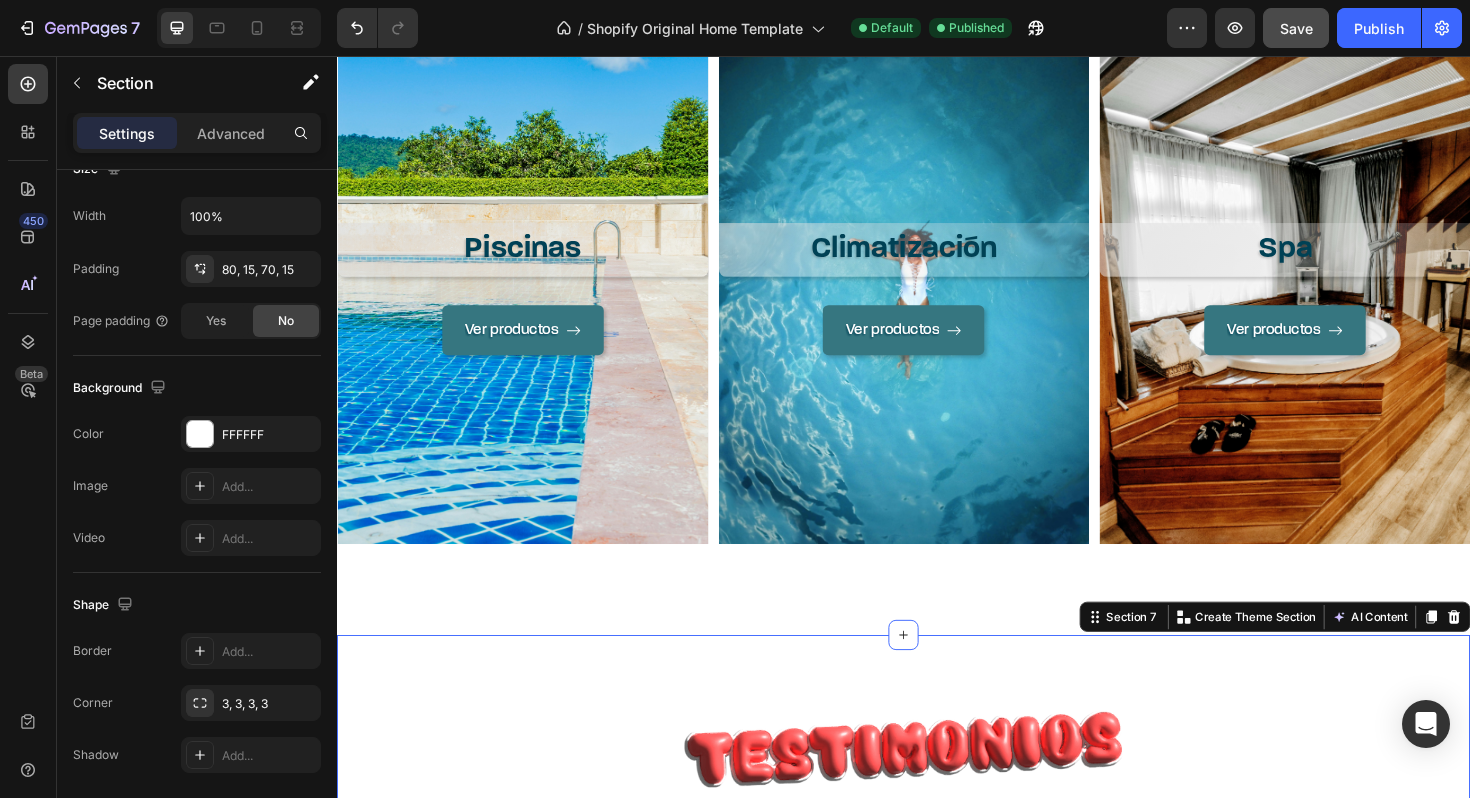 scroll, scrollTop: 0, scrollLeft: 0, axis: both 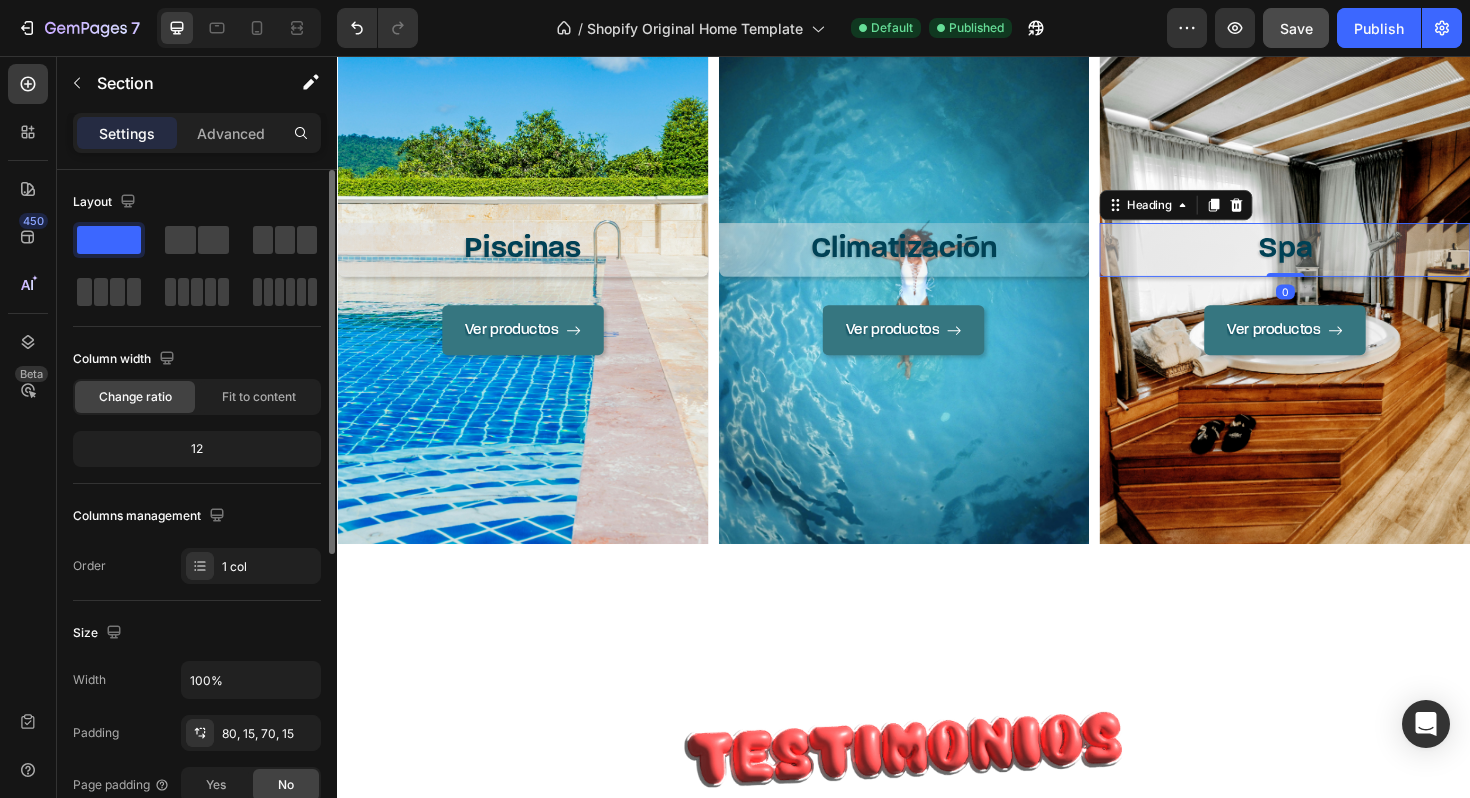 click on "Spa" at bounding box center [1340, 262] 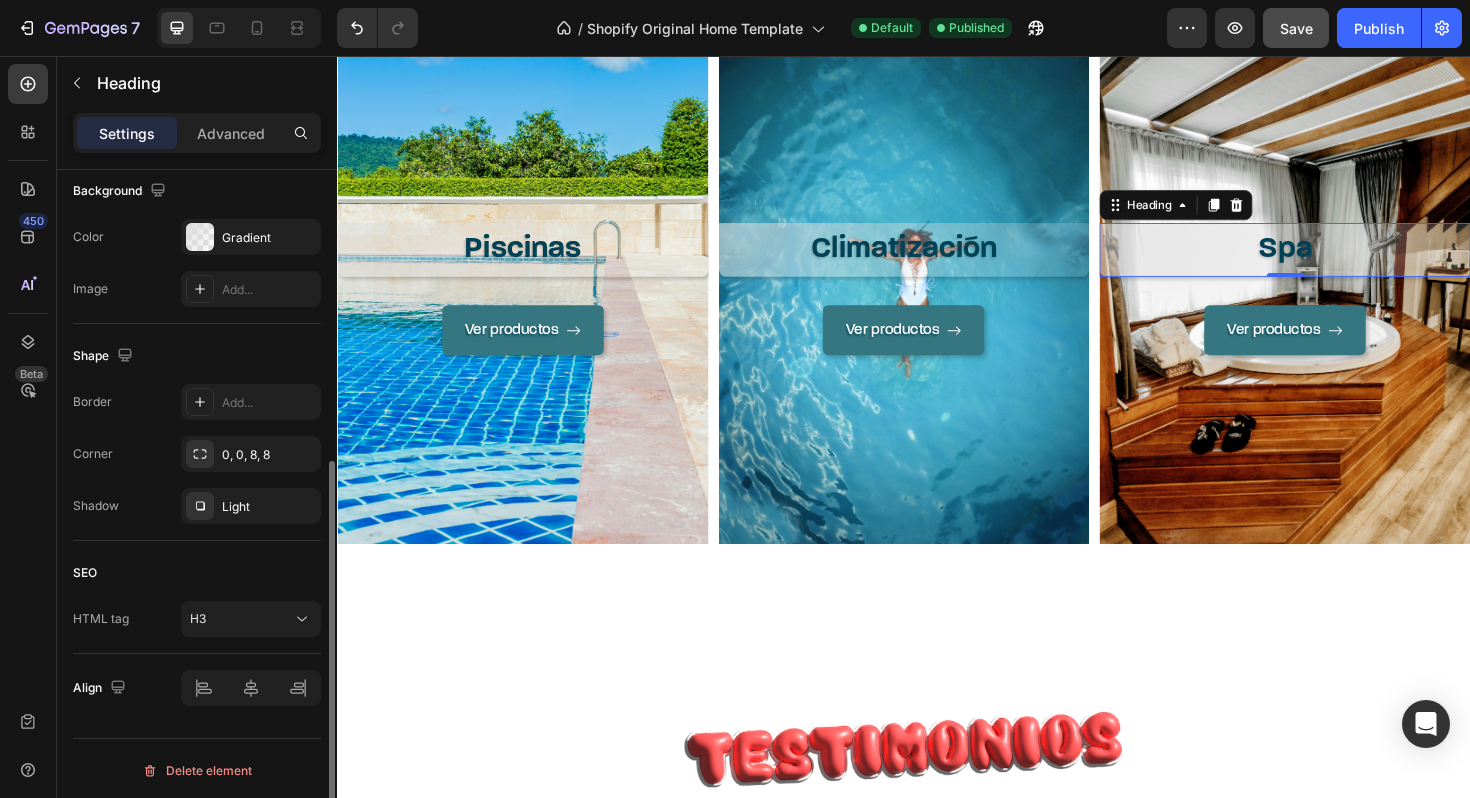 scroll, scrollTop: 613, scrollLeft: 0, axis: vertical 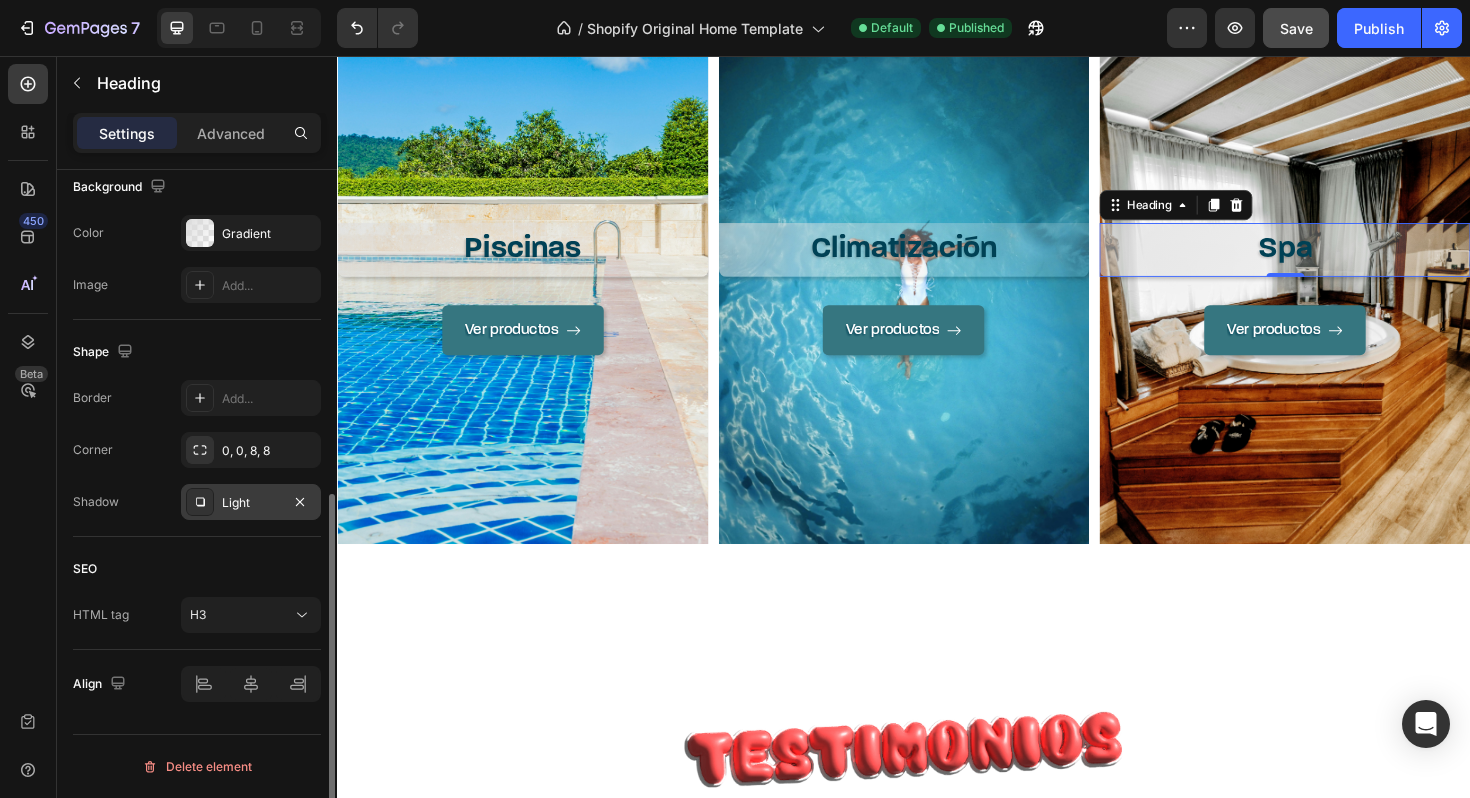 click on "Light" at bounding box center (251, 503) 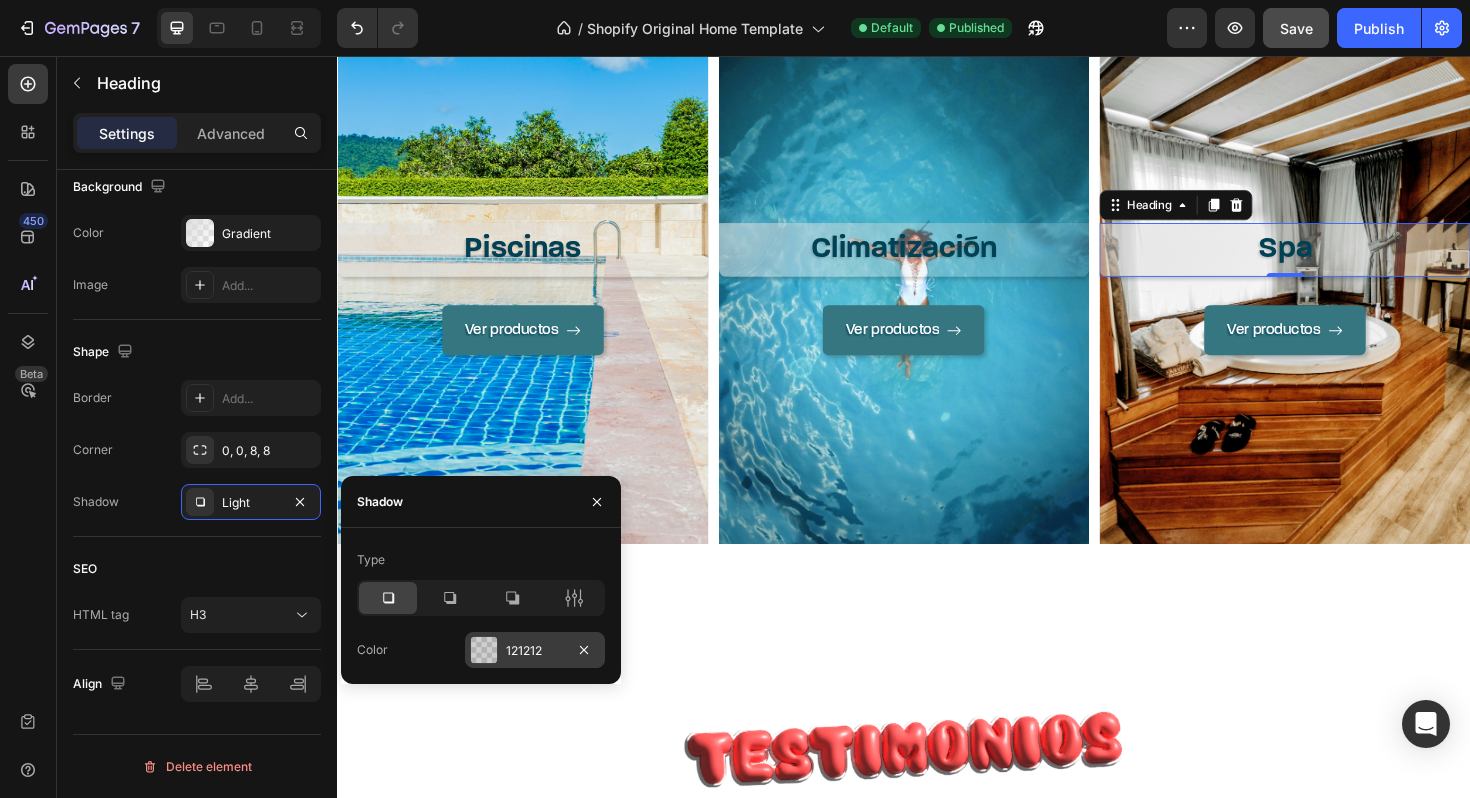 click on "121212" at bounding box center [535, 650] 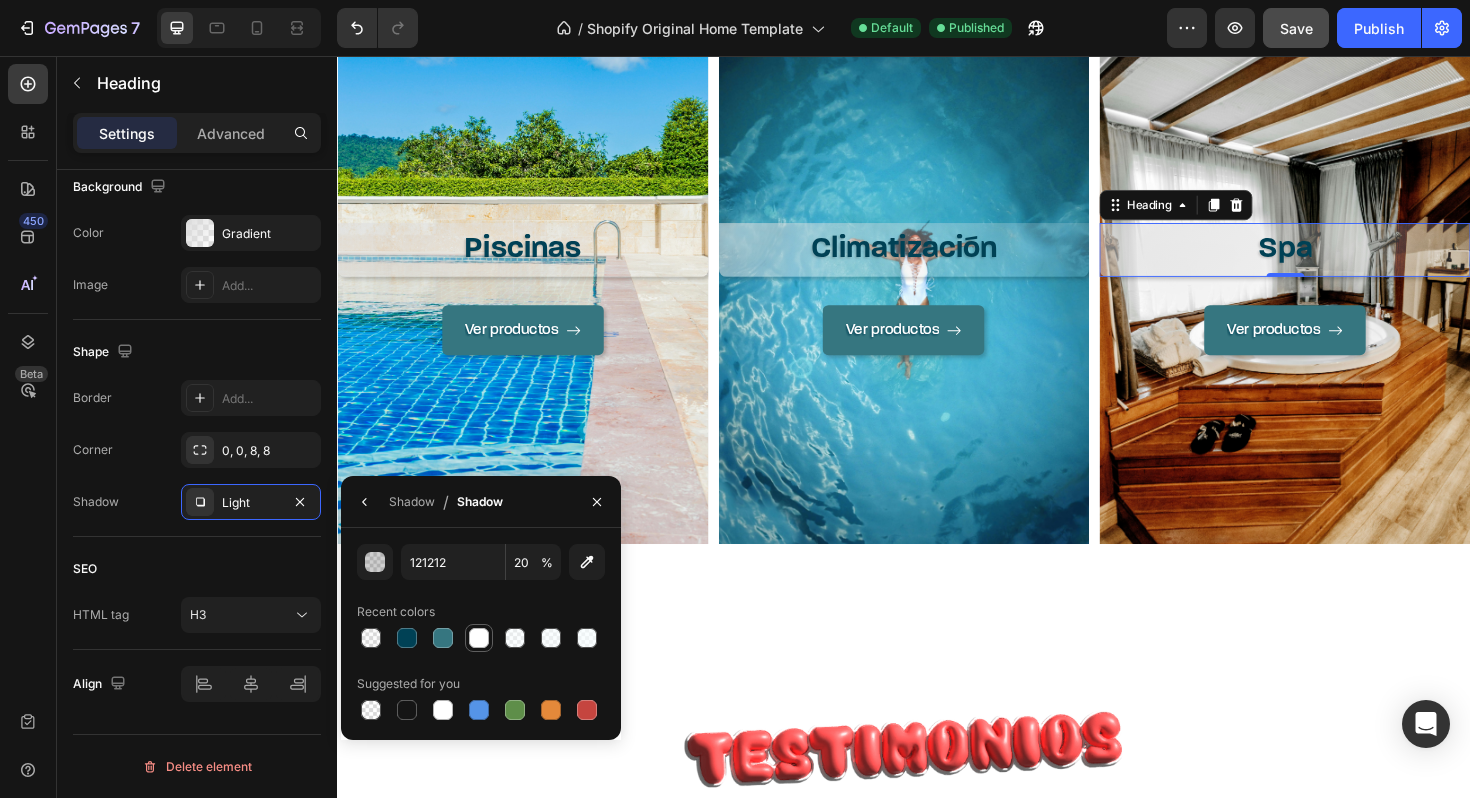 click at bounding box center (479, 638) 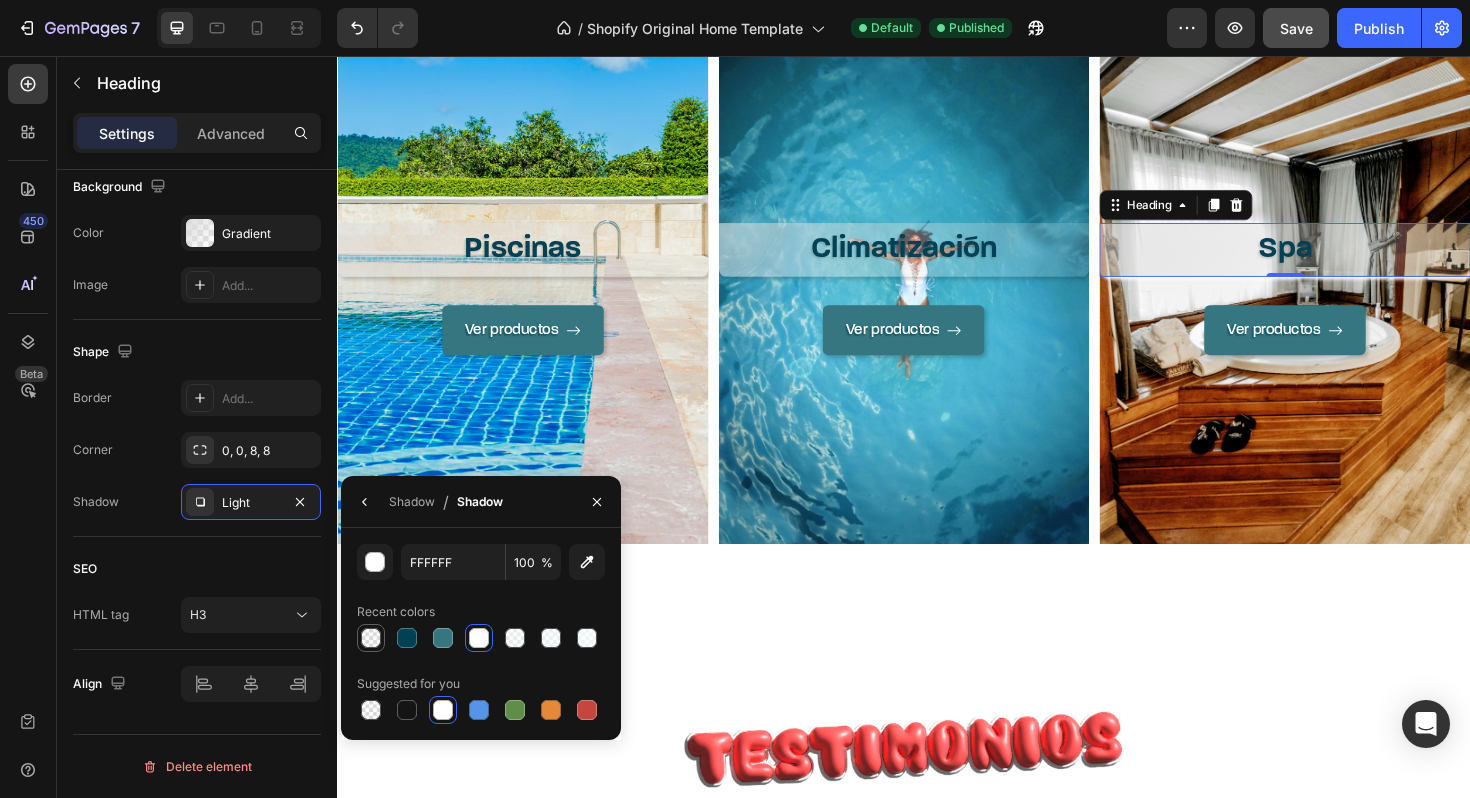 type on "121212" 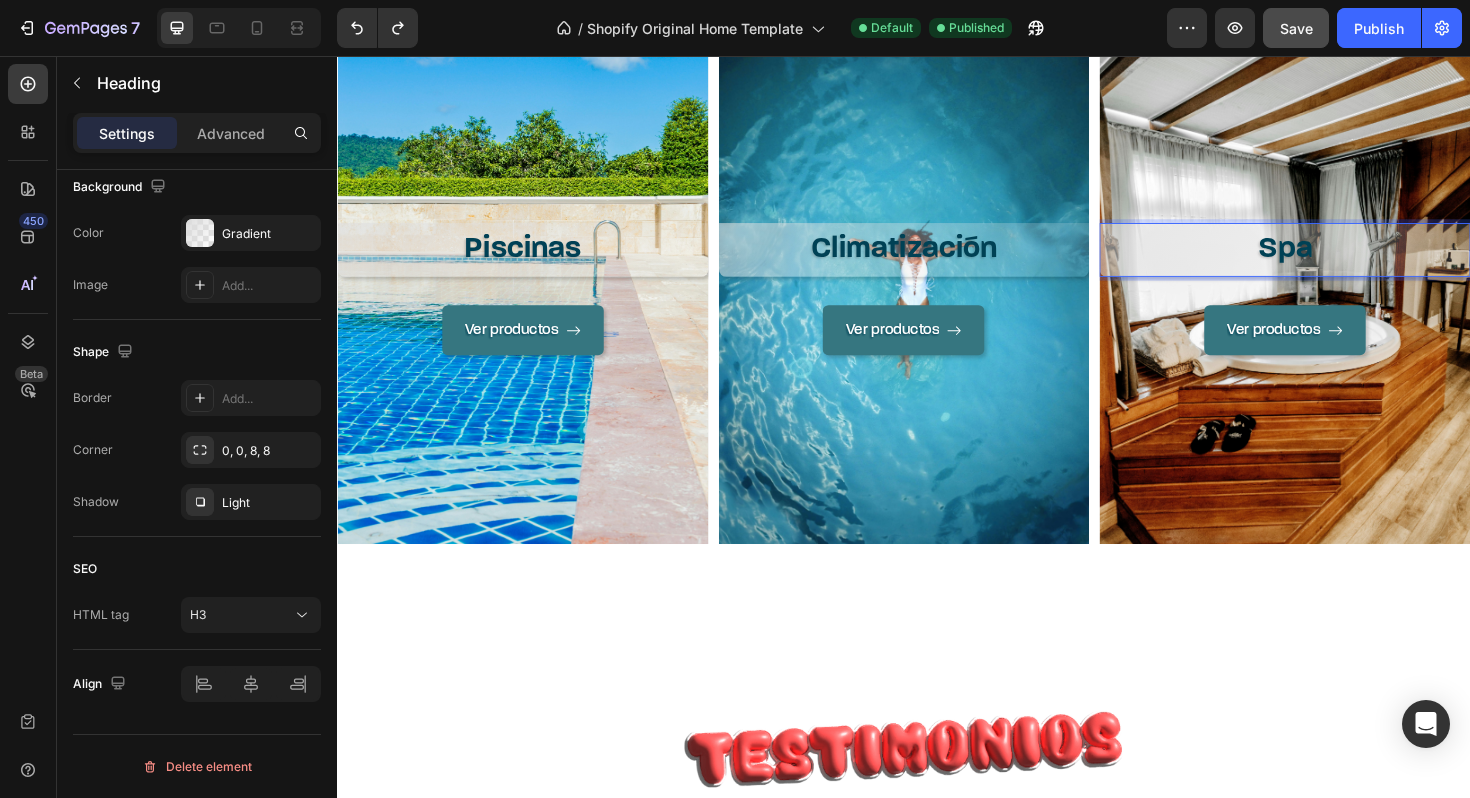 click on "Spa" at bounding box center (1340, 262) 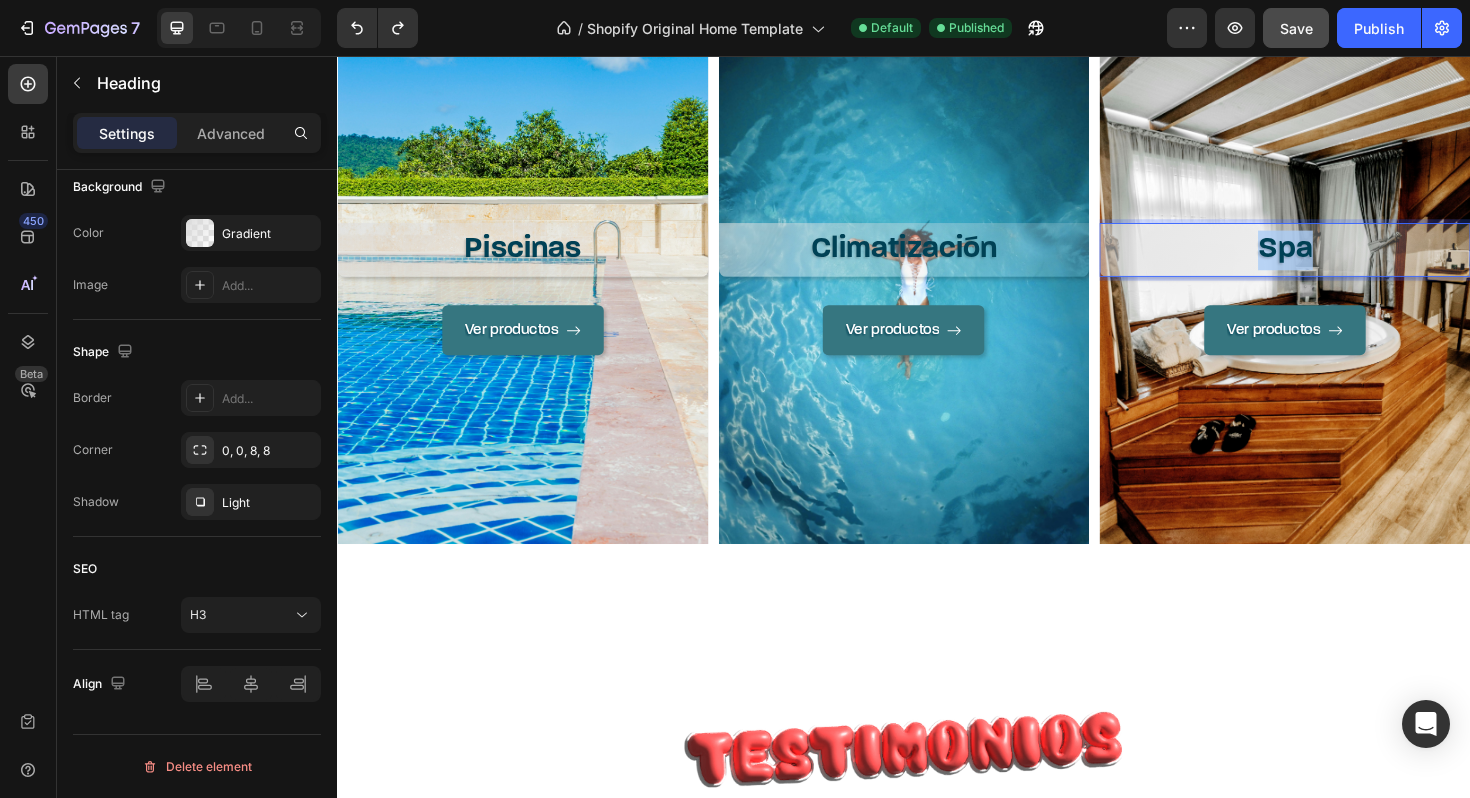 click on "Spa" at bounding box center [1340, 262] 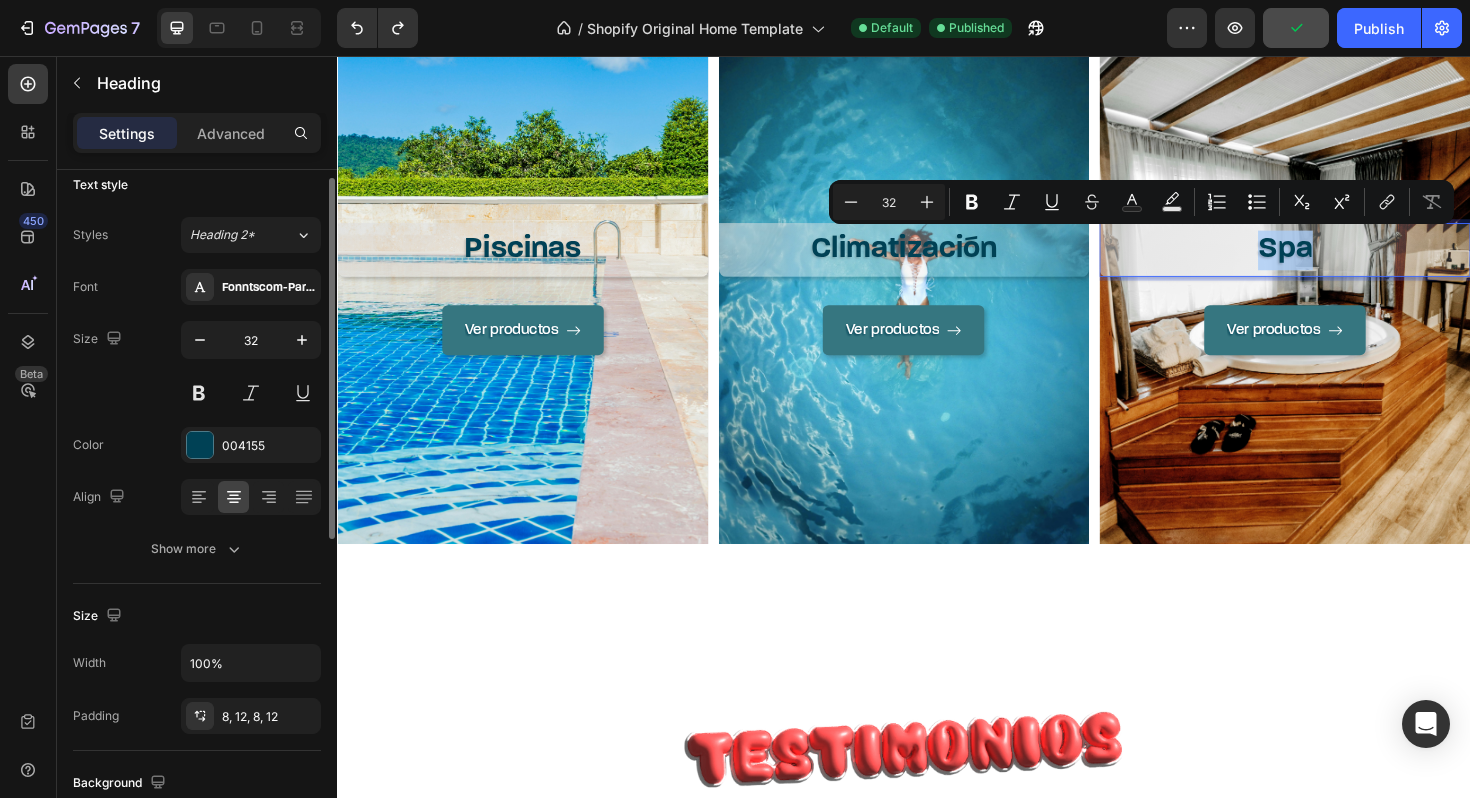 scroll, scrollTop: 19, scrollLeft: 0, axis: vertical 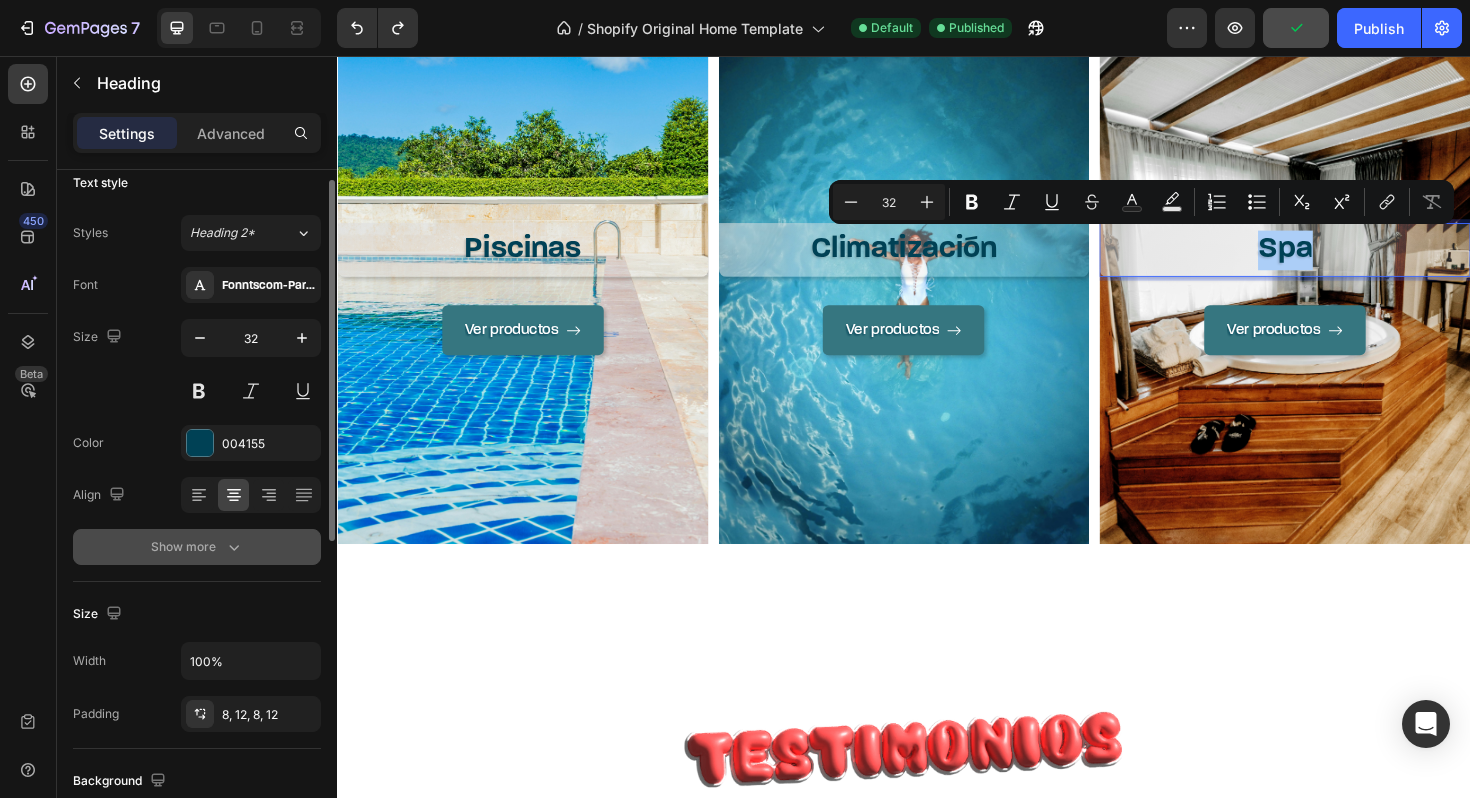click on "Show more" at bounding box center (197, 547) 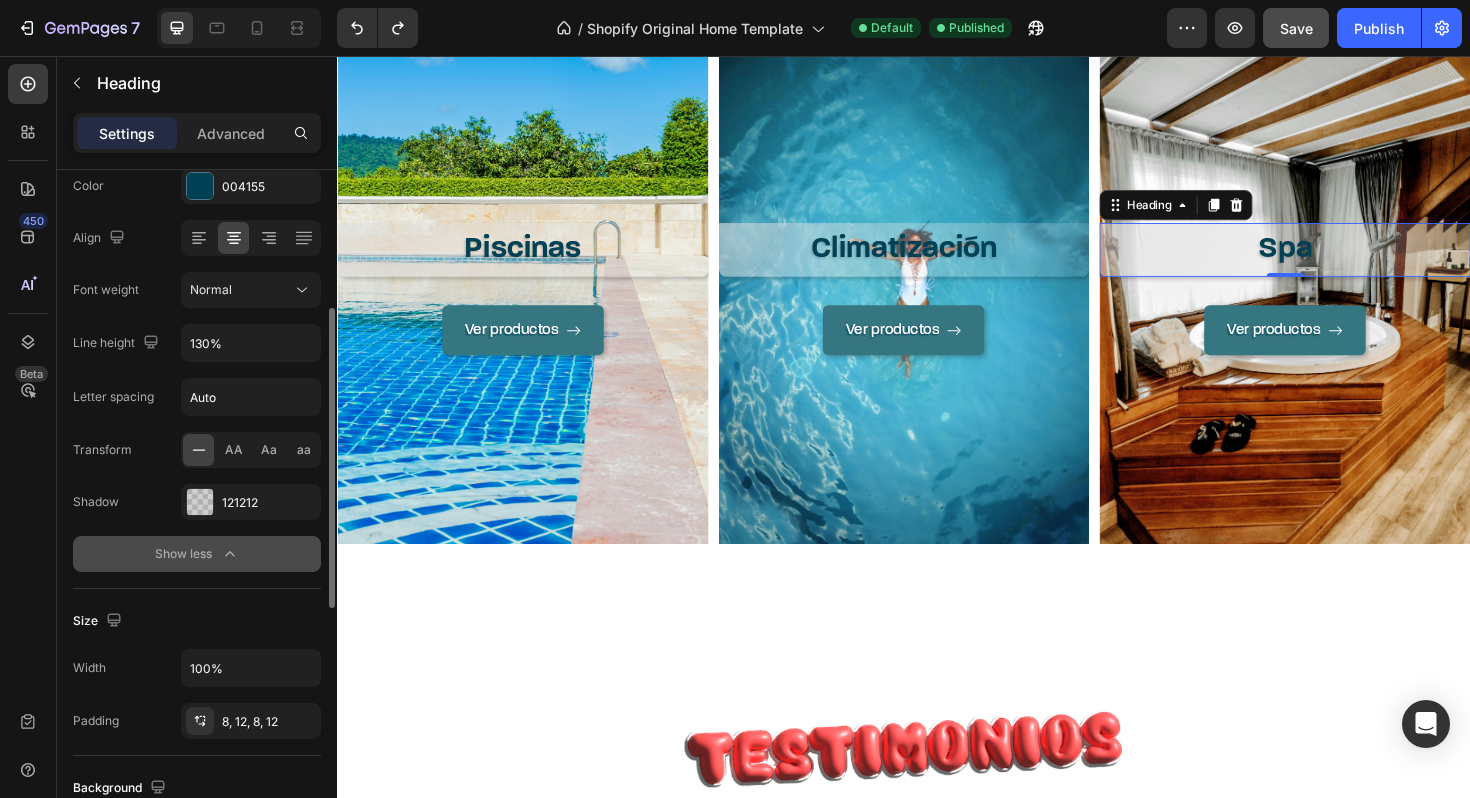 scroll, scrollTop: 289, scrollLeft: 0, axis: vertical 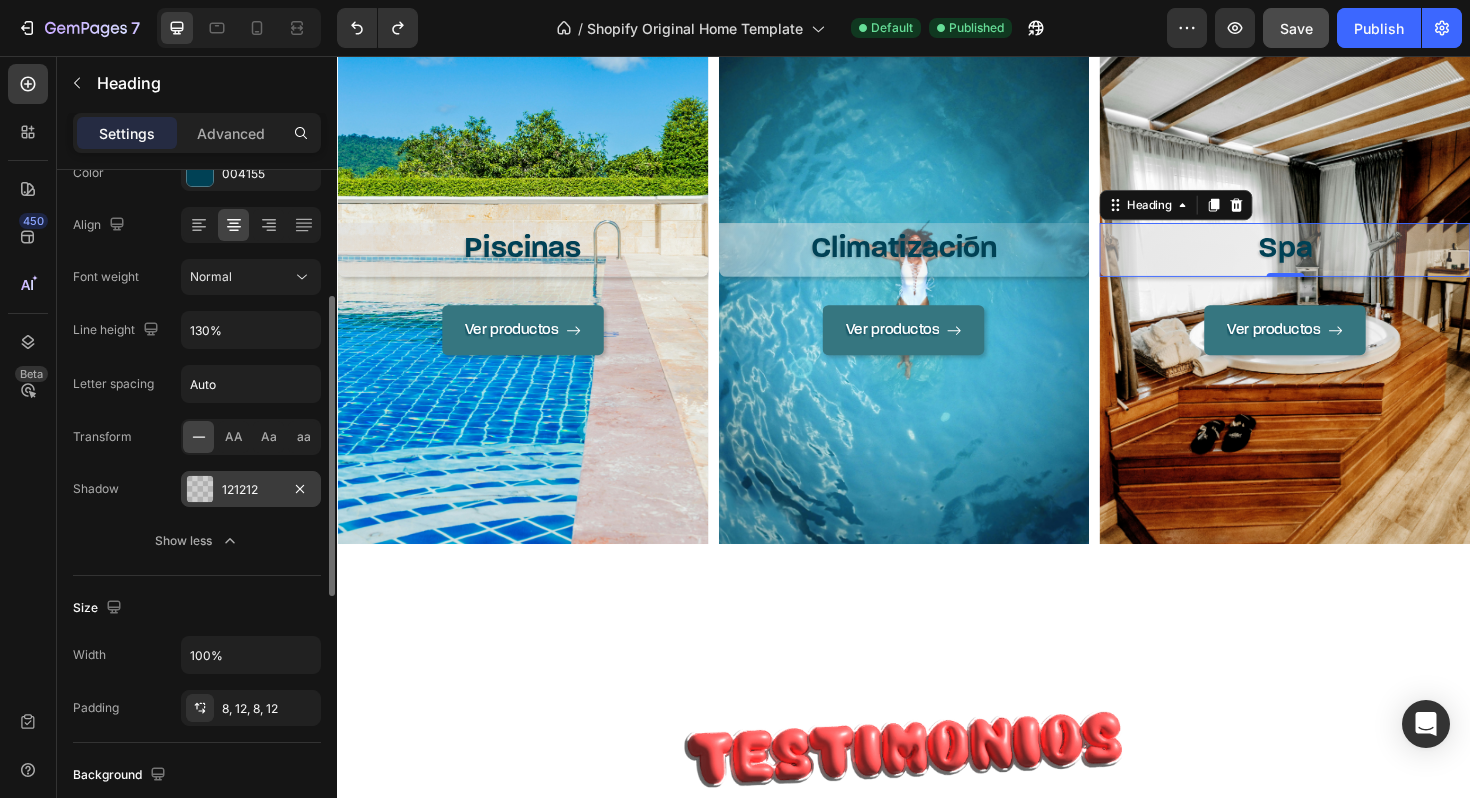 click on "121212" at bounding box center (251, 489) 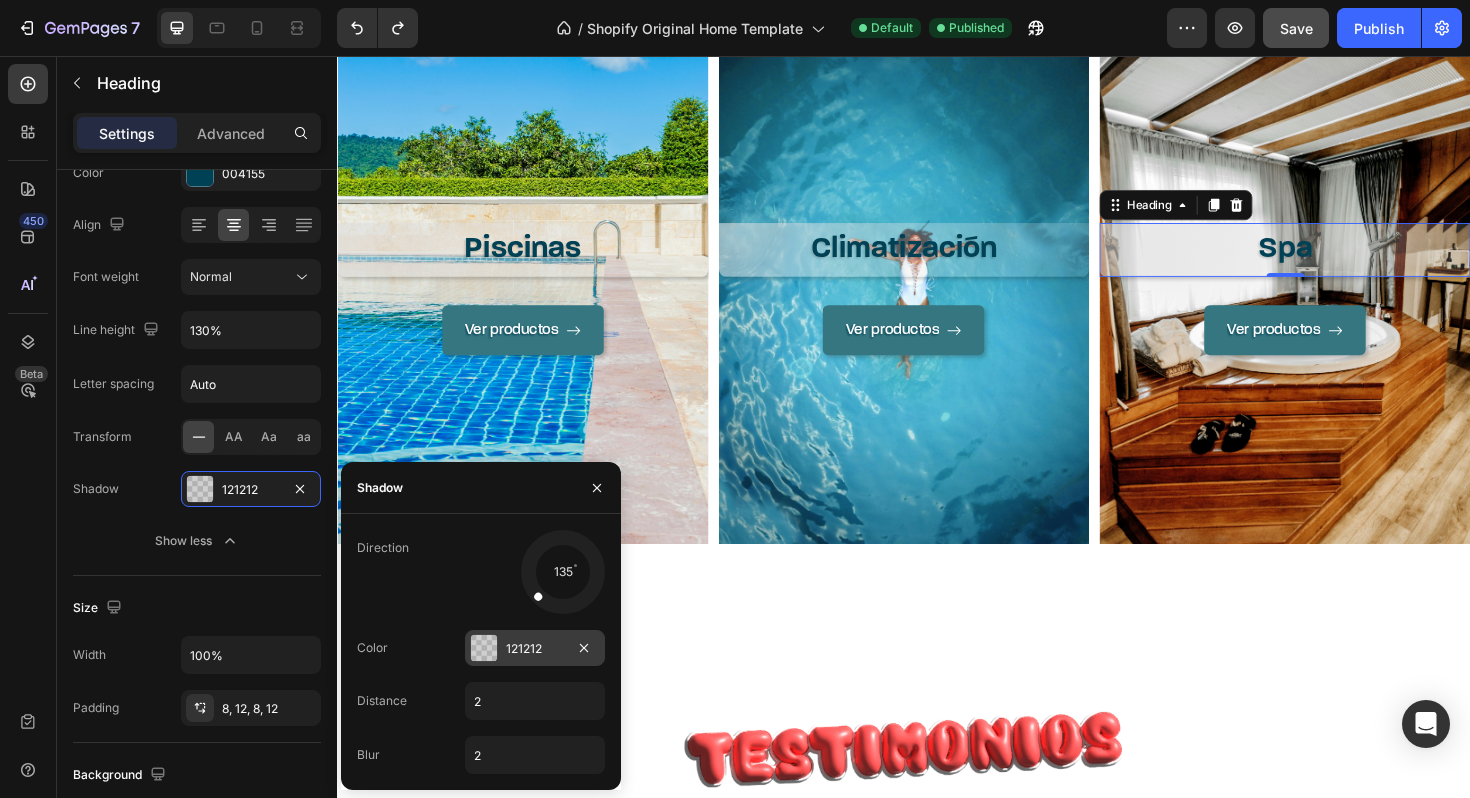 click on "121212" at bounding box center [535, 649] 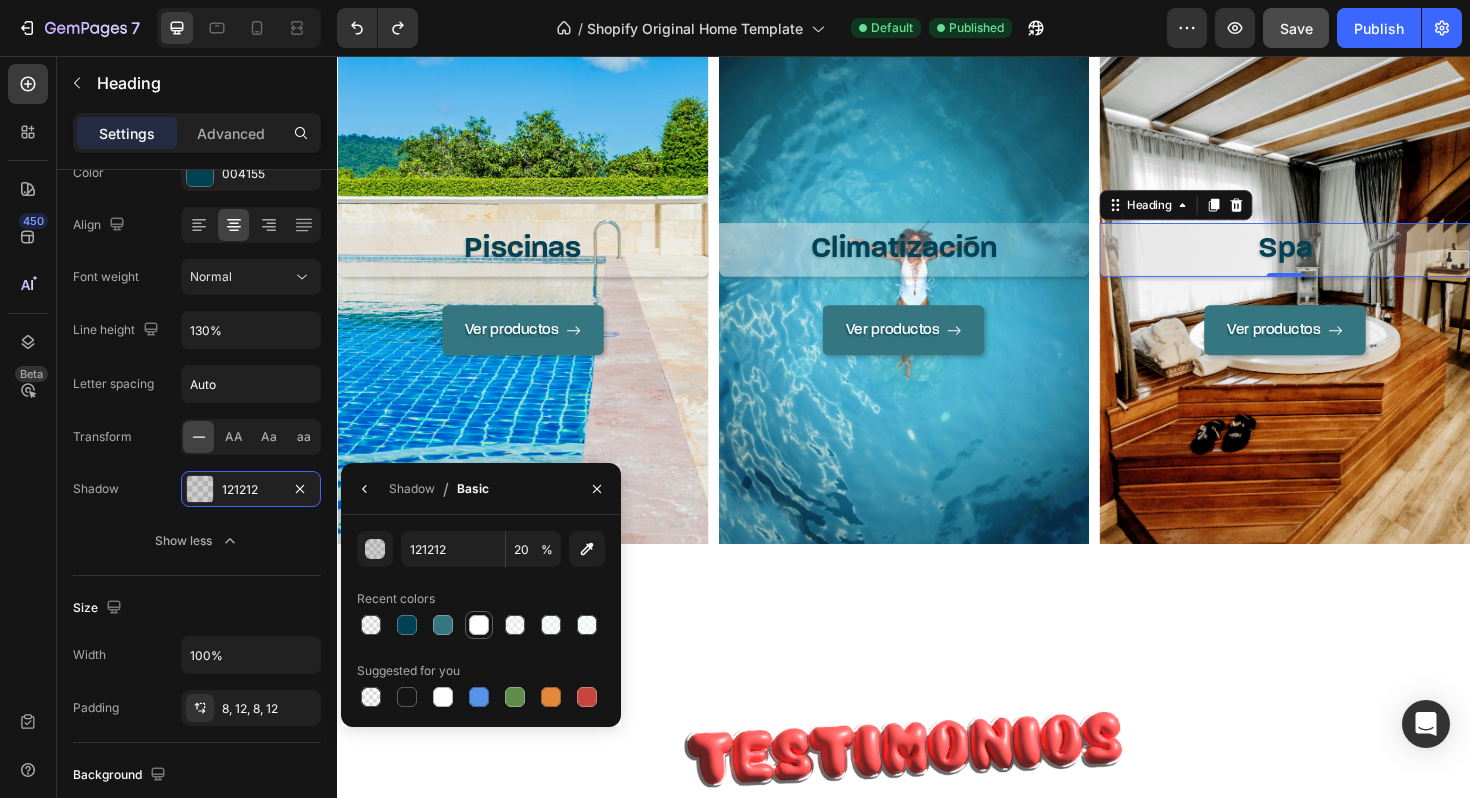 click at bounding box center (479, 625) 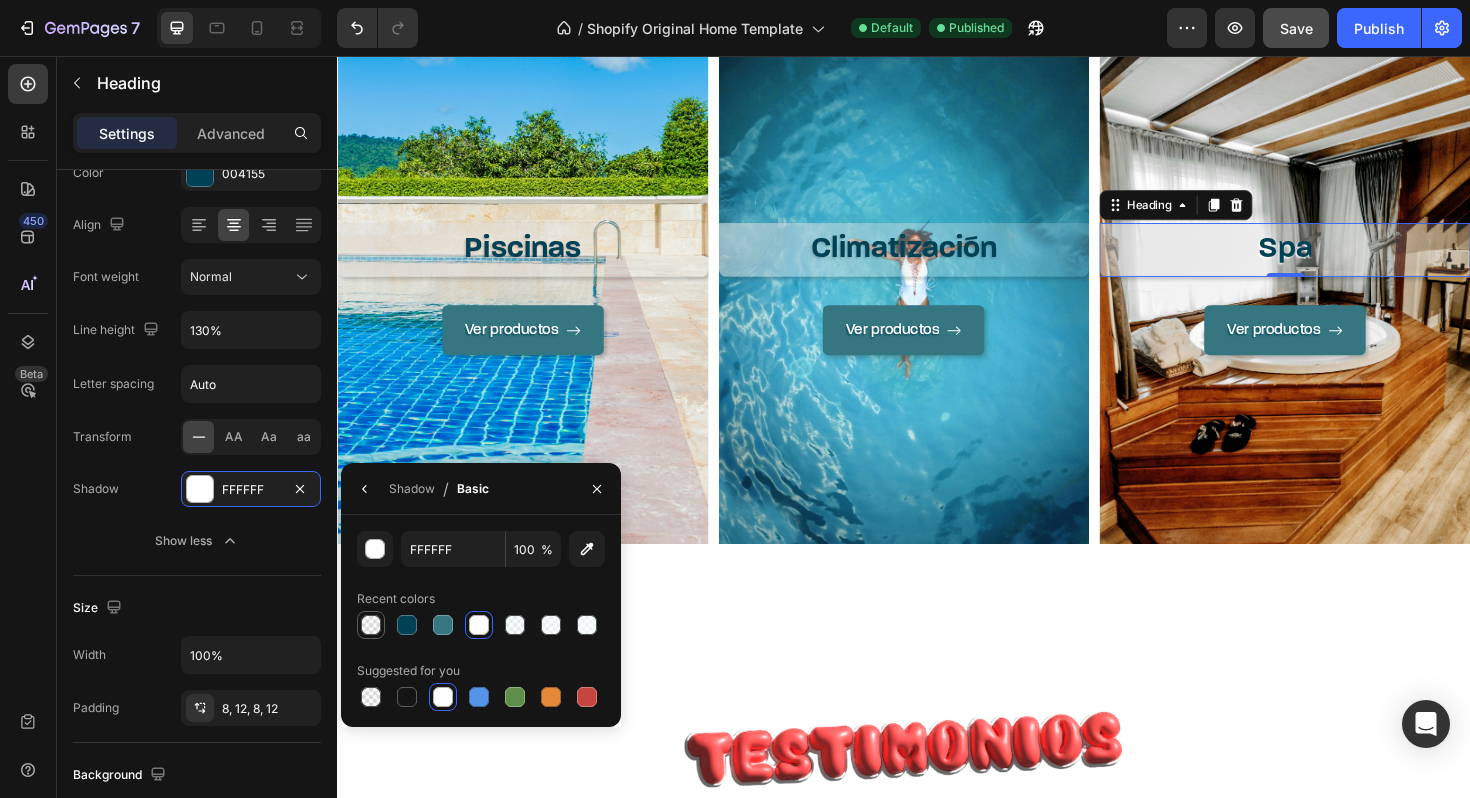 click at bounding box center (371, 625) 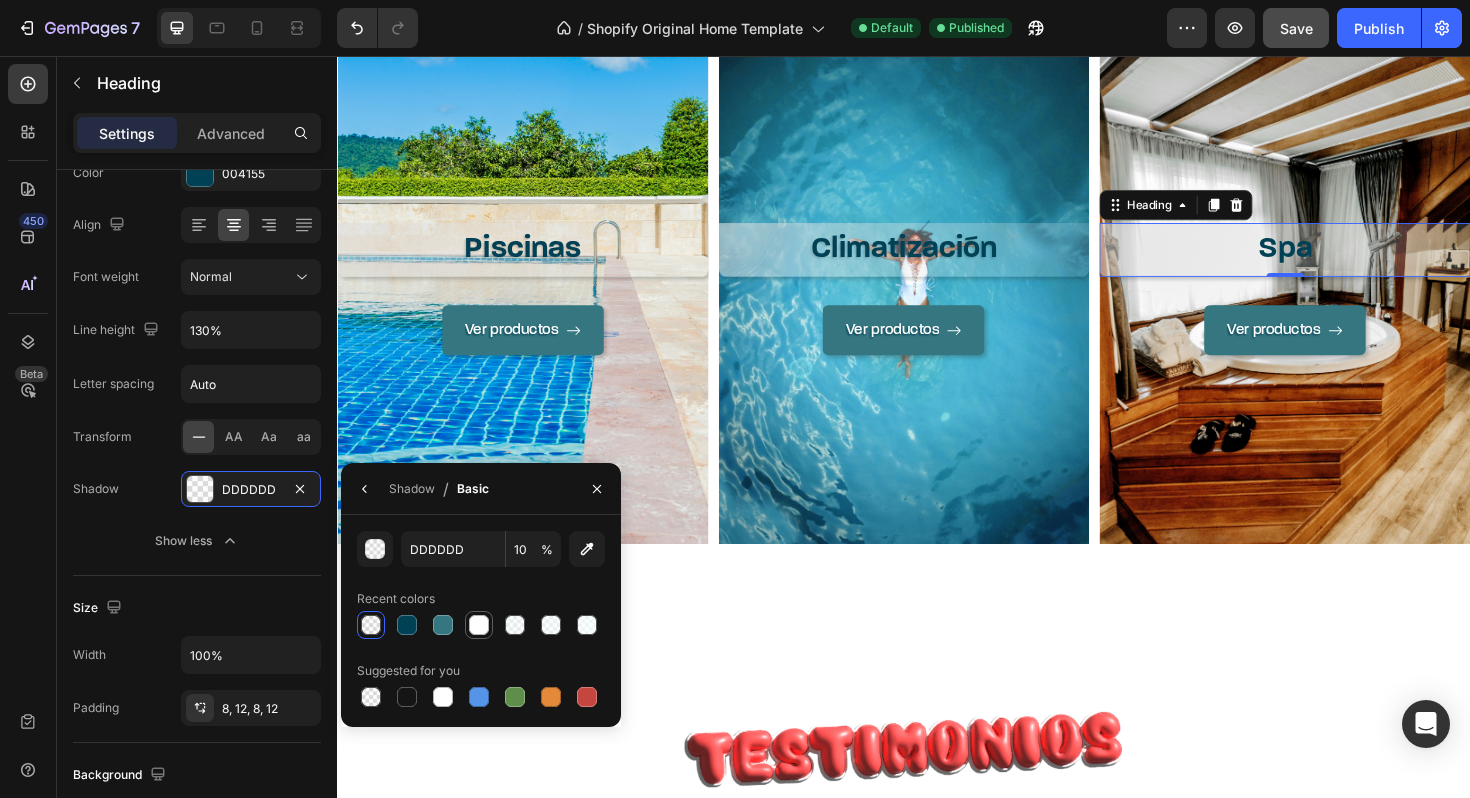 click at bounding box center (479, 625) 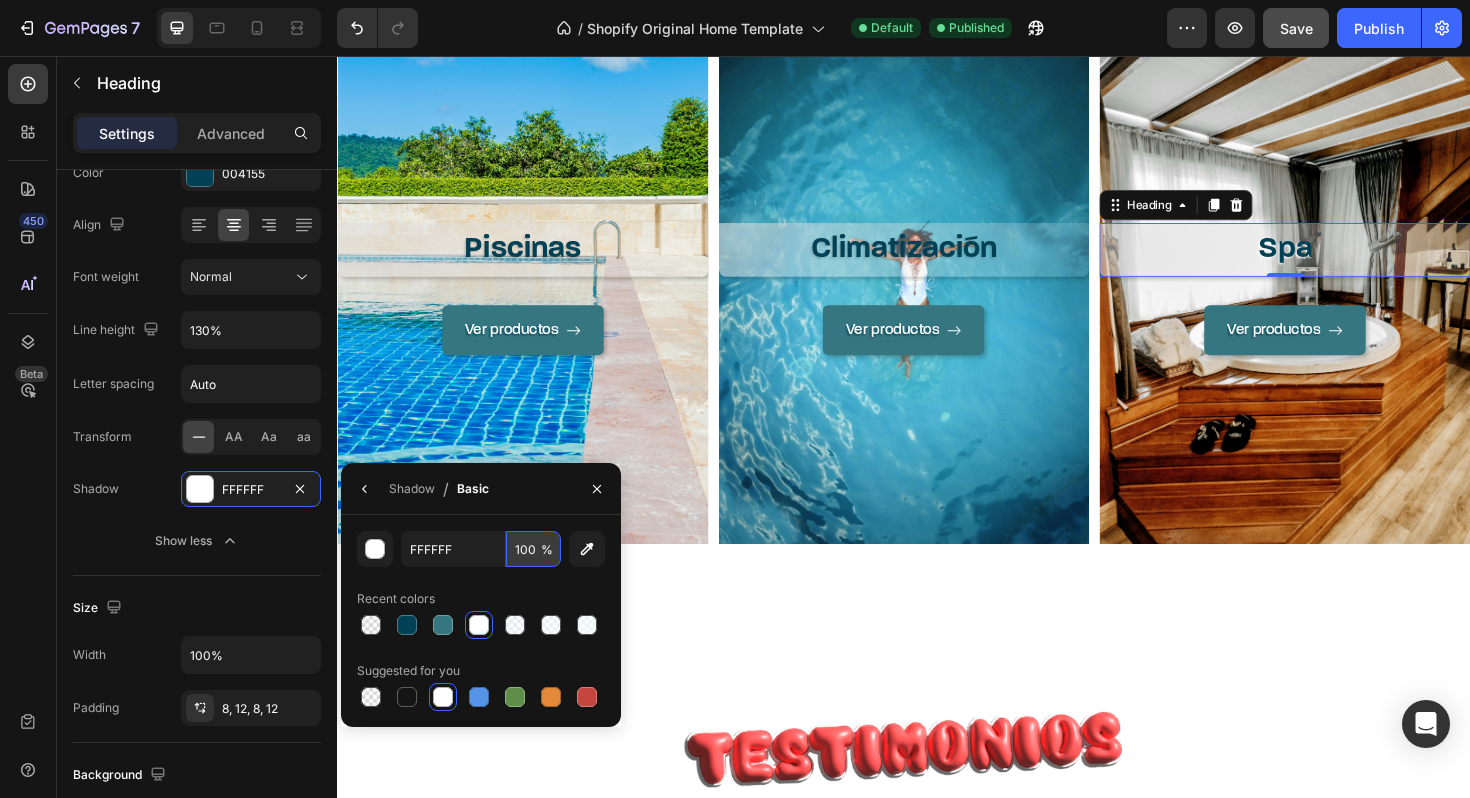 click on "100" at bounding box center (0, 0) 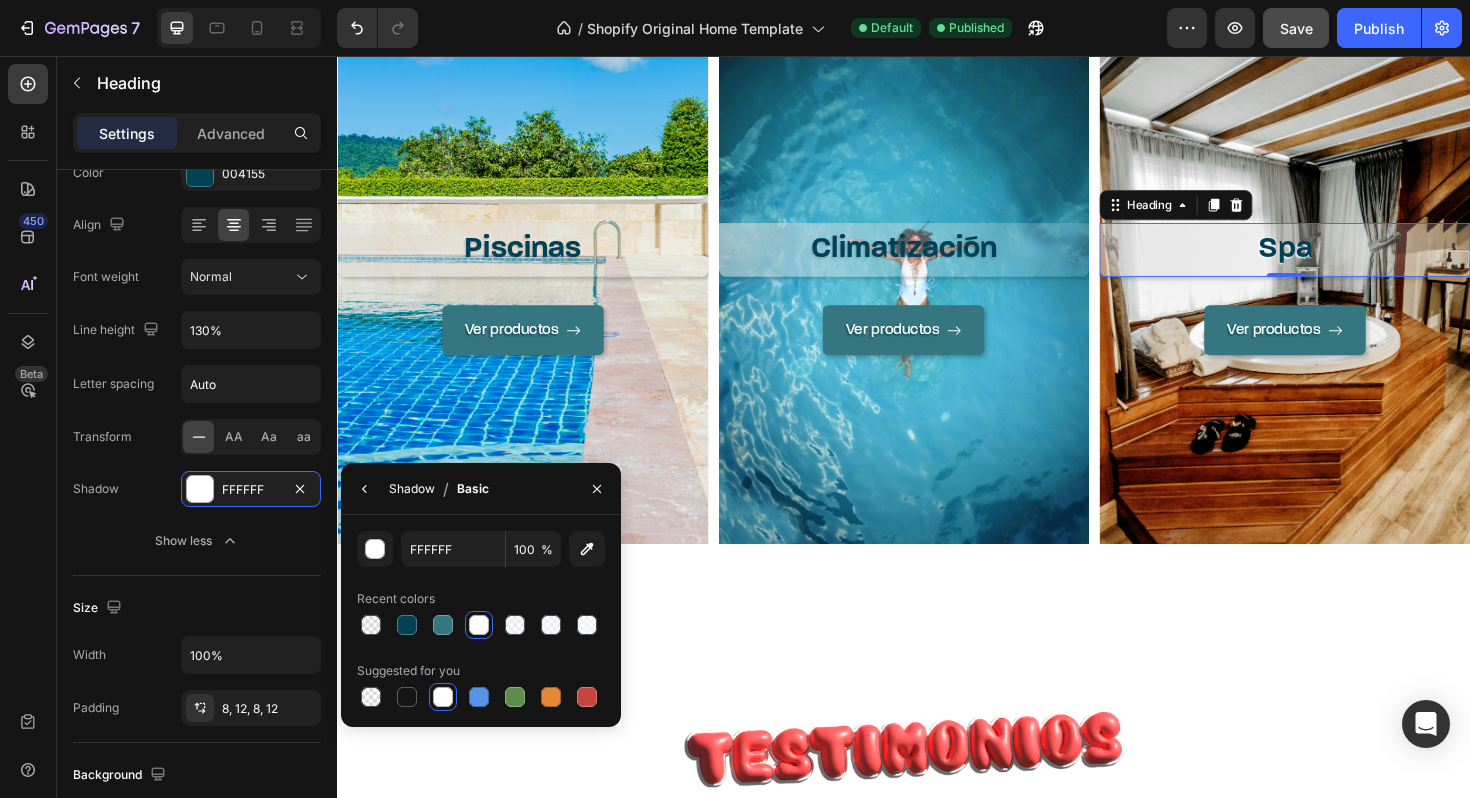 click on "Shadow" at bounding box center [412, 489] 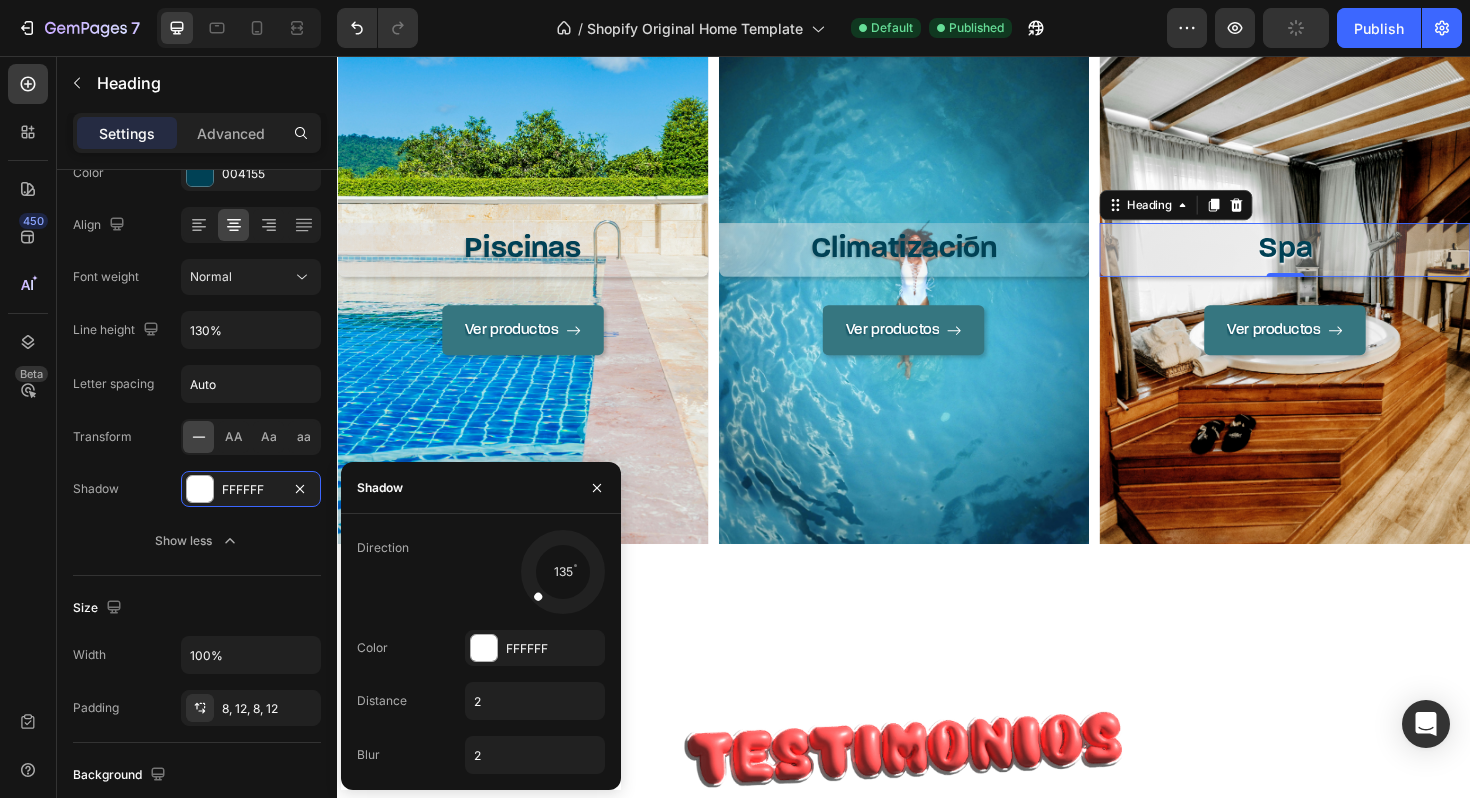click at bounding box center [562, 571] 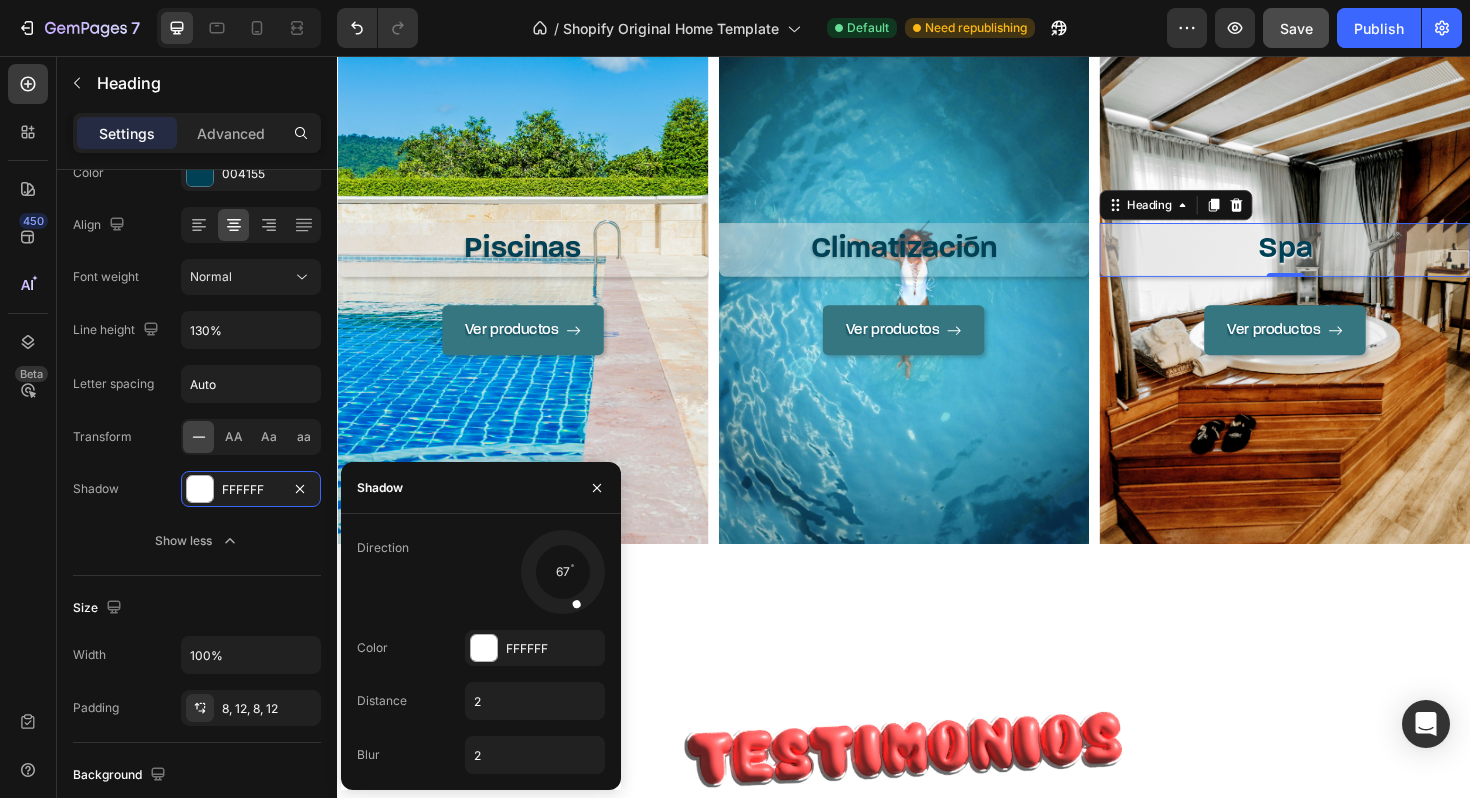 click at bounding box center (571, 592) 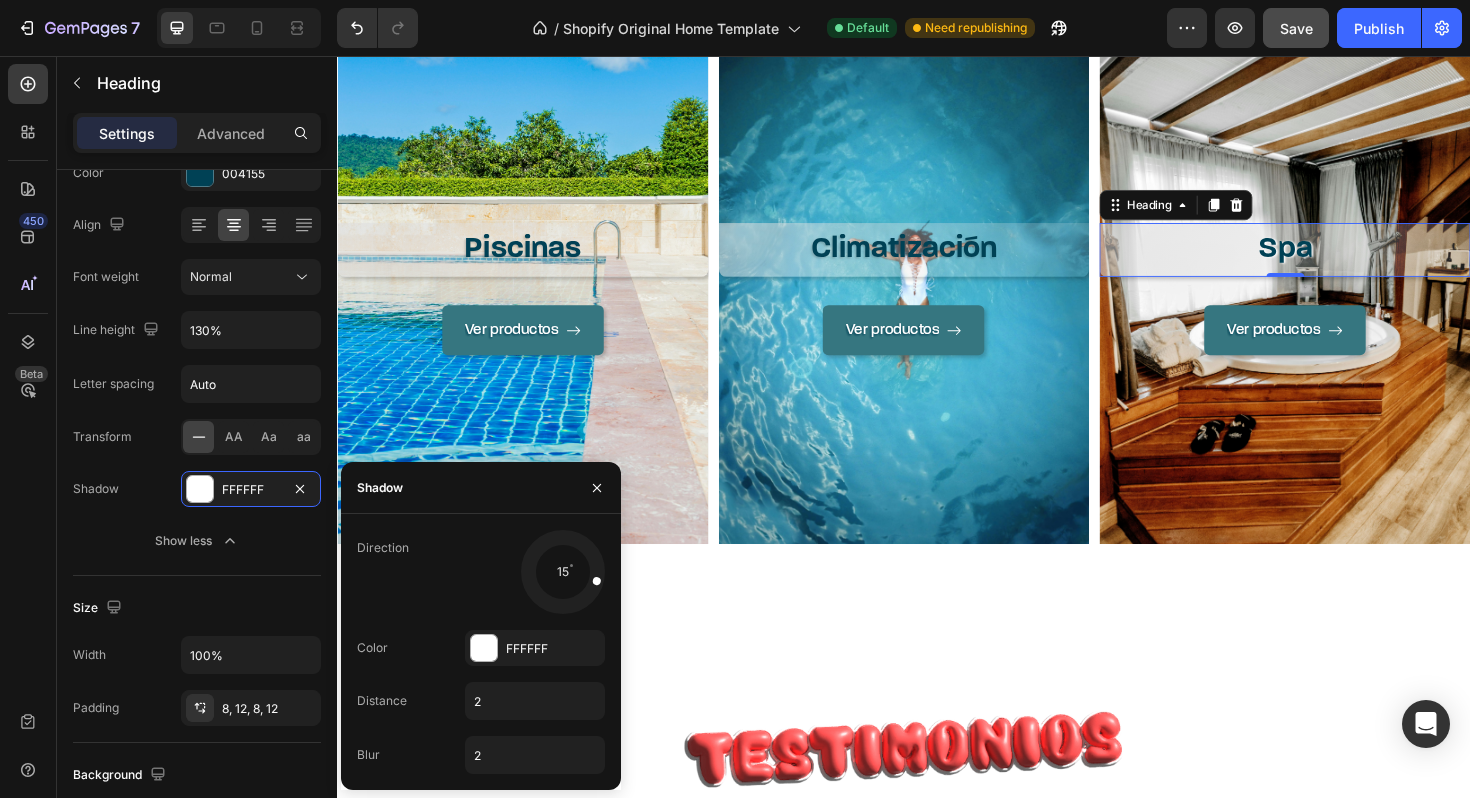 drag, startPoint x: 589, startPoint y: 588, endPoint x: 599, endPoint y: 579, distance: 13.453624 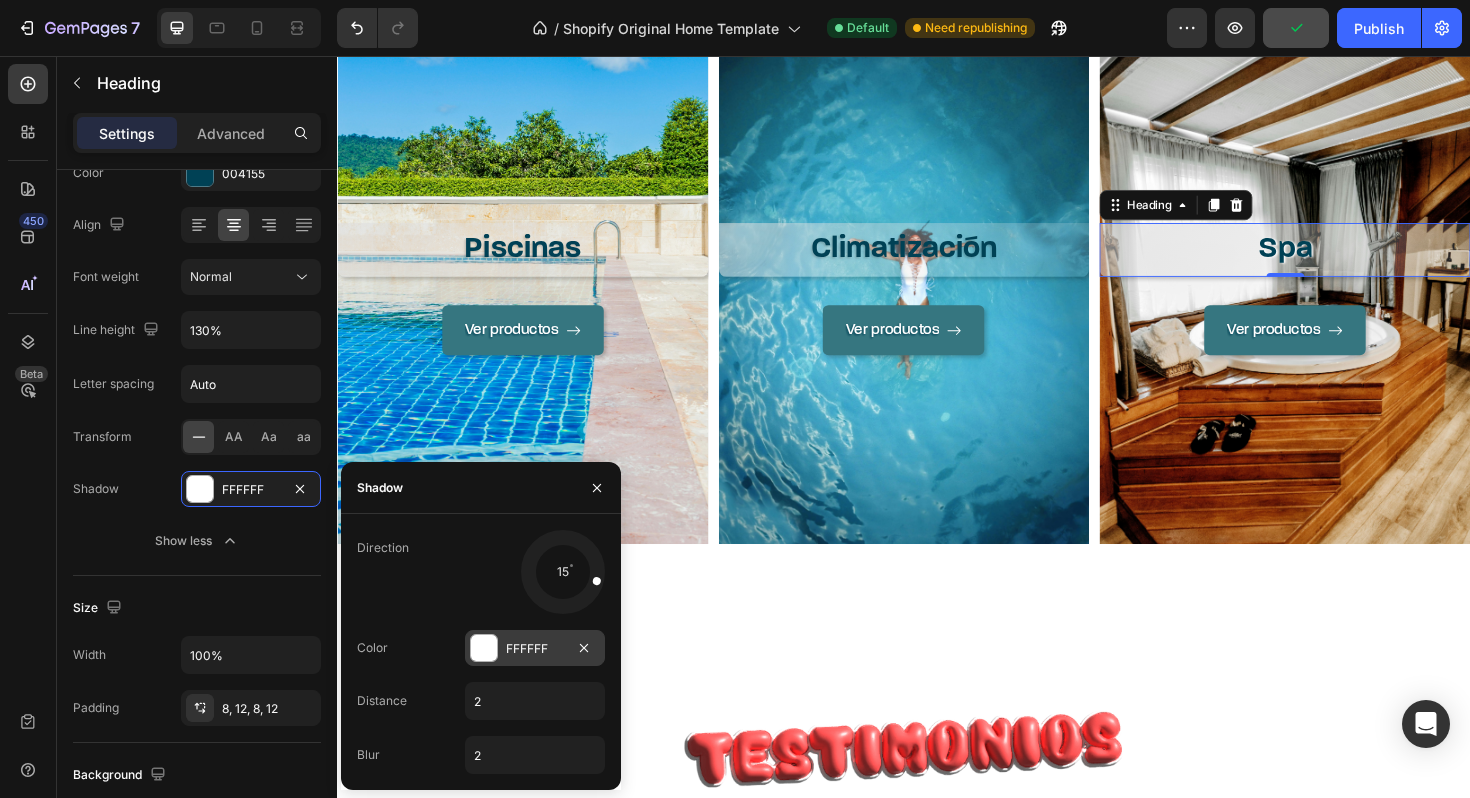 click on "FFFFFF" at bounding box center (535, 648) 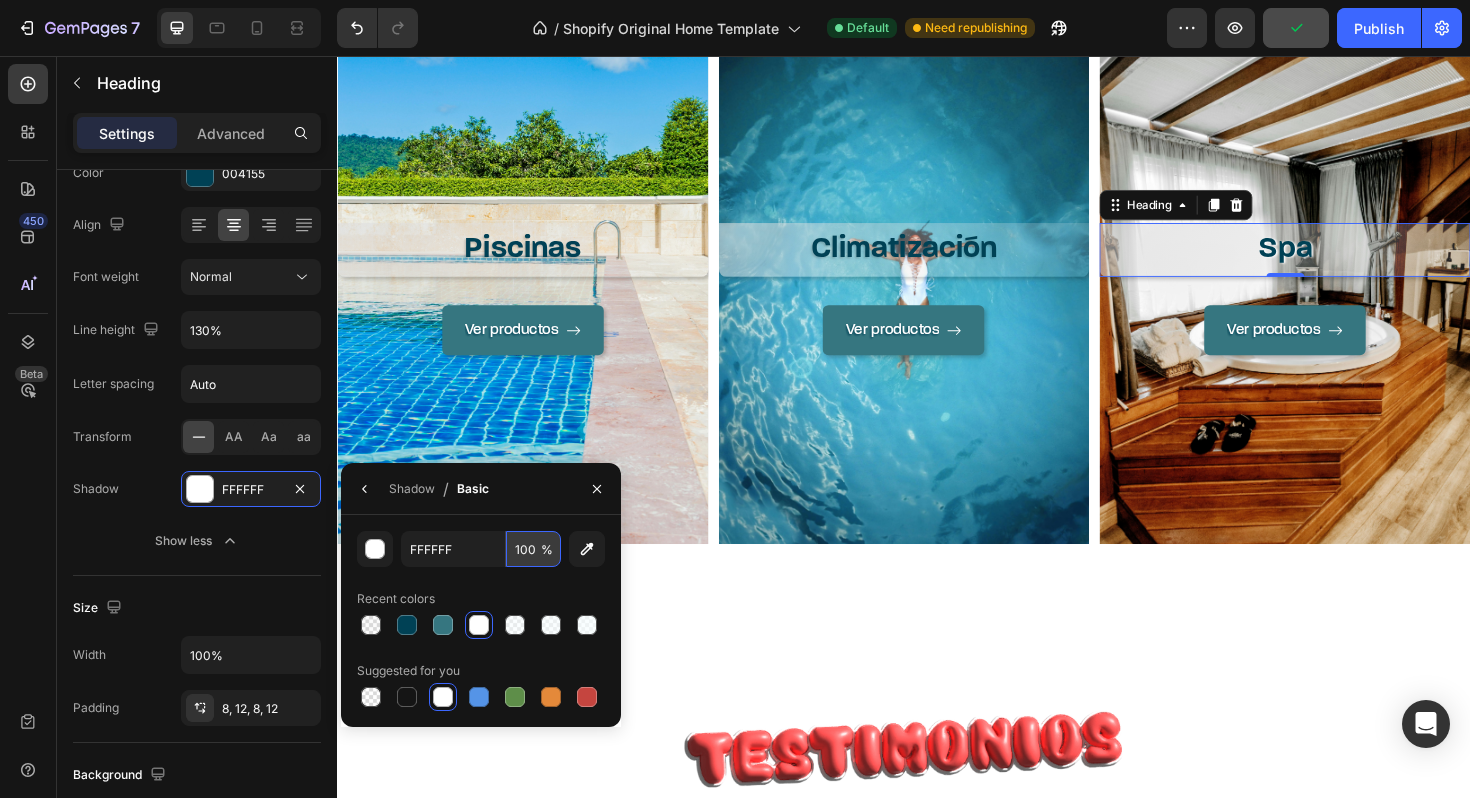 click on "100" at bounding box center [0, 0] 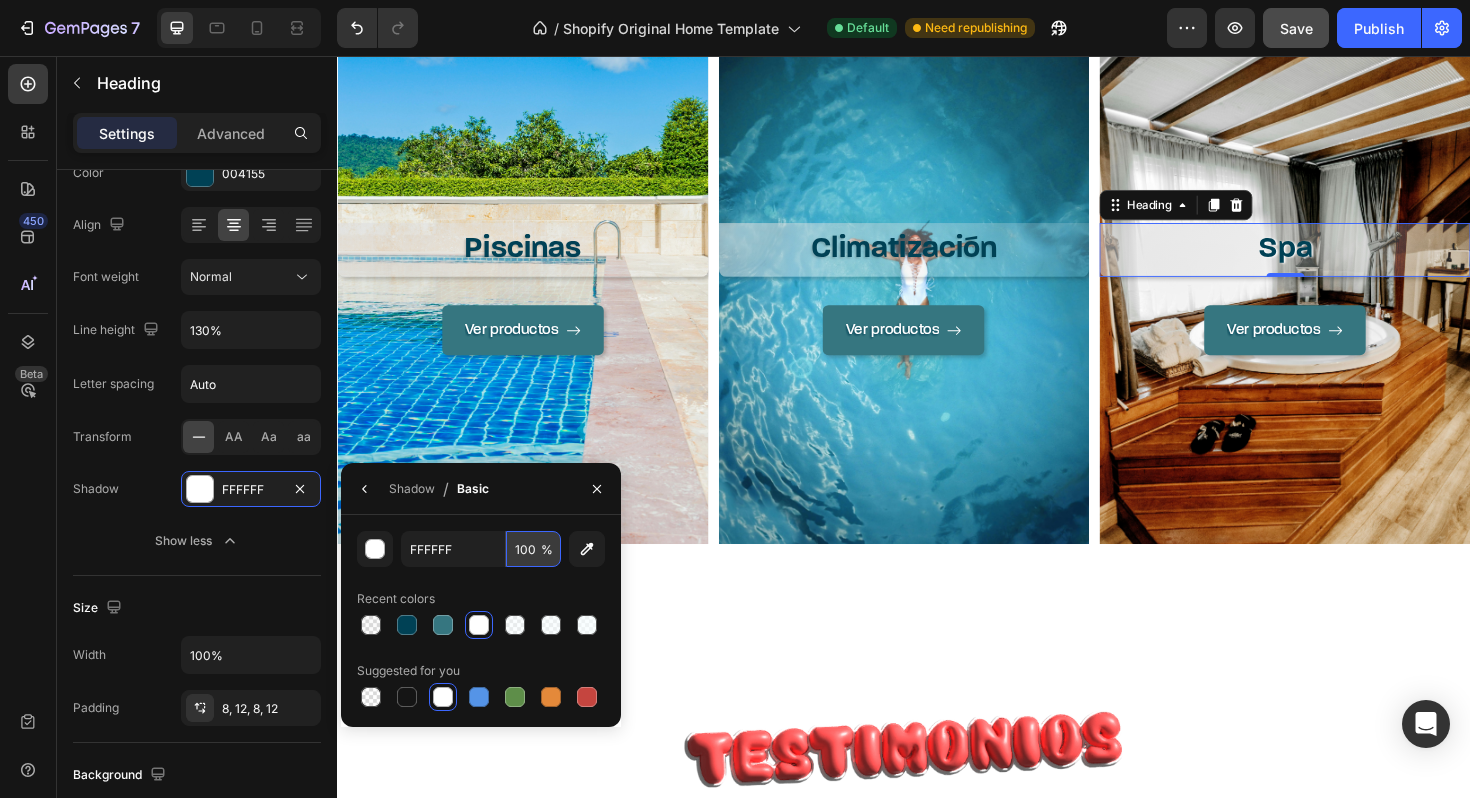 click on "100" at bounding box center (0, 0) 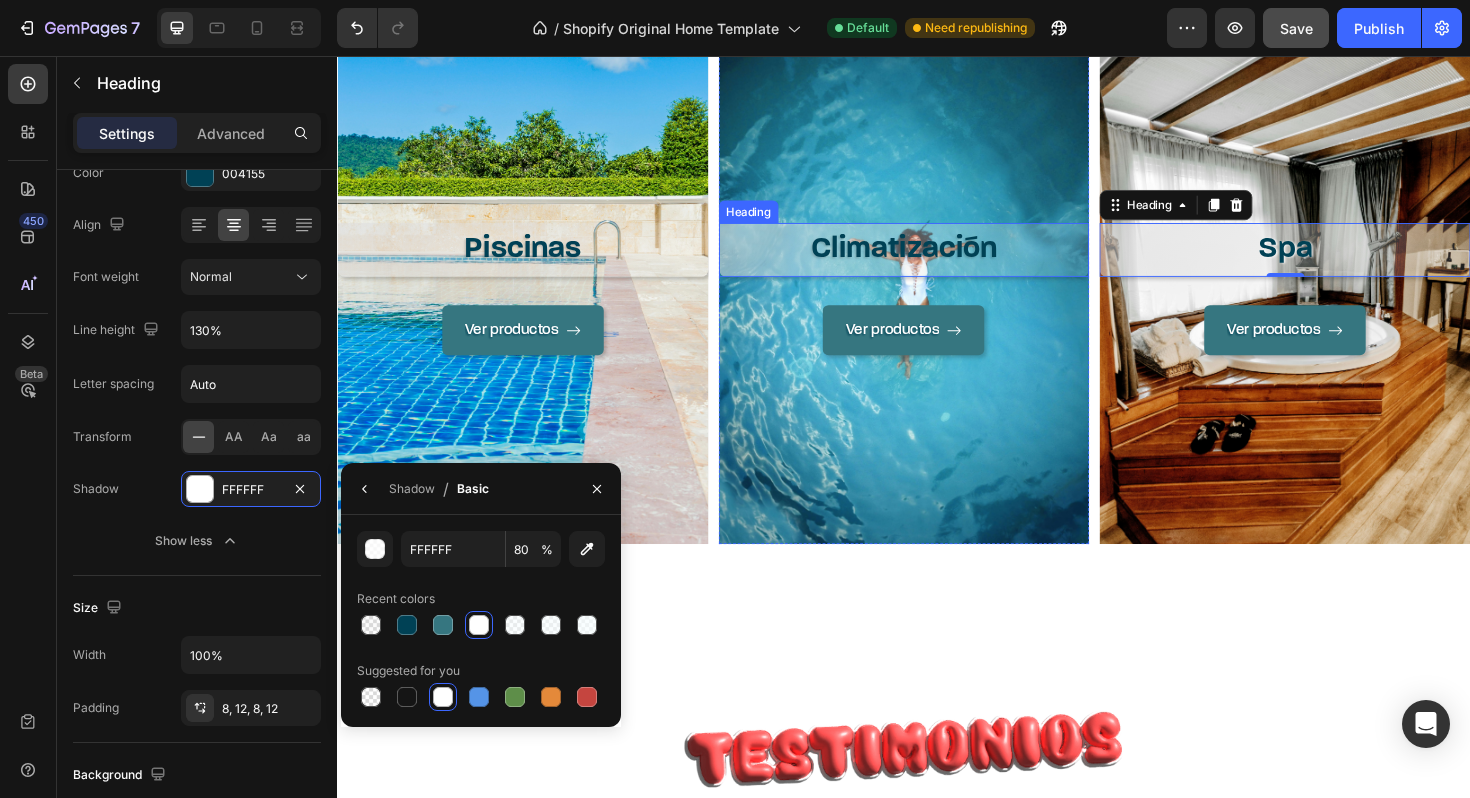click on "Climatización" at bounding box center (937, 261) 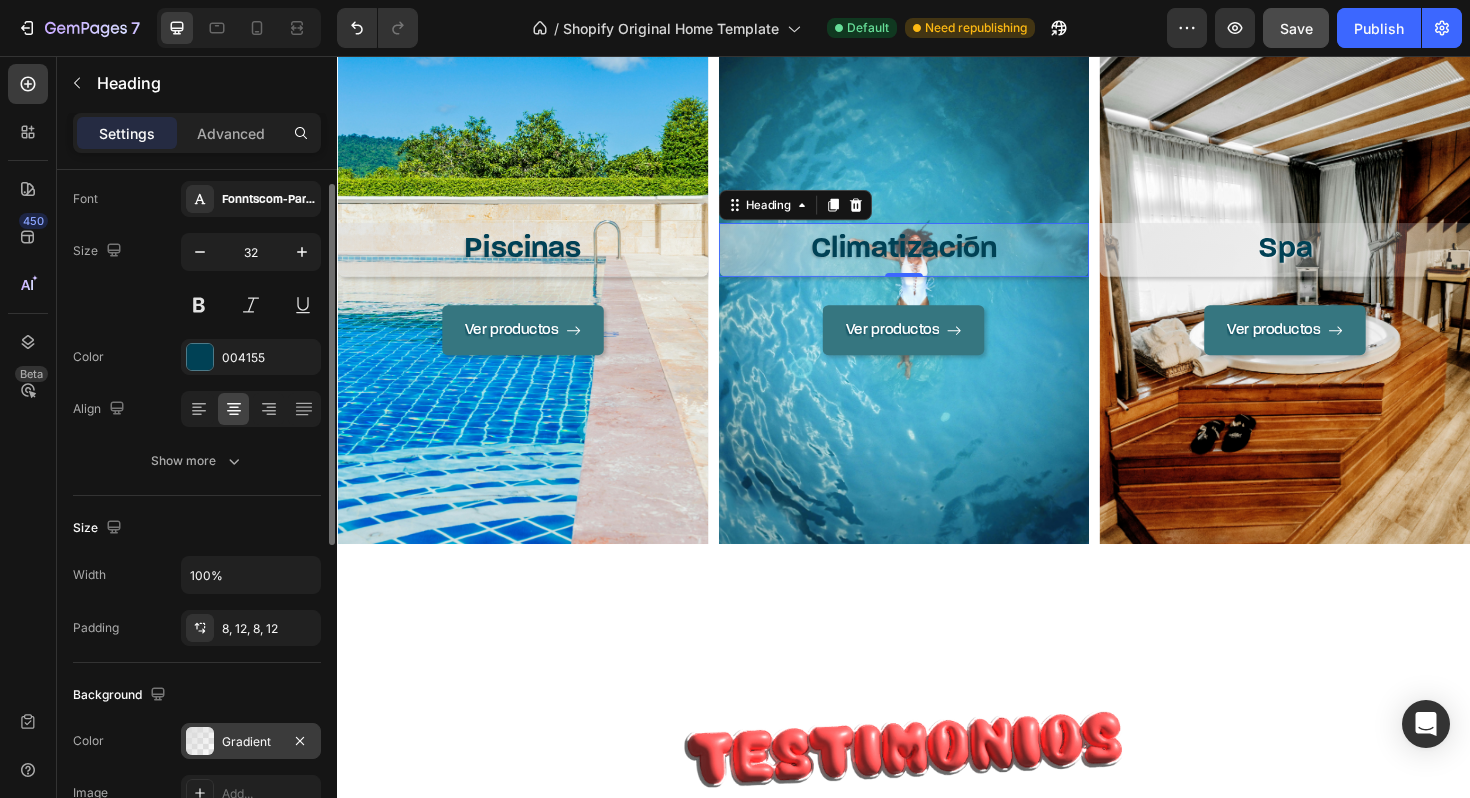 scroll, scrollTop: 64, scrollLeft: 0, axis: vertical 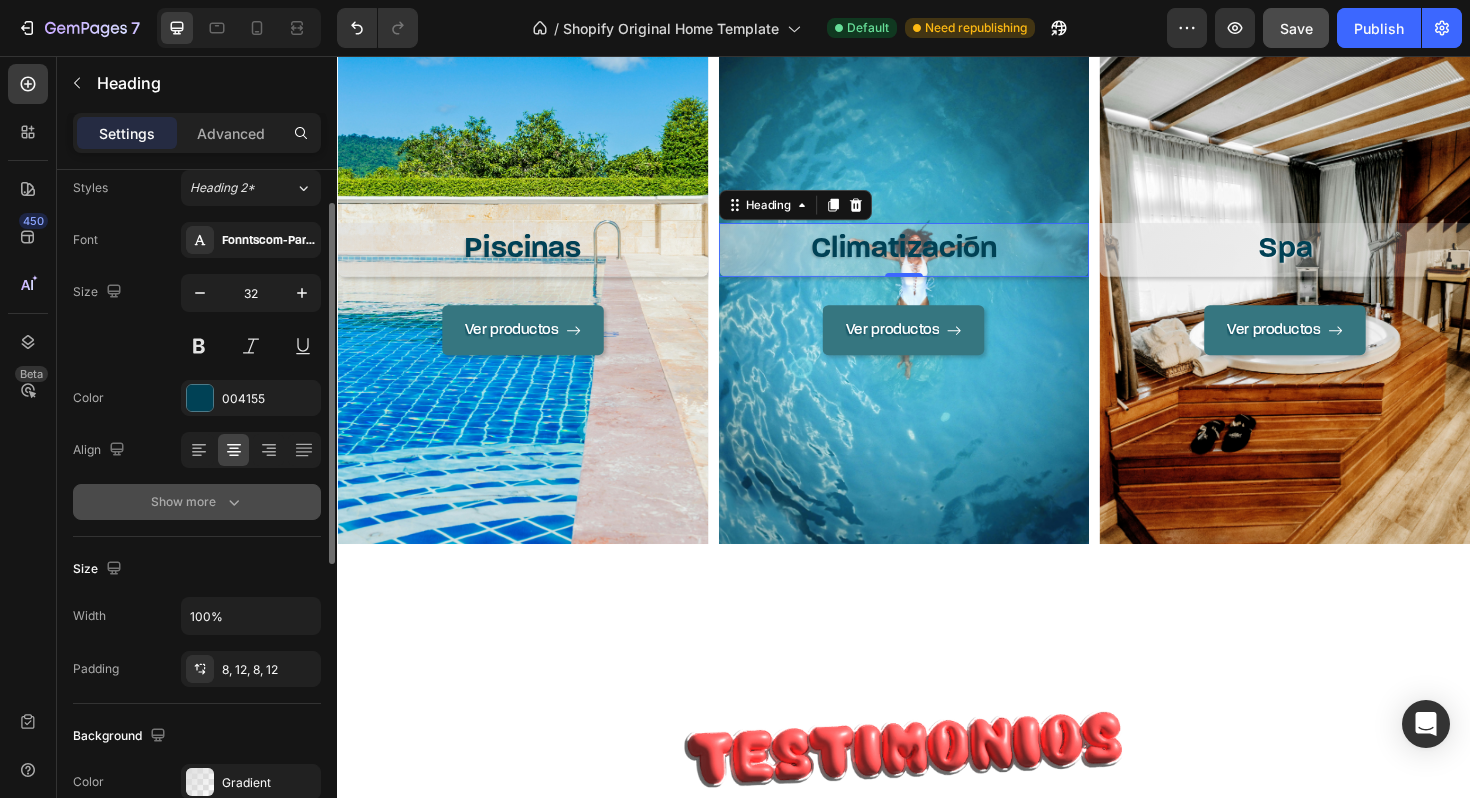 click on "Show more" at bounding box center [197, 502] 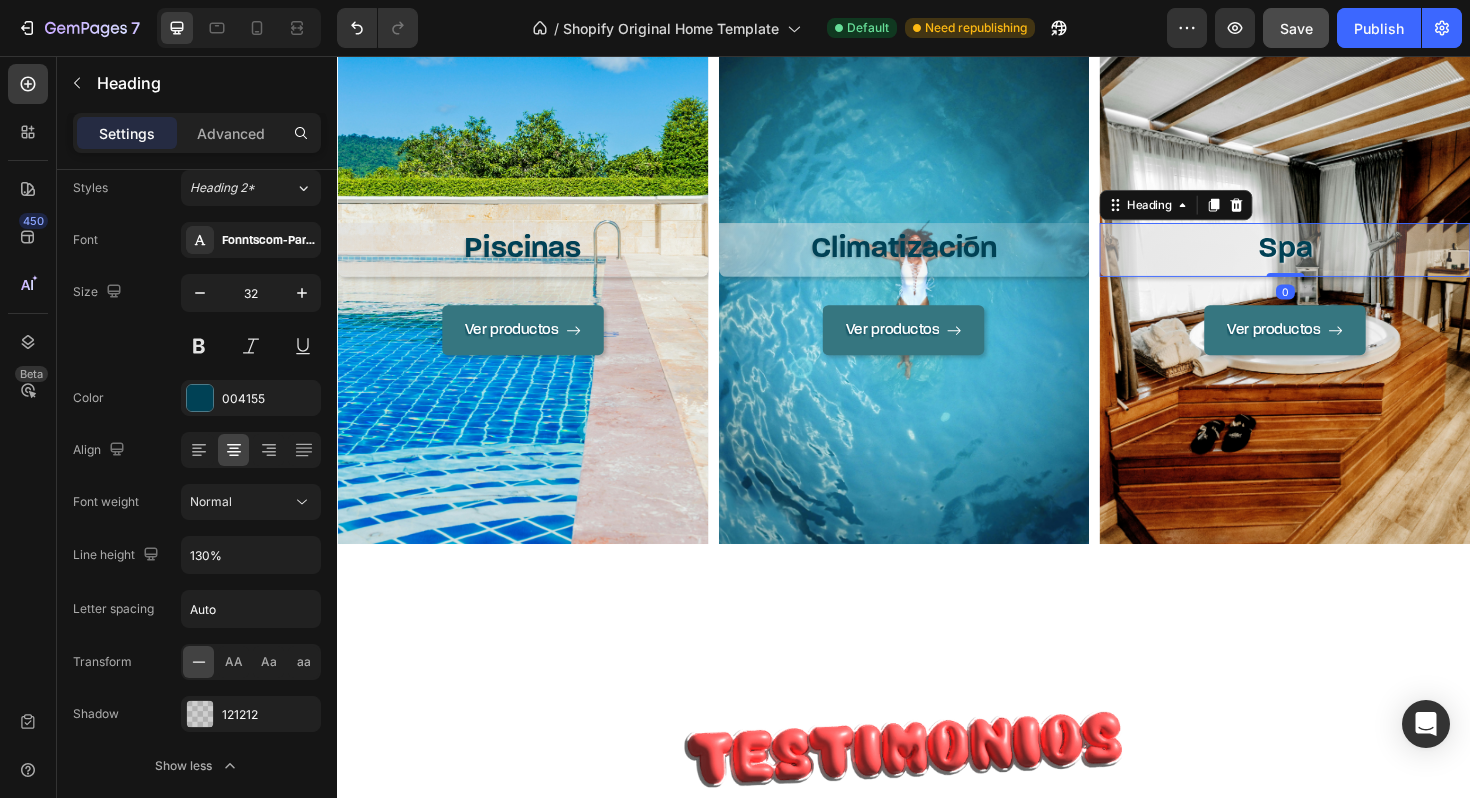 click on "Spa" at bounding box center (1340, 262) 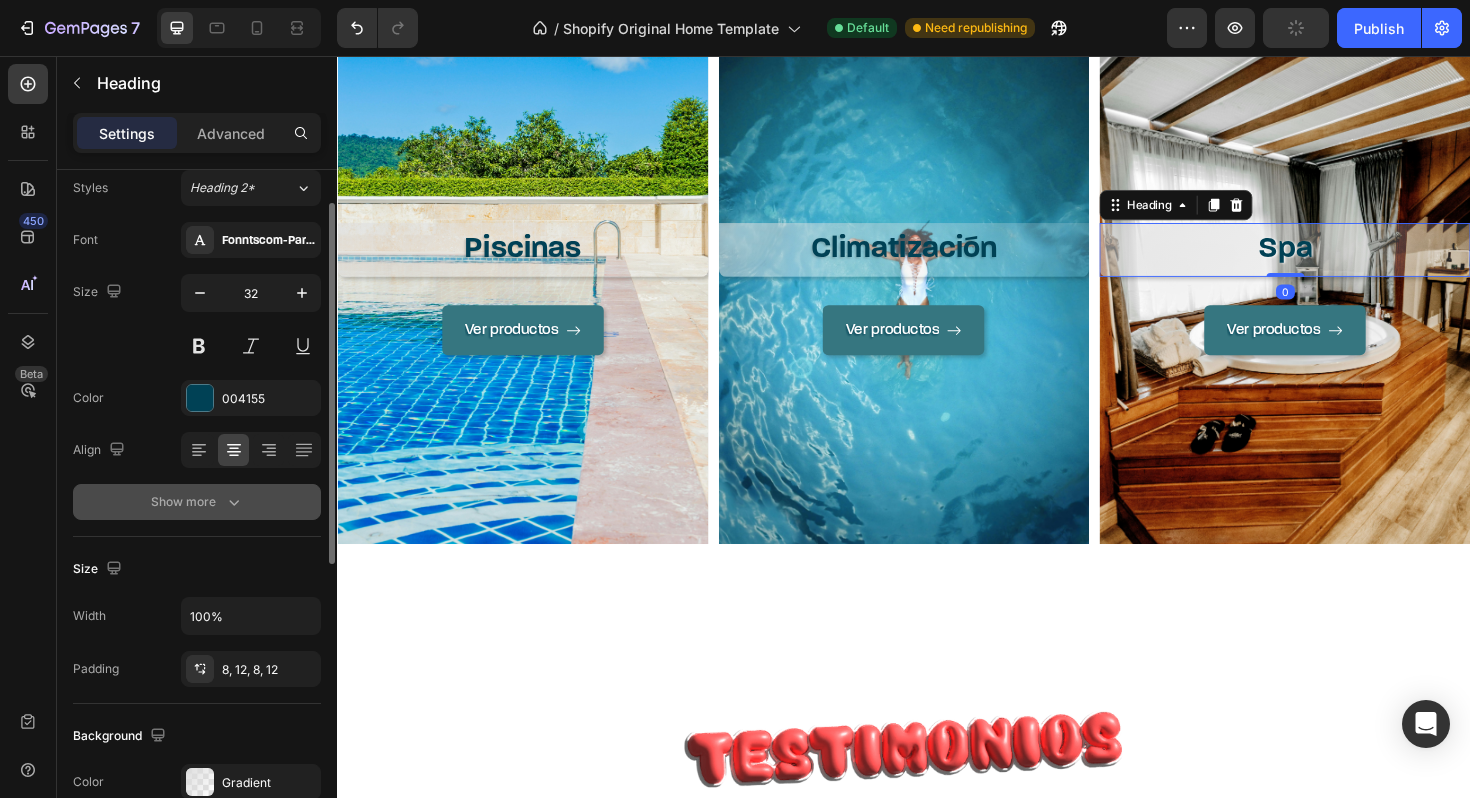 click on "Show more" at bounding box center [197, 502] 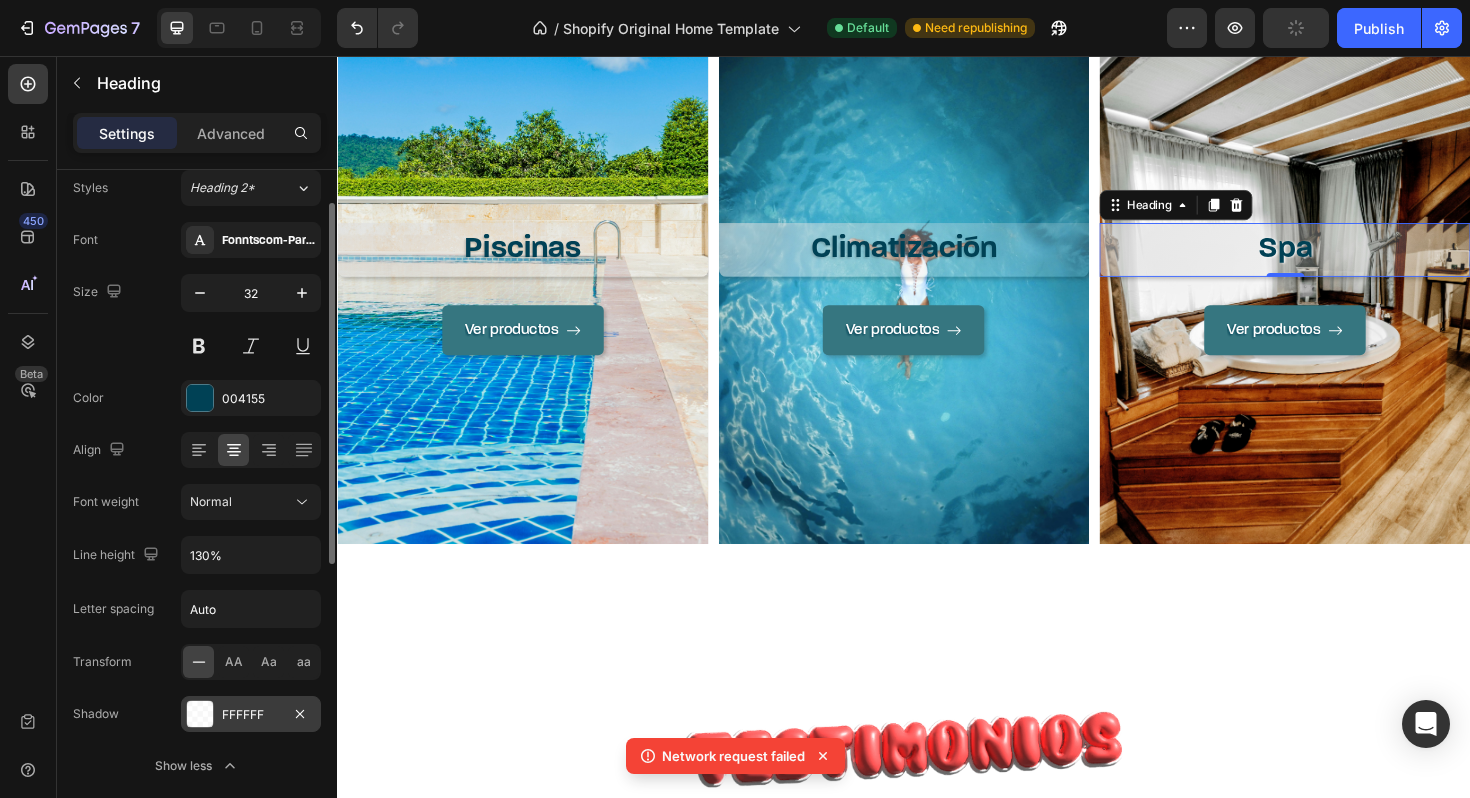click on "FFFFFF" at bounding box center [251, 714] 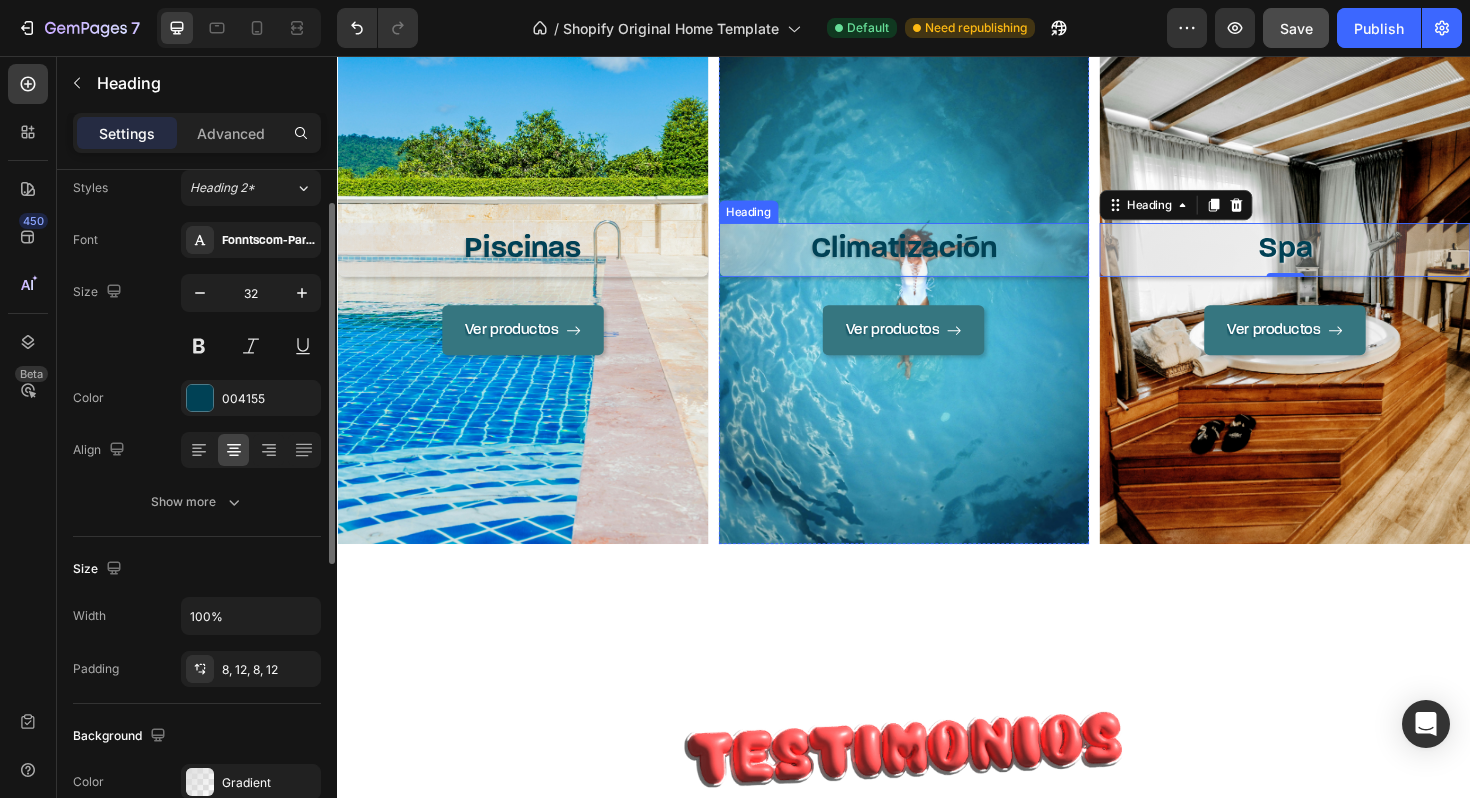 click on "Climatización" at bounding box center [937, 261] 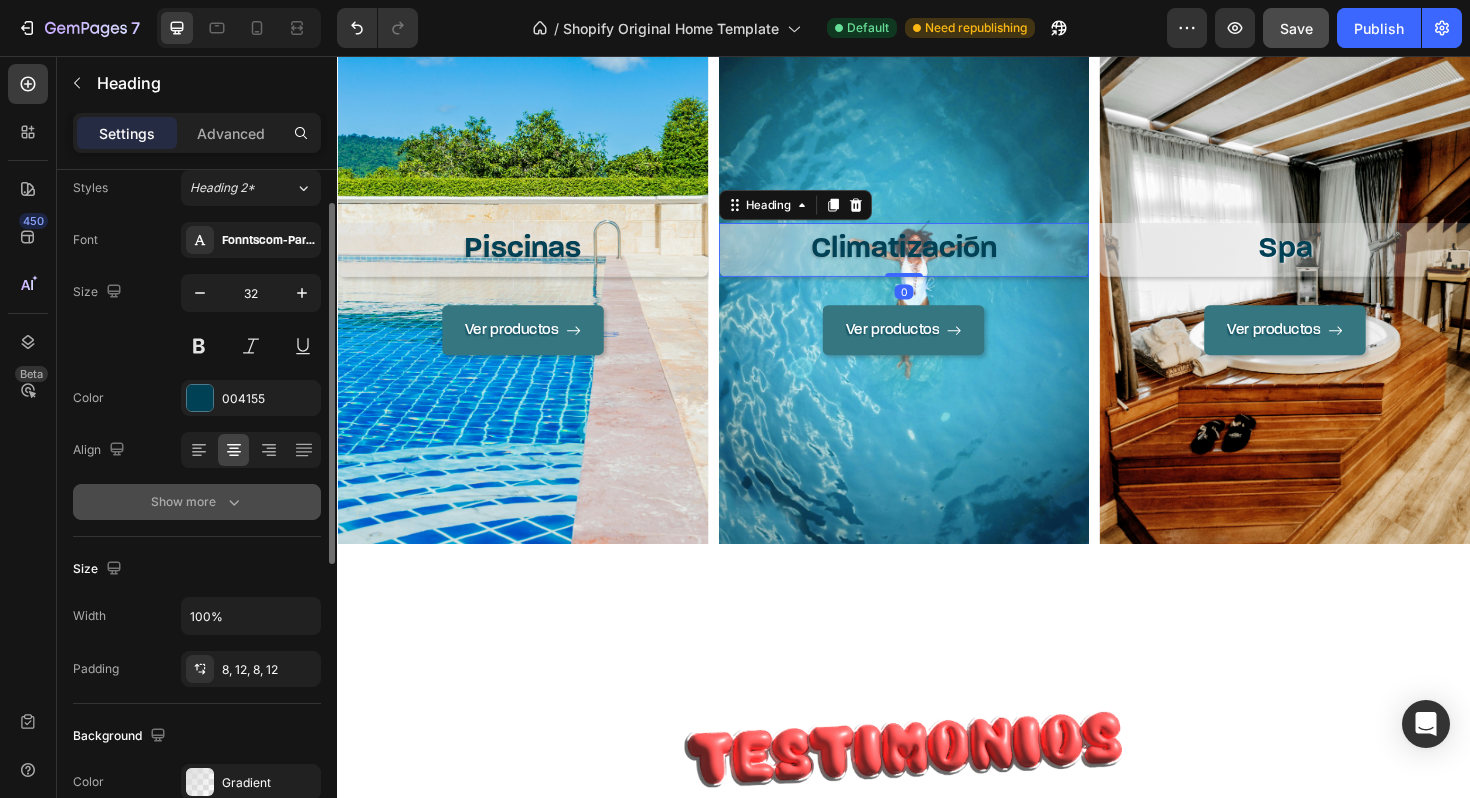 click 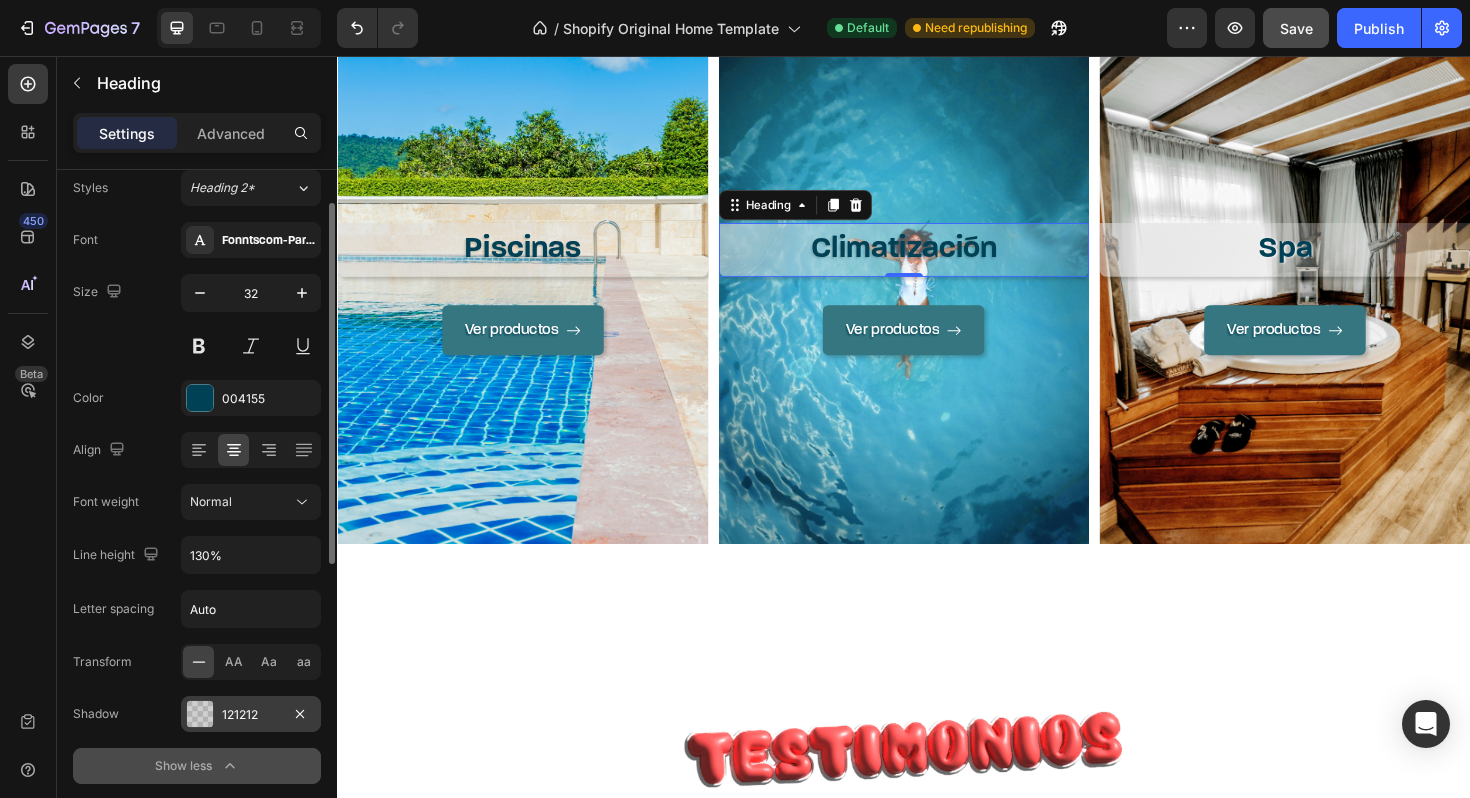 click on "121212" at bounding box center [251, 715] 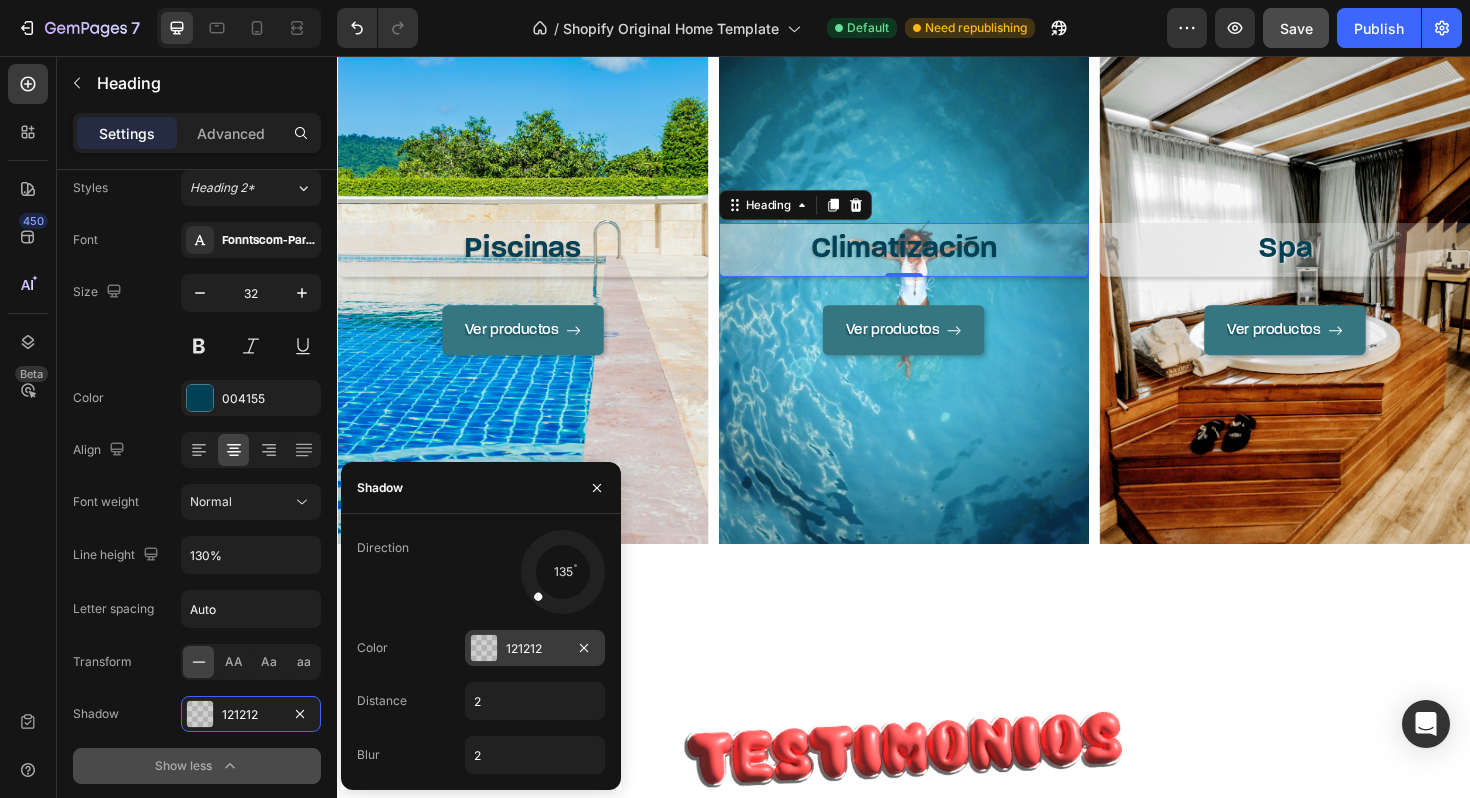 click on "121212" at bounding box center [535, 648] 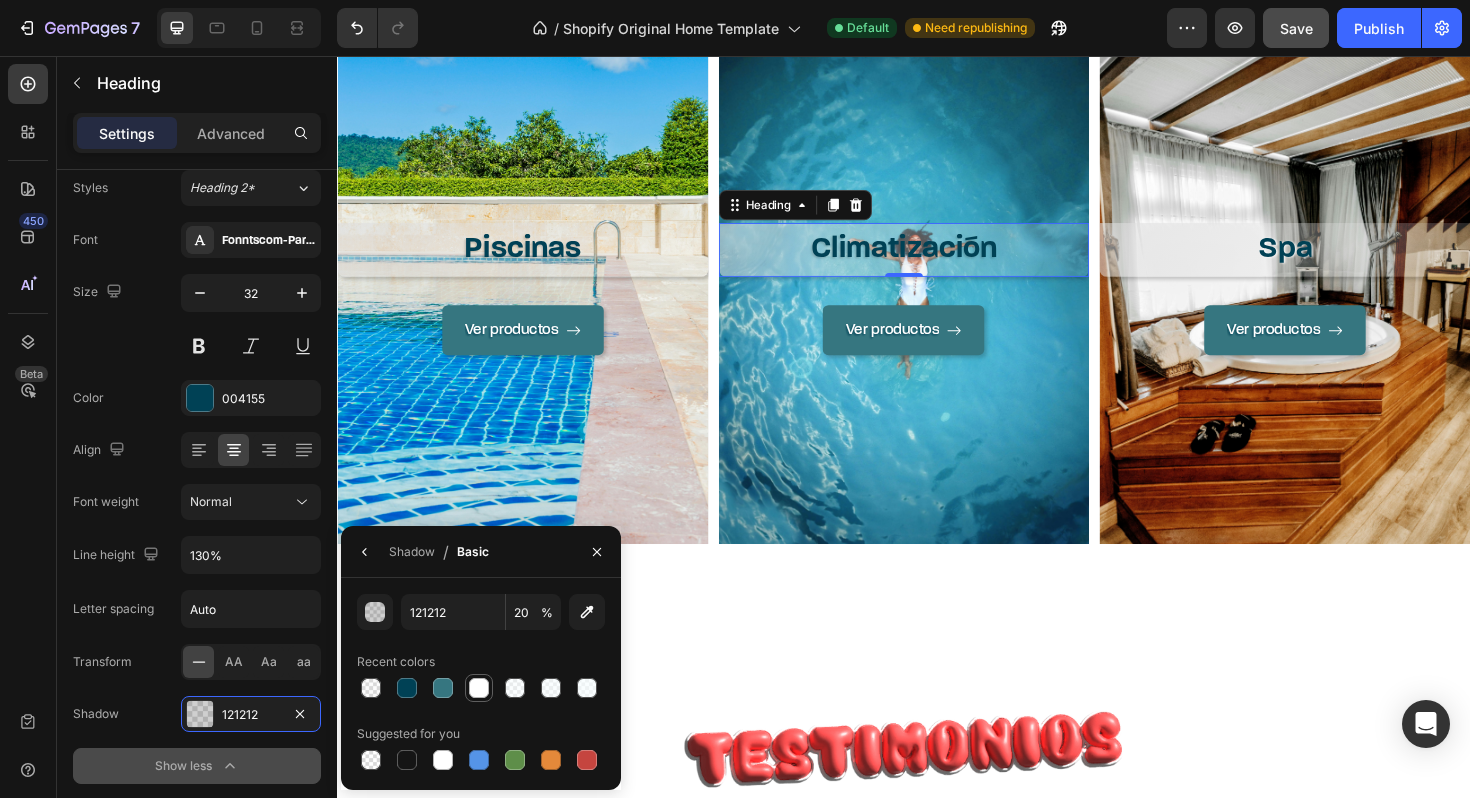 click at bounding box center [479, 688] 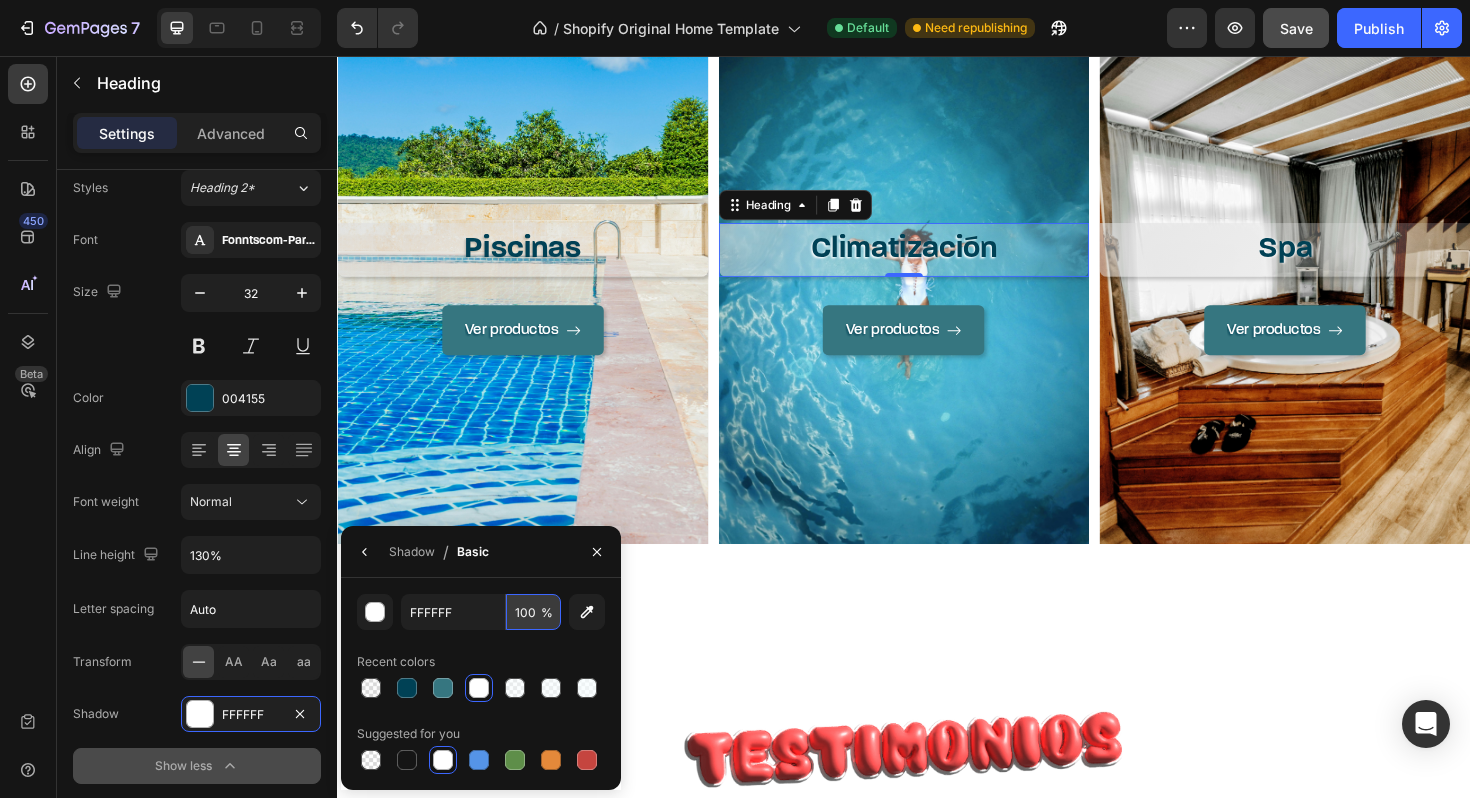 click on "100" at bounding box center [533, 612] 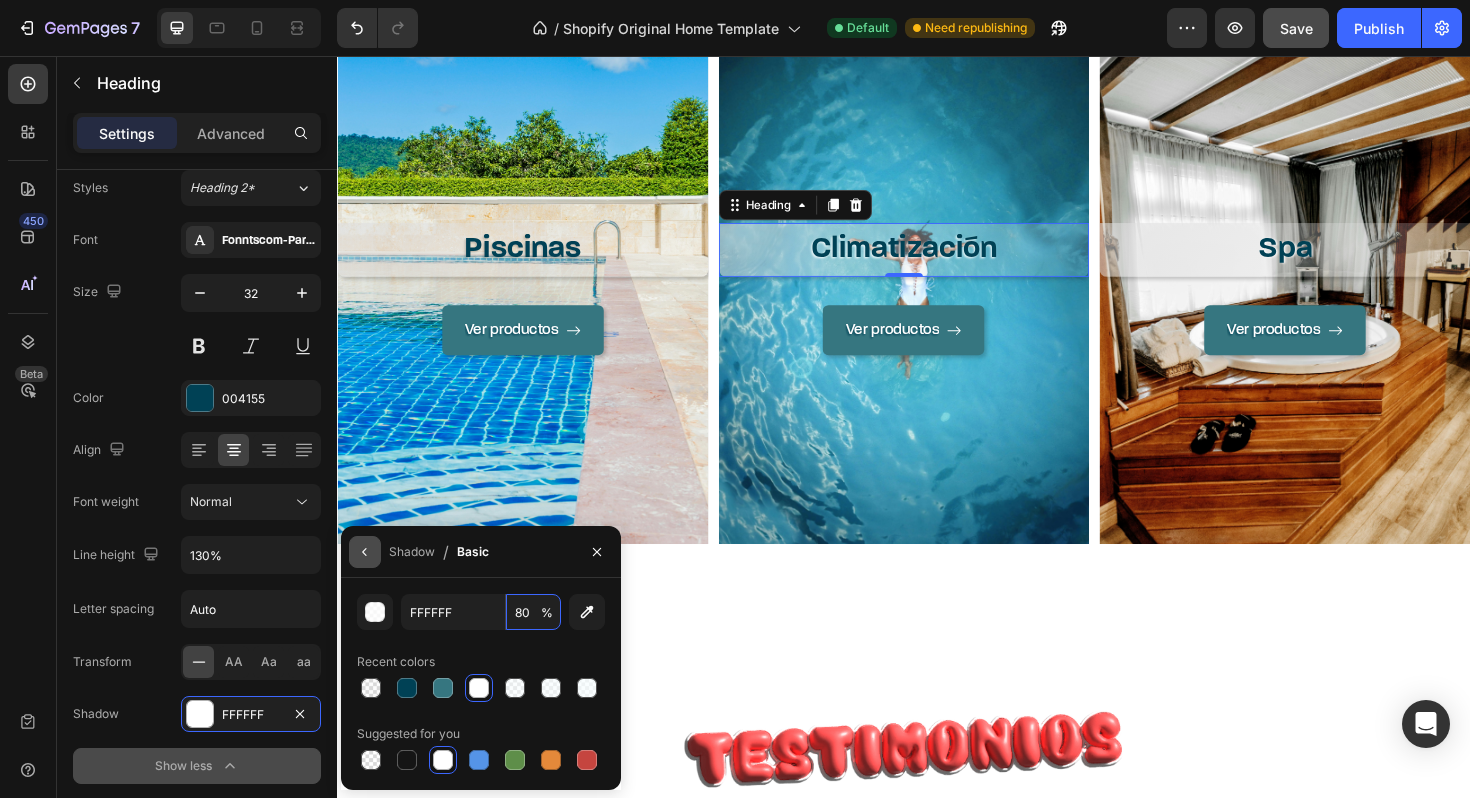 type on "80" 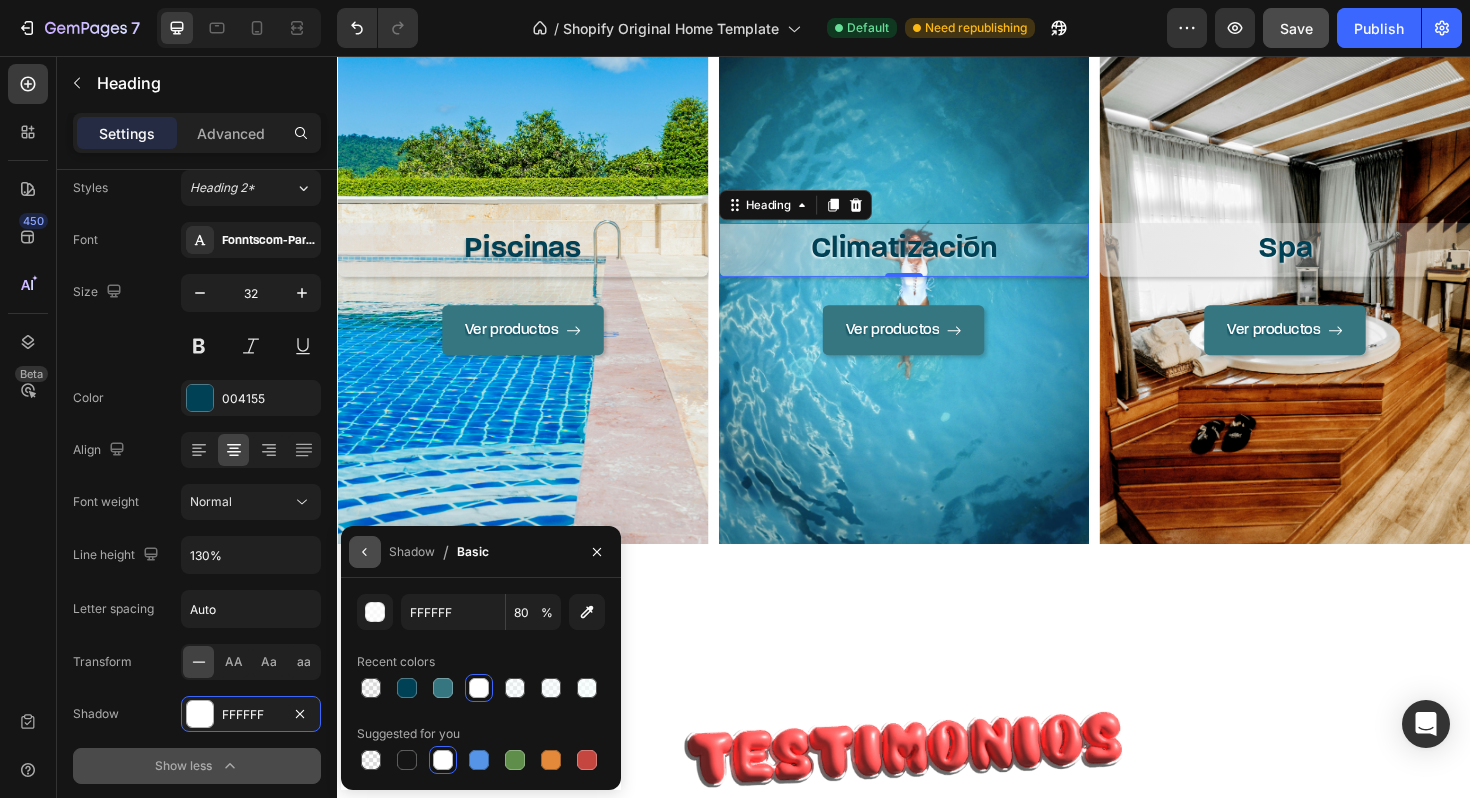 click 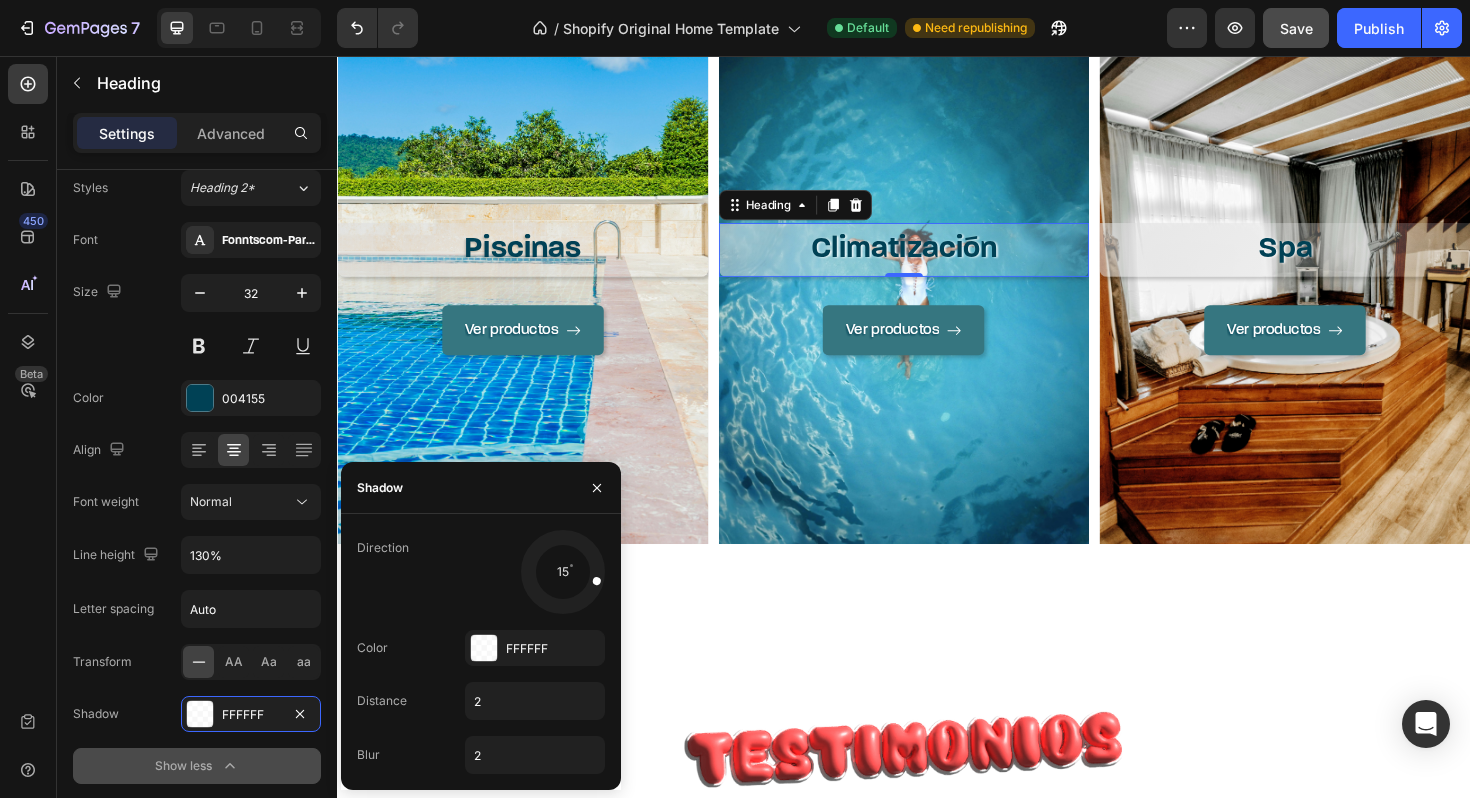 drag, startPoint x: 566, startPoint y: 601, endPoint x: 606, endPoint y: 581, distance: 44.72136 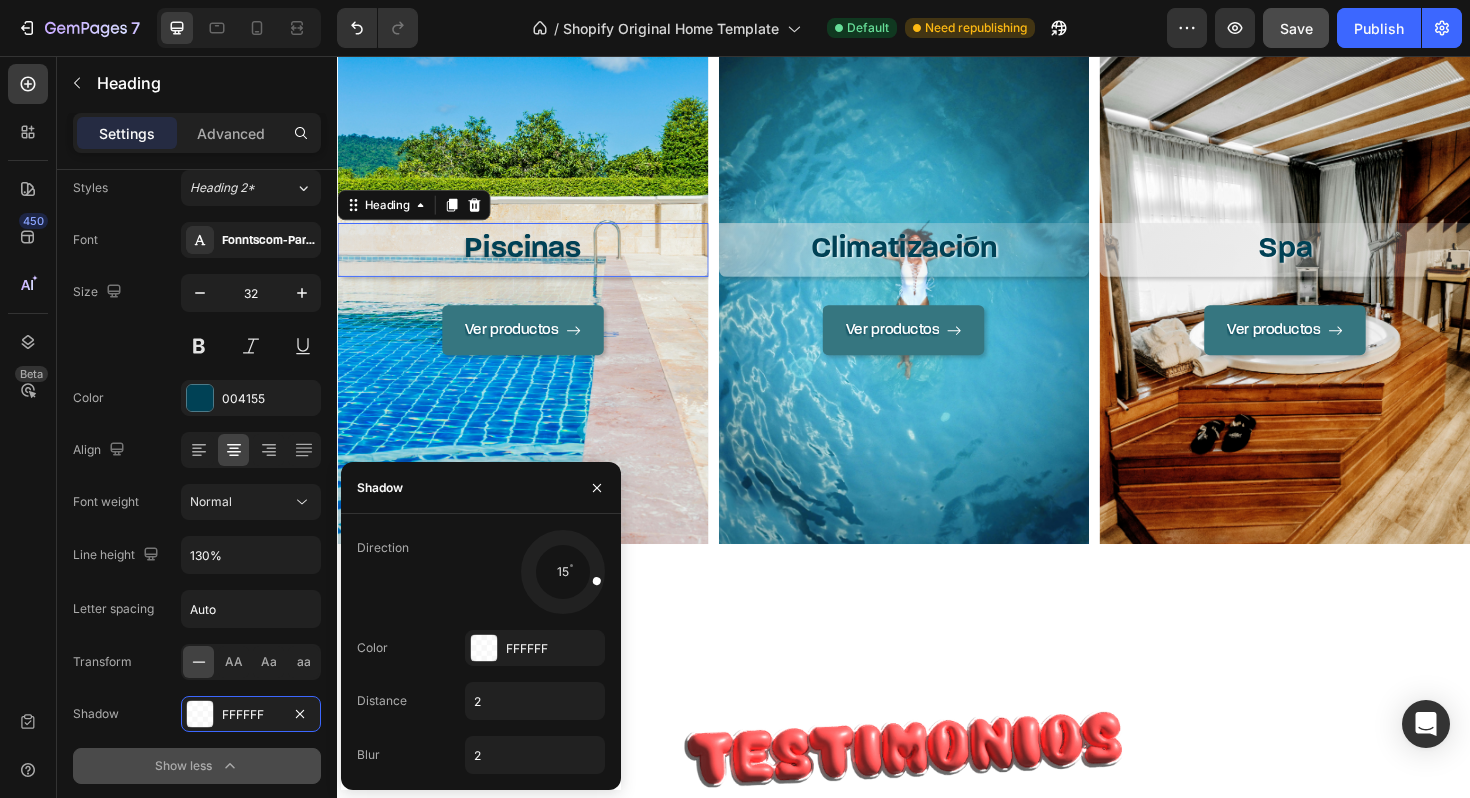 click on "Piscinas" at bounding box center (533, 261) 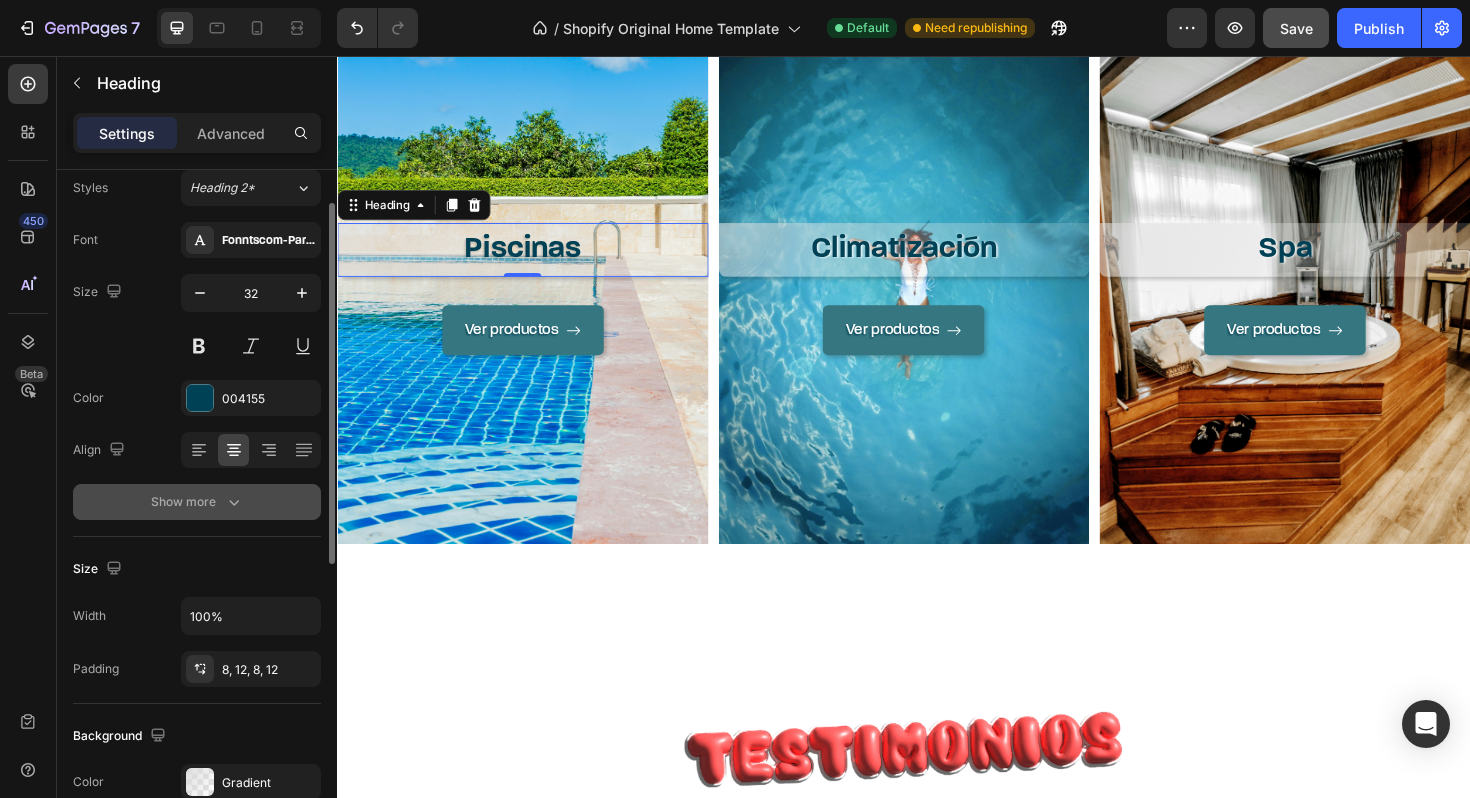 click 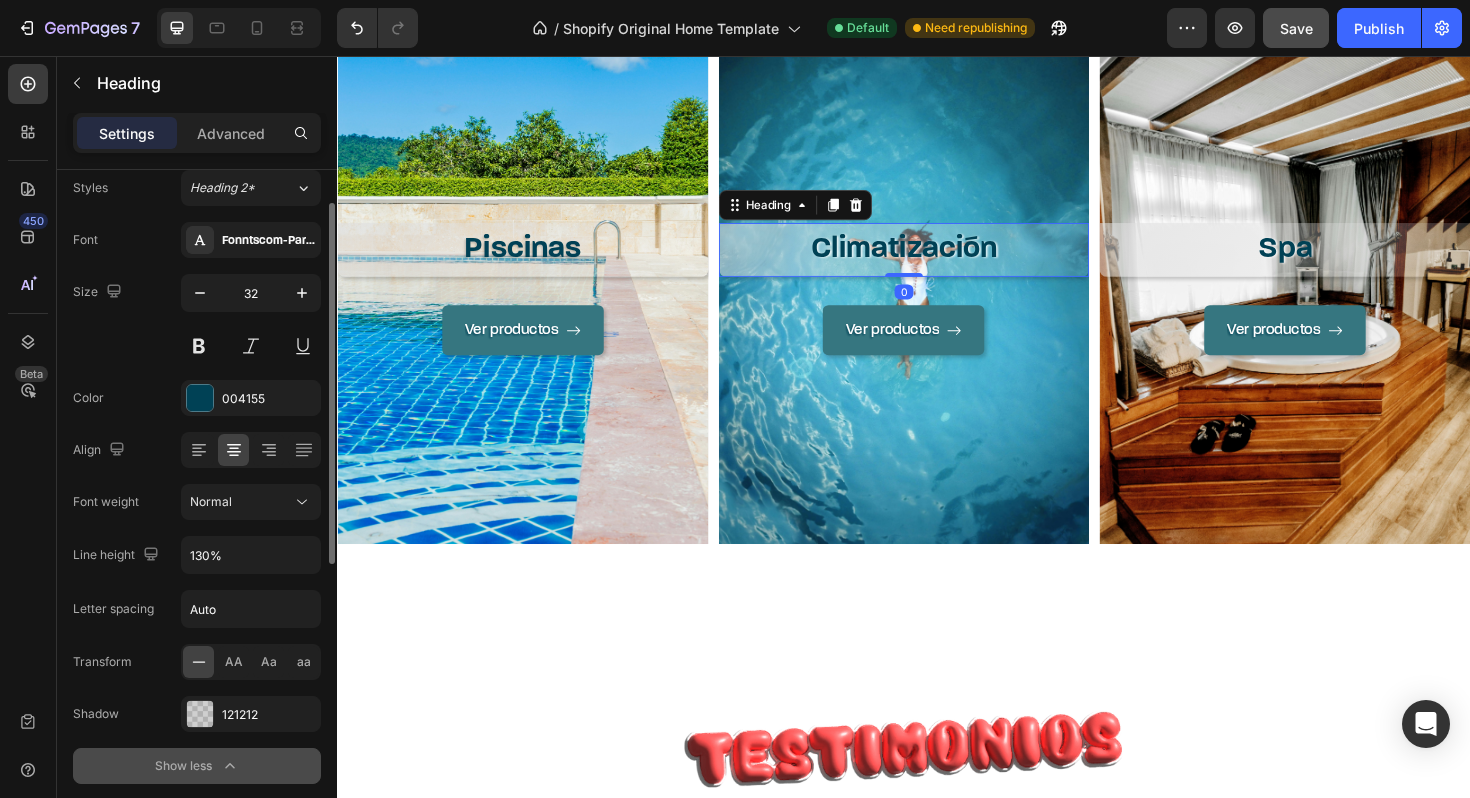 click on "Climatización" at bounding box center [937, 261] 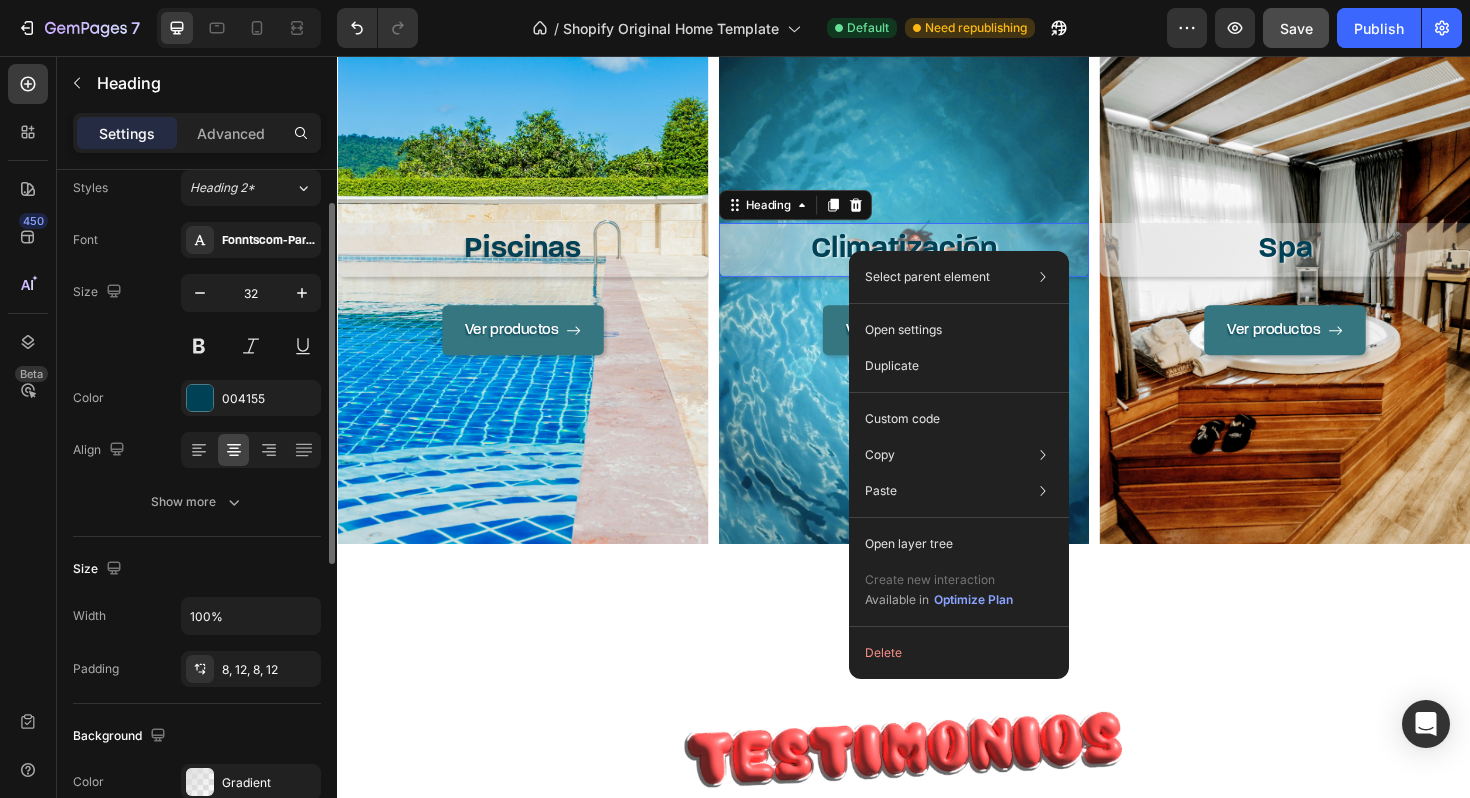 click on "Select parent element Section Row 3 cols Hero Banner Heading Open settings Duplicate Custom code Copy Copy element  Cmd + C Copy style  Copy class  .g2mcg58o6r Paste Paste element  Cmd + V Paste style  Cmd + Shift + V Open layer tree Create new interaction Available in  Optimize Plan   Delete" at bounding box center [959, 465] 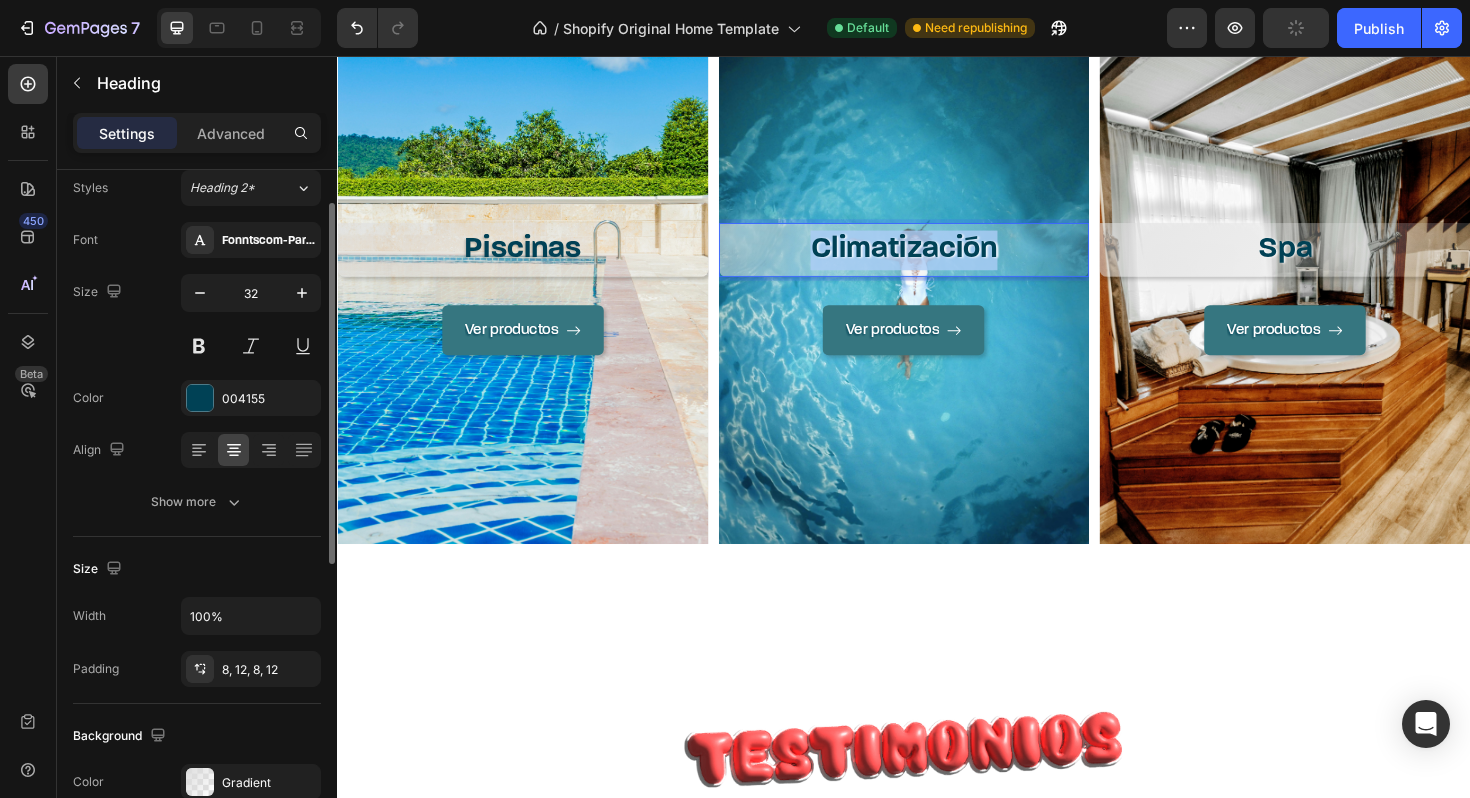click on "Climatización" at bounding box center [937, 261] 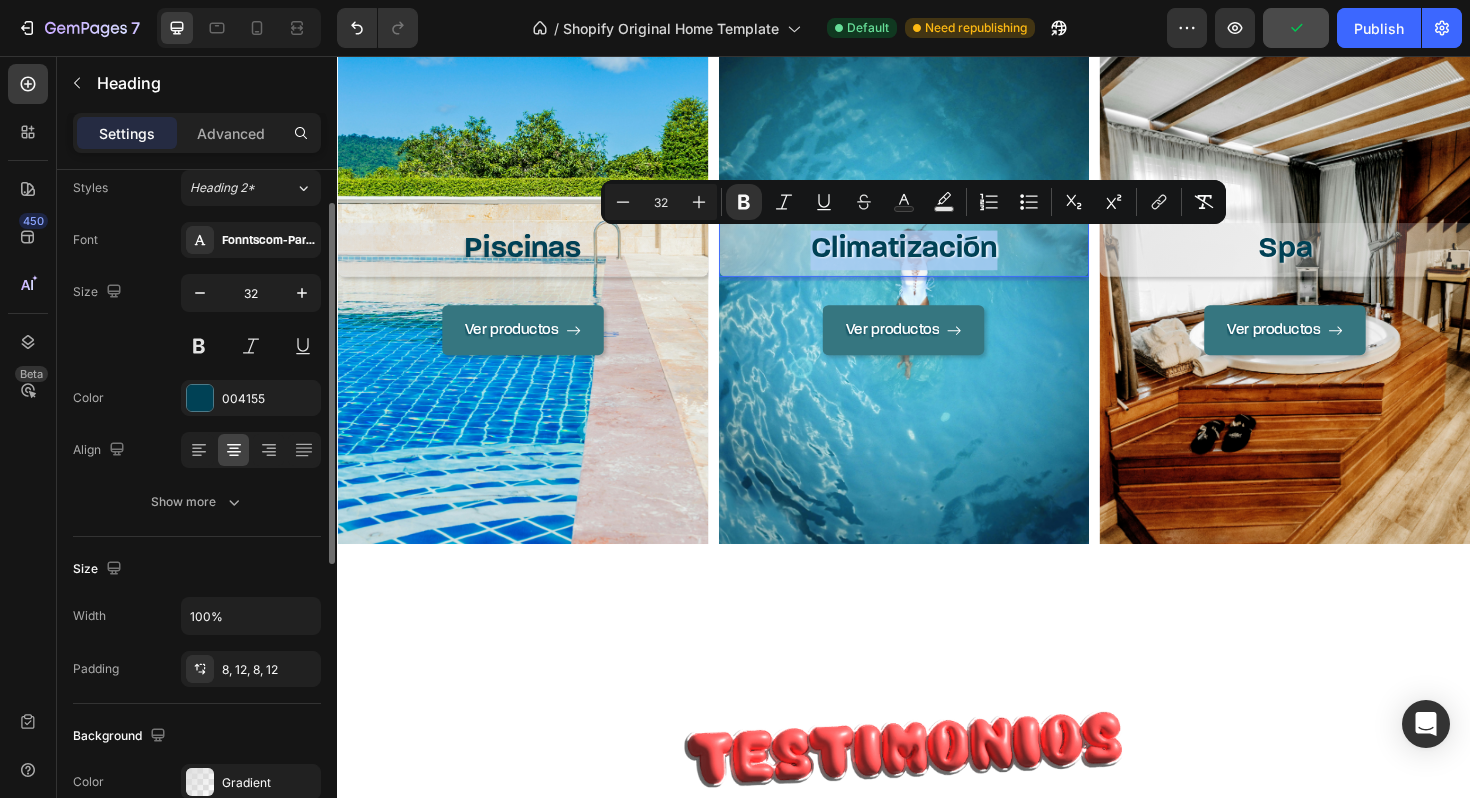 click on "Climatización" at bounding box center (937, 261) 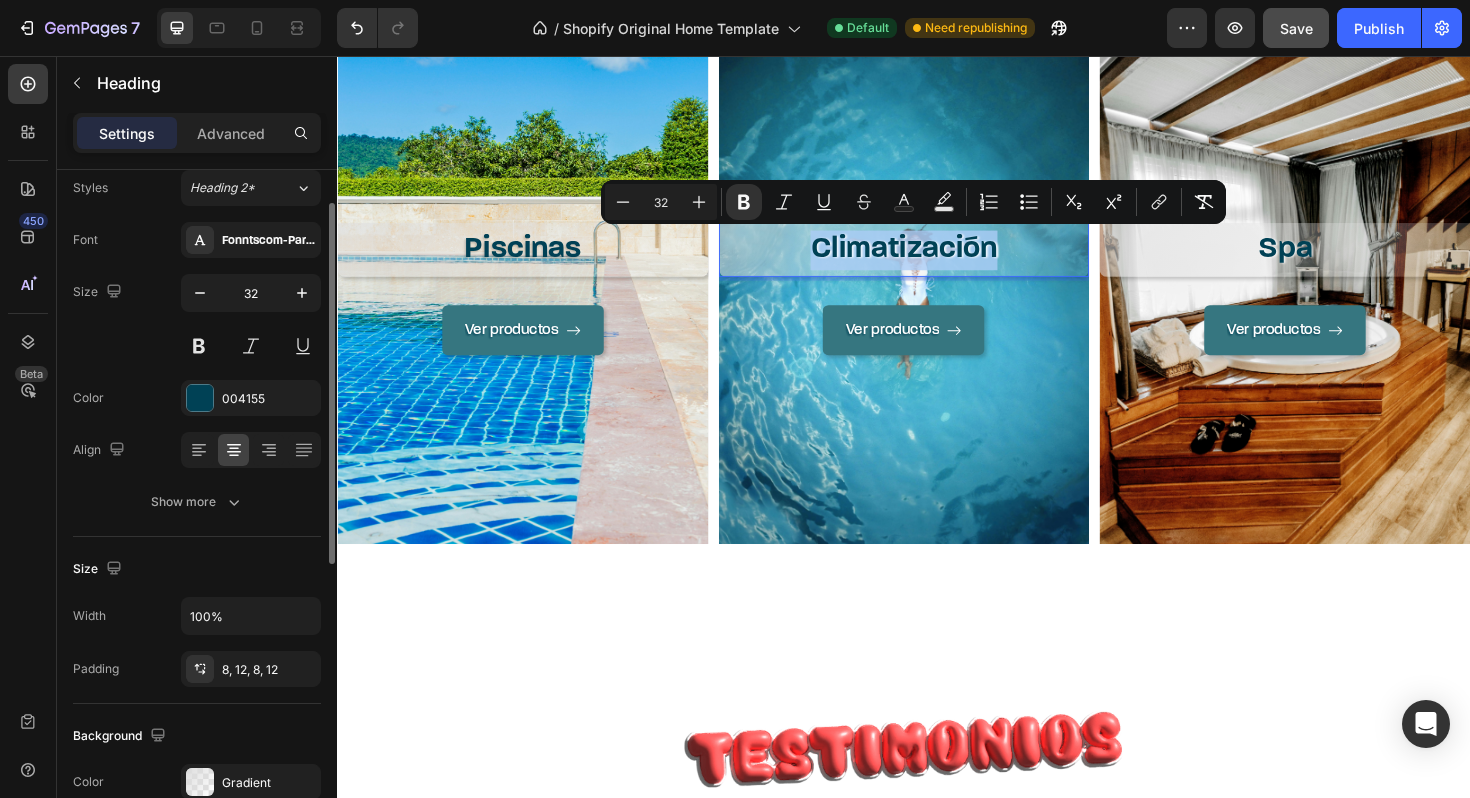 click on "Climatización" at bounding box center (937, 262) 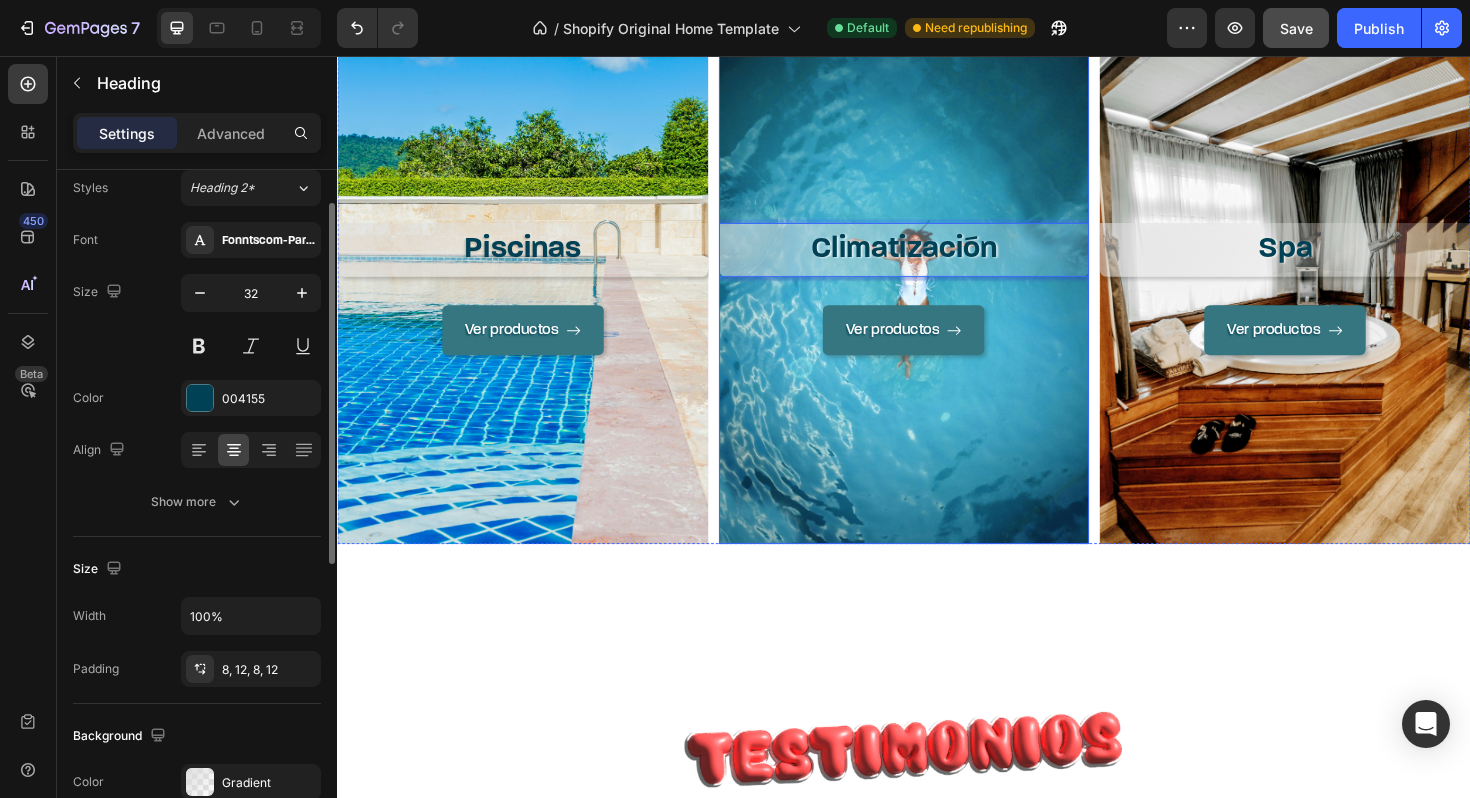 click on "Climatización Heading   0
Ver productos Button" at bounding box center [937, 303] 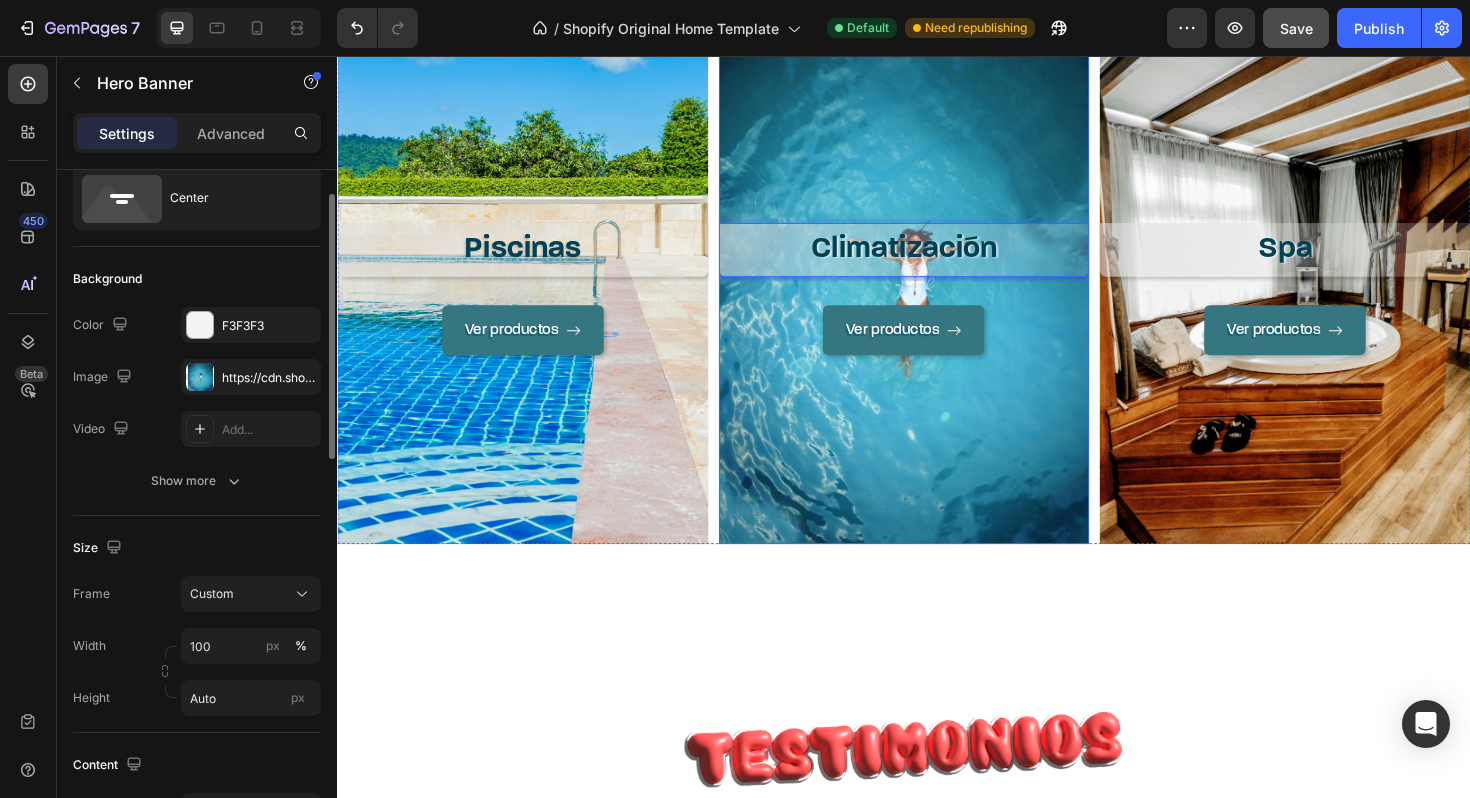 scroll, scrollTop: 0, scrollLeft: 0, axis: both 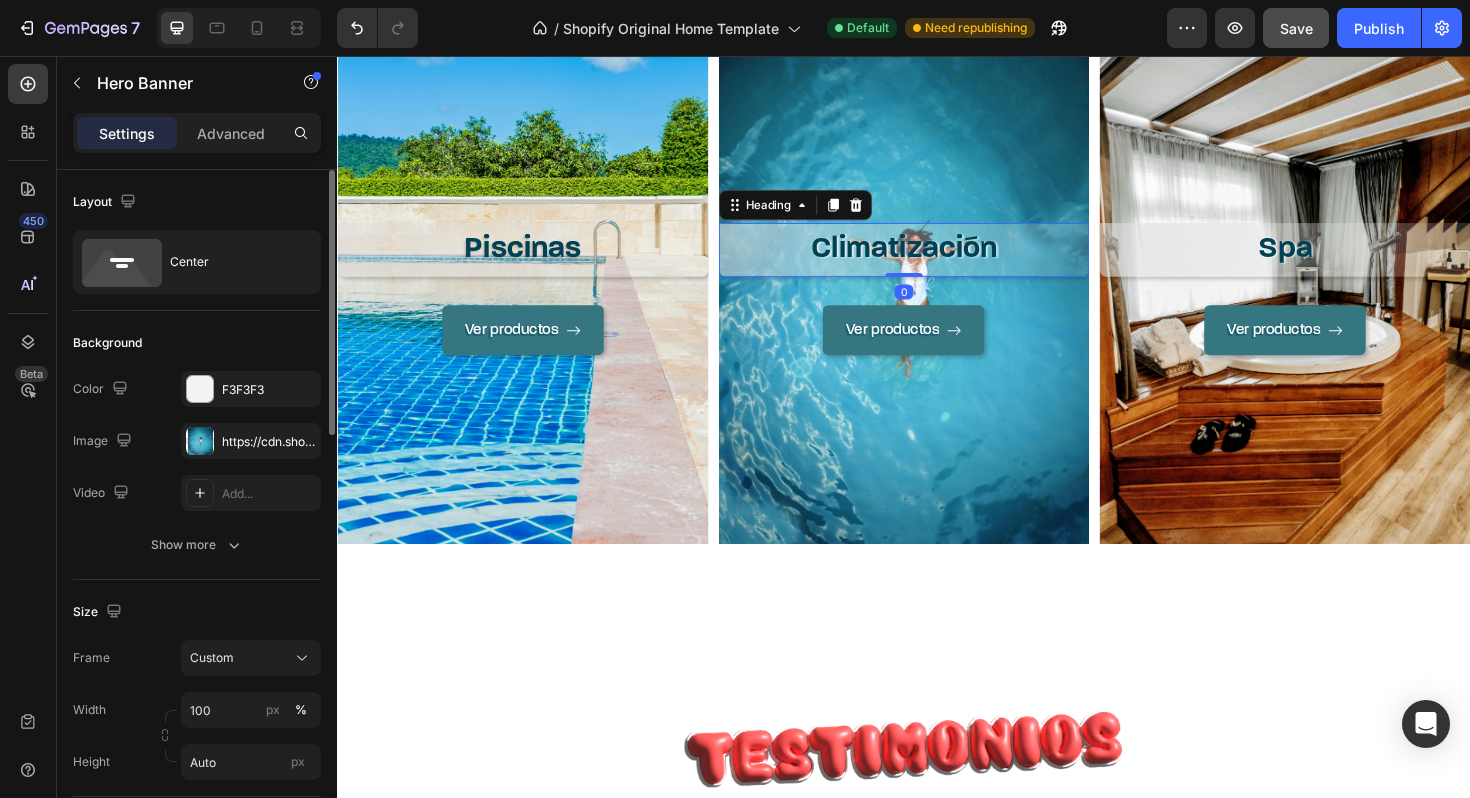 click on "Climatización" at bounding box center [937, 261] 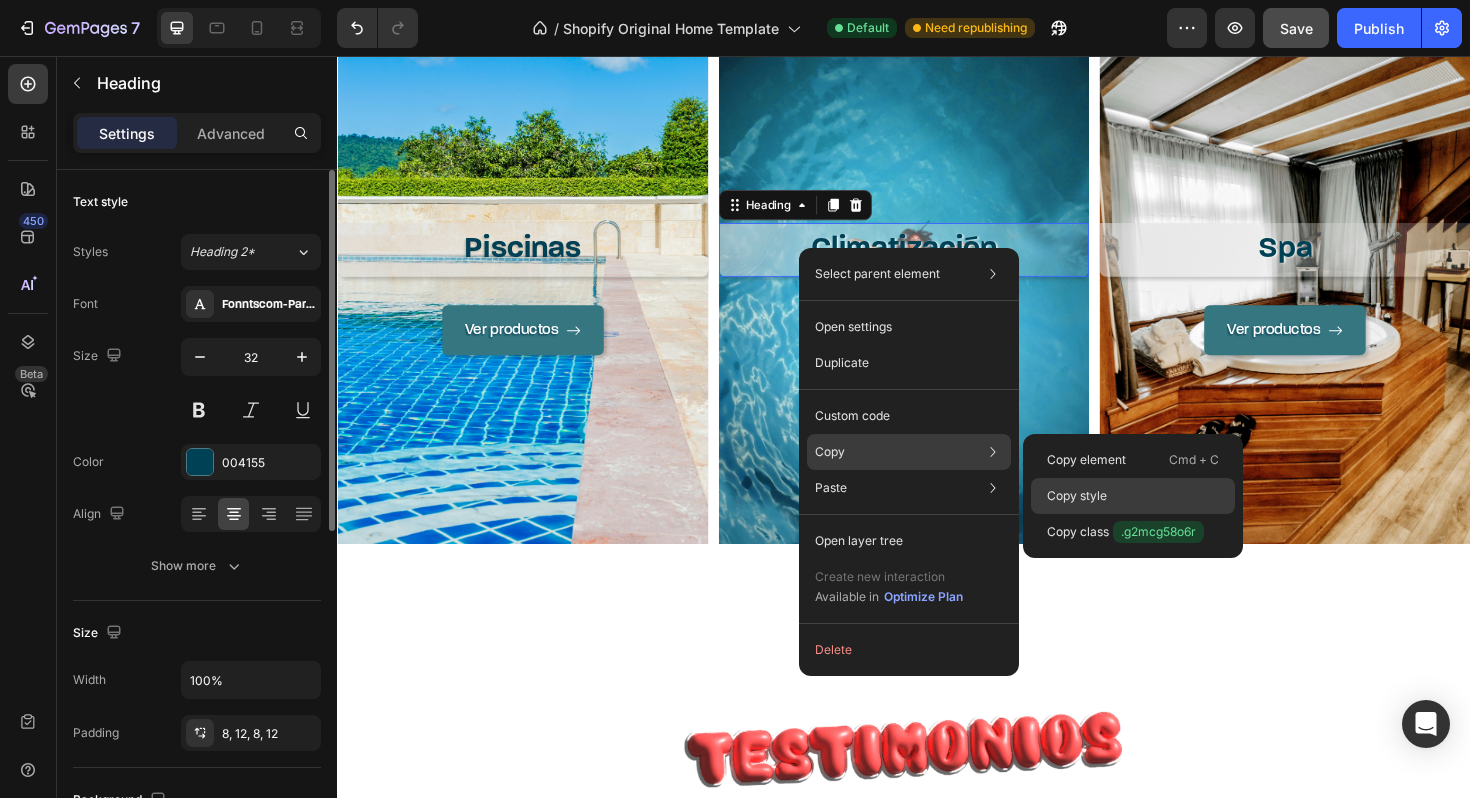 click on "Copy style" 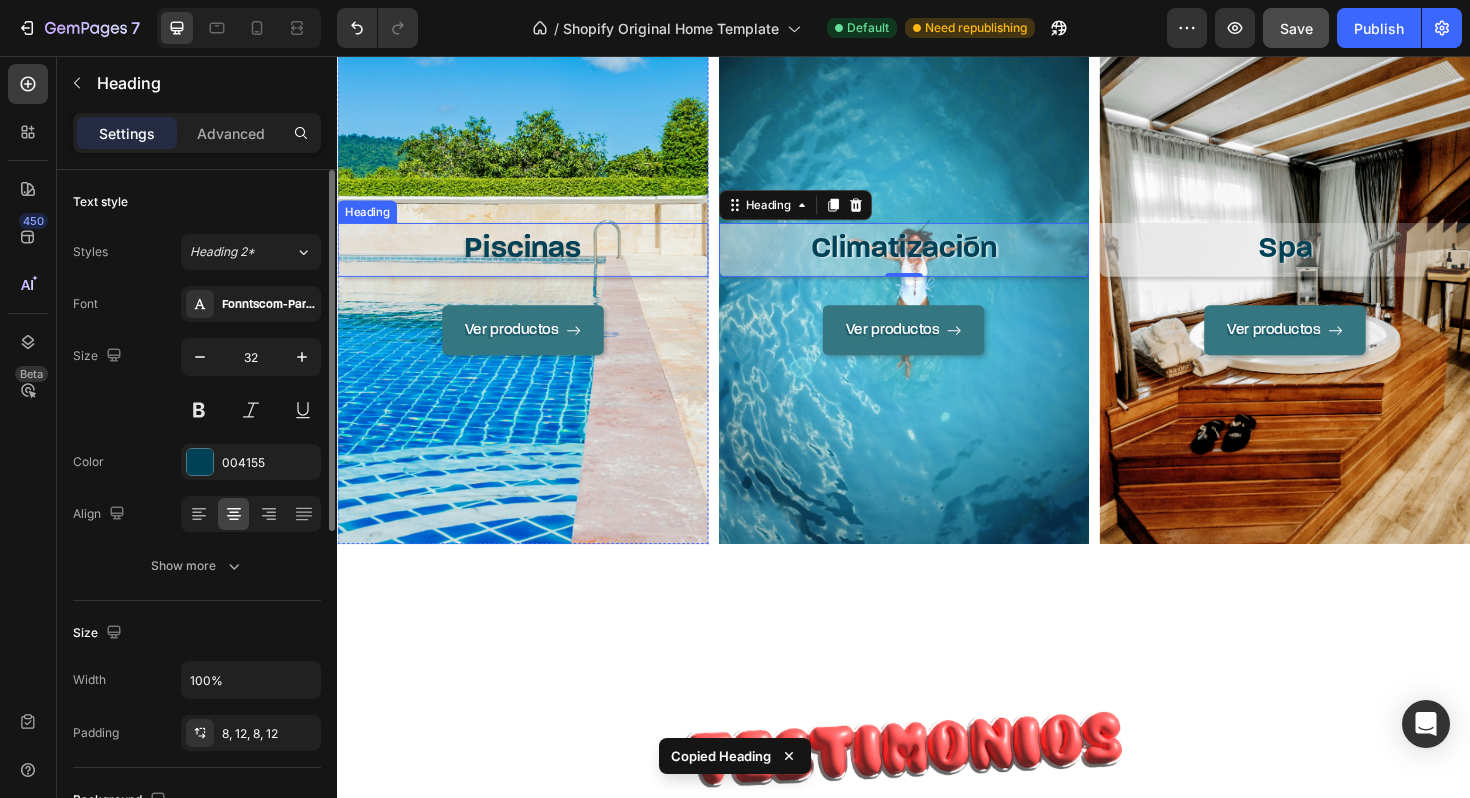 click on "⁠⁠⁠⁠⁠⁠⁠ Piscinas" at bounding box center [533, 262] 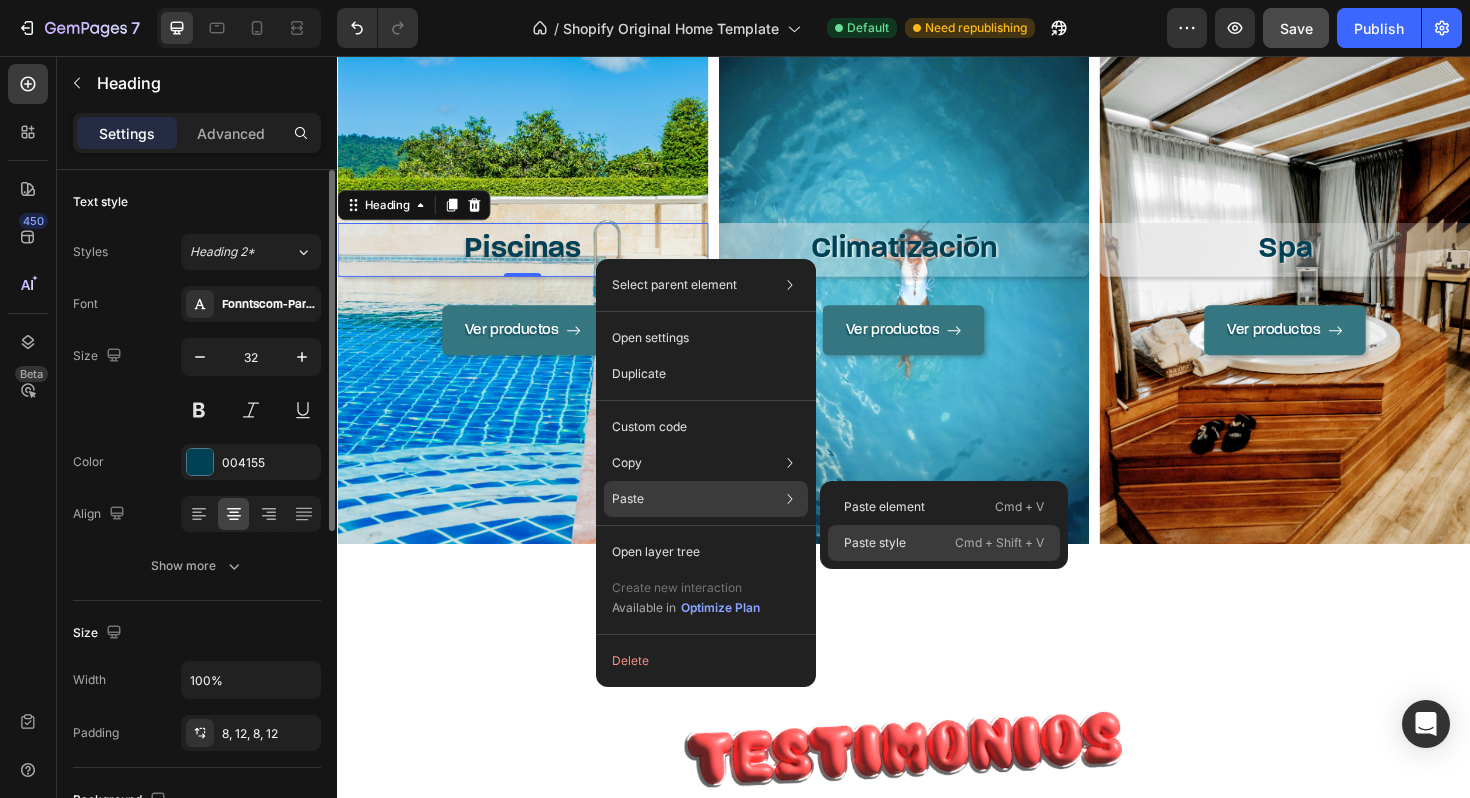 click on "Paste style" at bounding box center [875, 543] 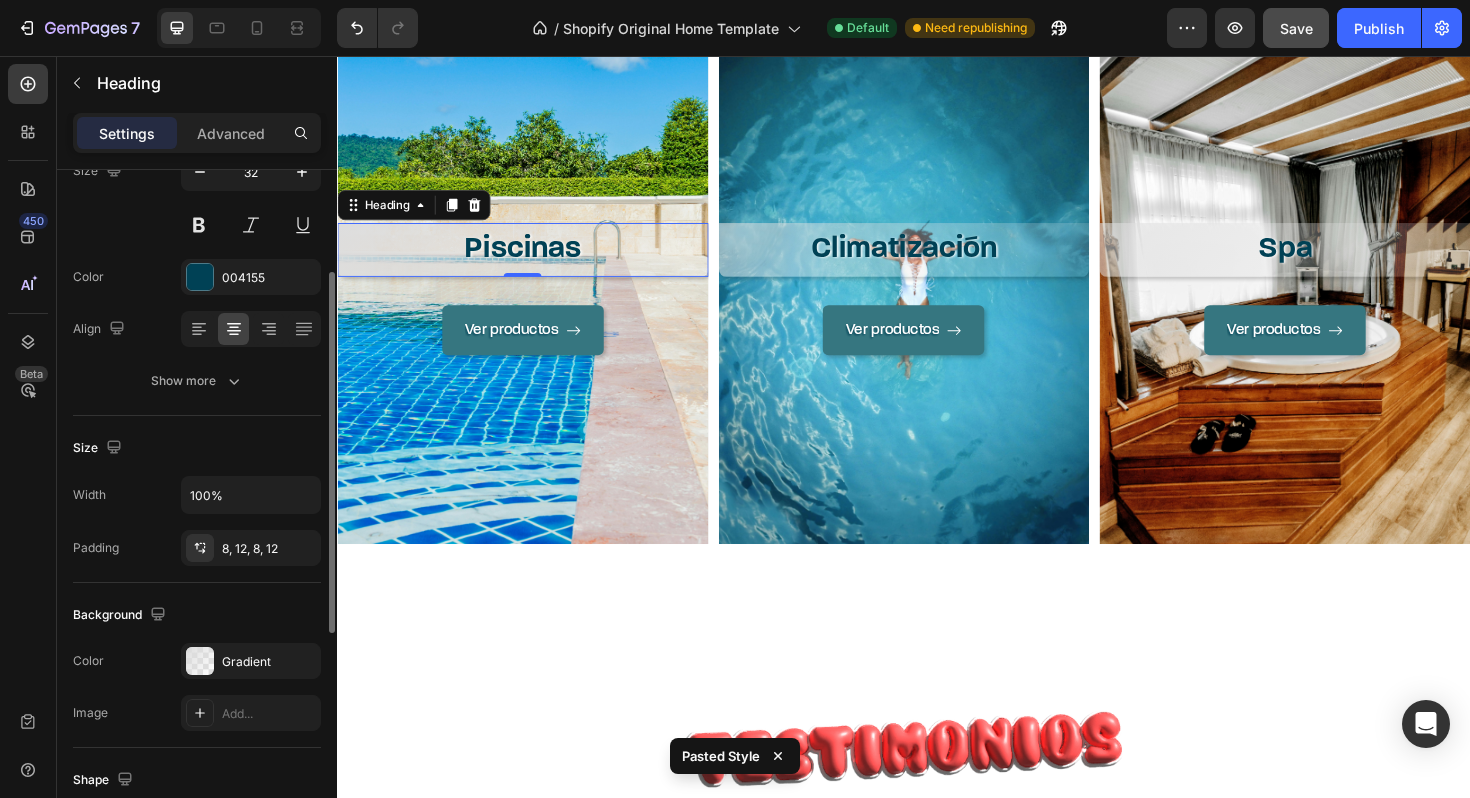 scroll, scrollTop: 227, scrollLeft: 0, axis: vertical 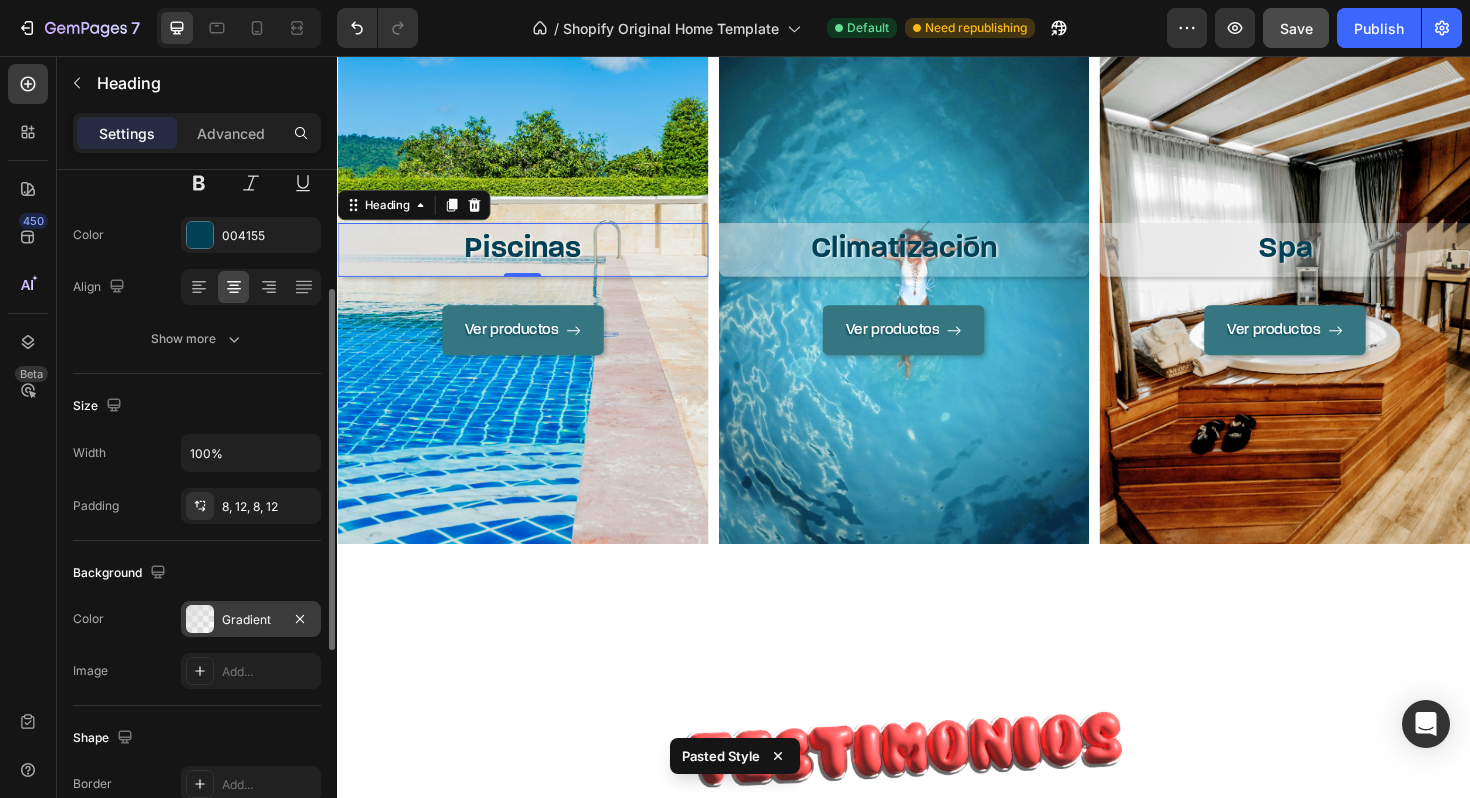 click on "Gradient" at bounding box center (251, 619) 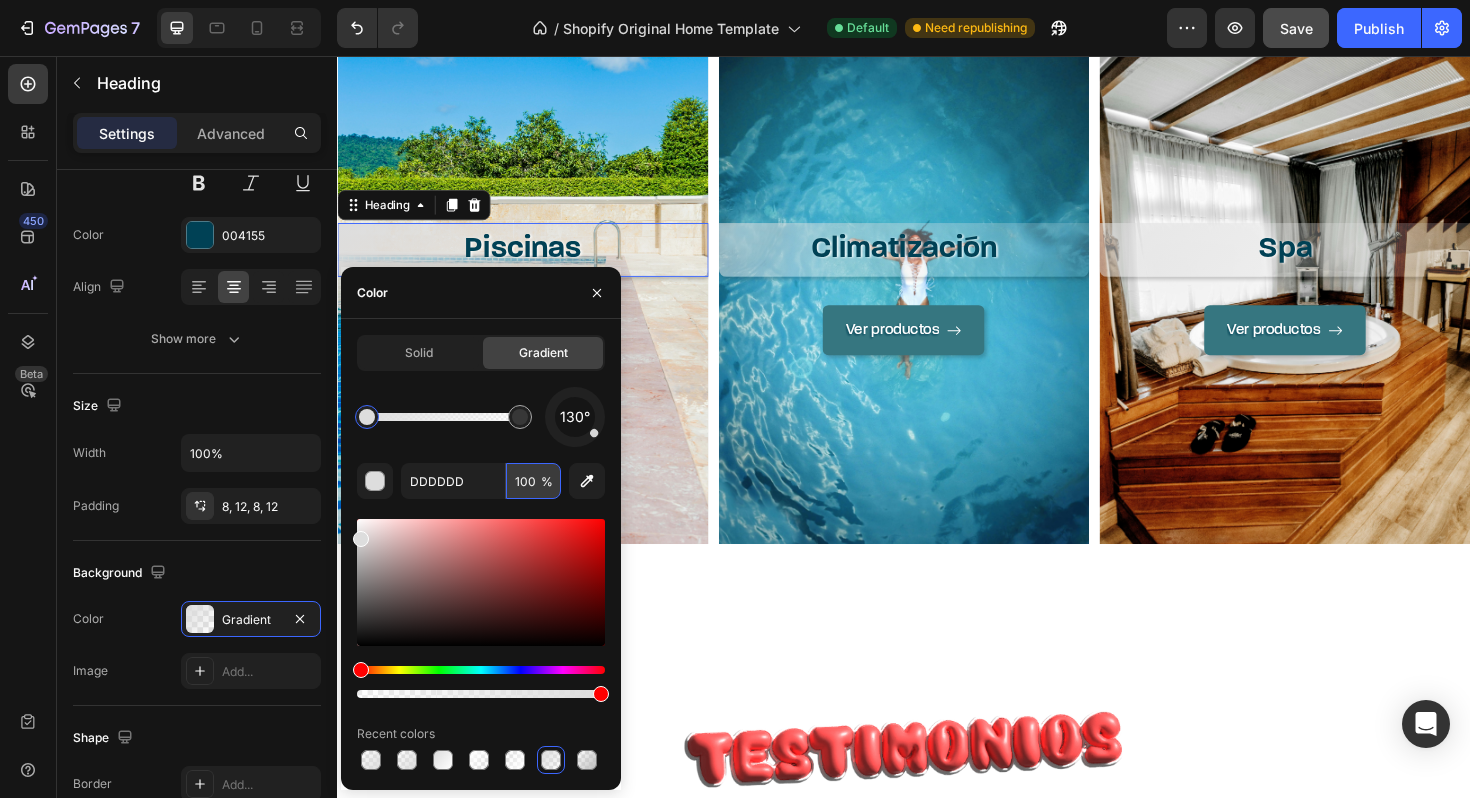 click on "100" at bounding box center (533, 481) 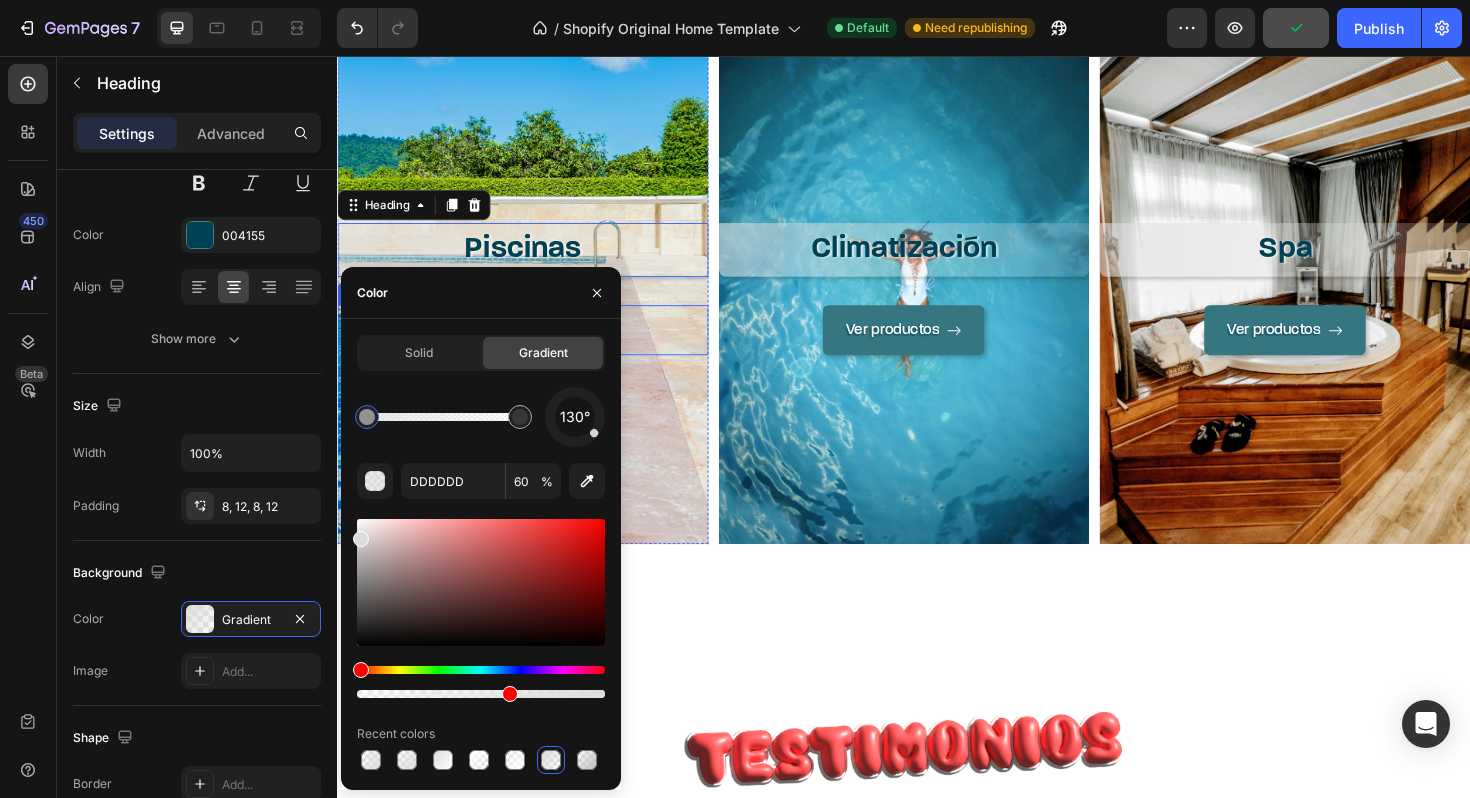 click on "Ver productos Button" at bounding box center [533, 431] 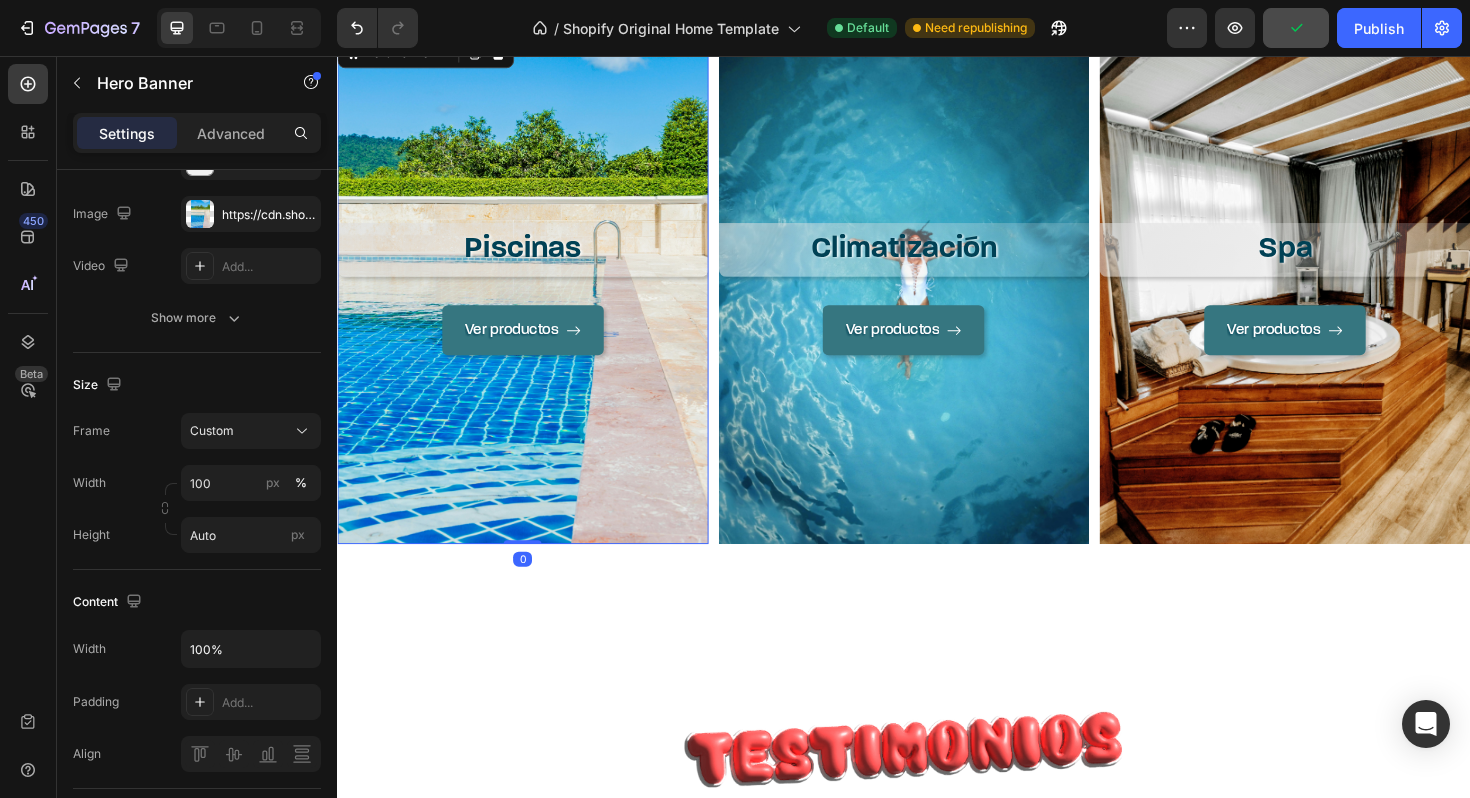 scroll, scrollTop: 0, scrollLeft: 0, axis: both 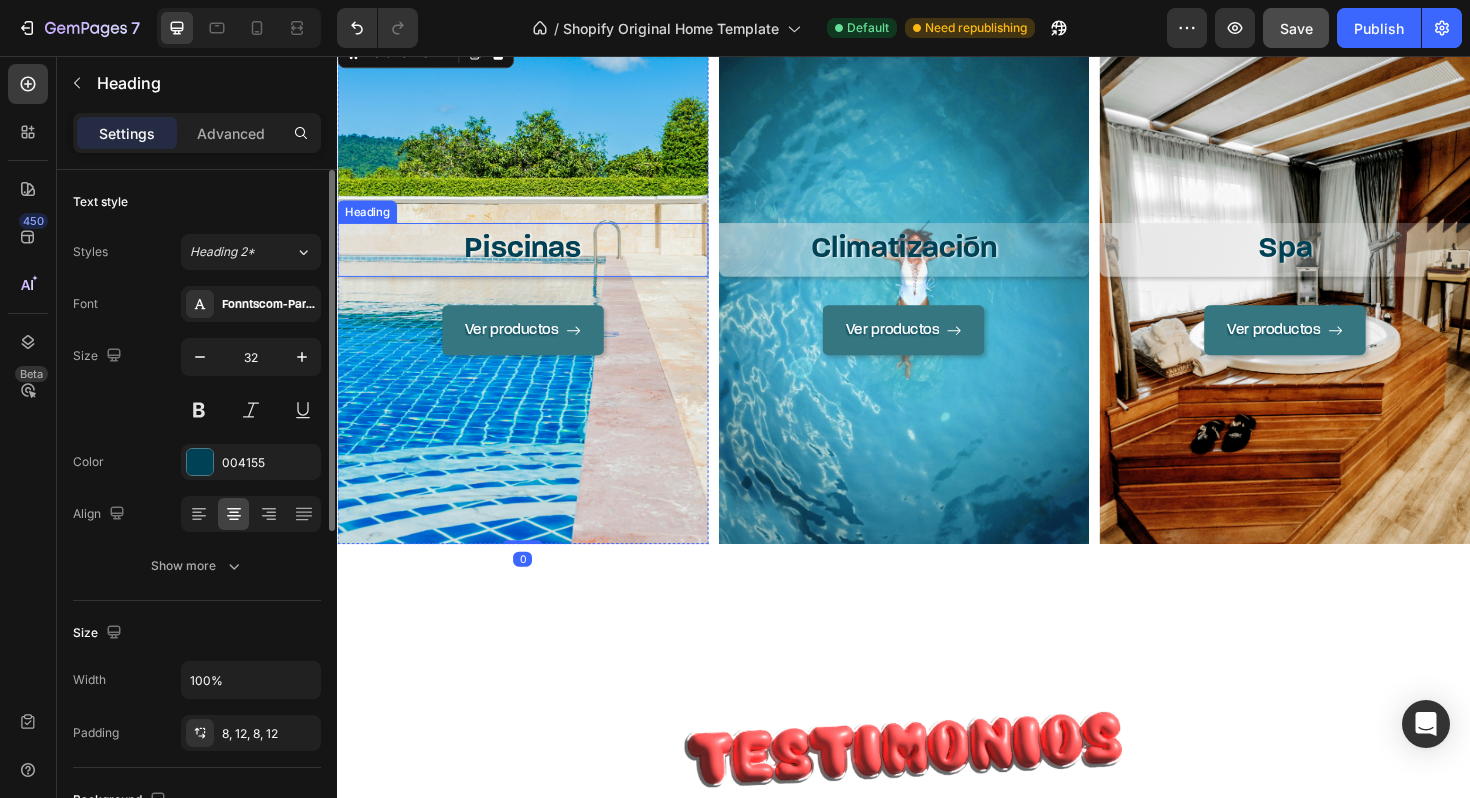 click on "Piscinas" at bounding box center (533, 261) 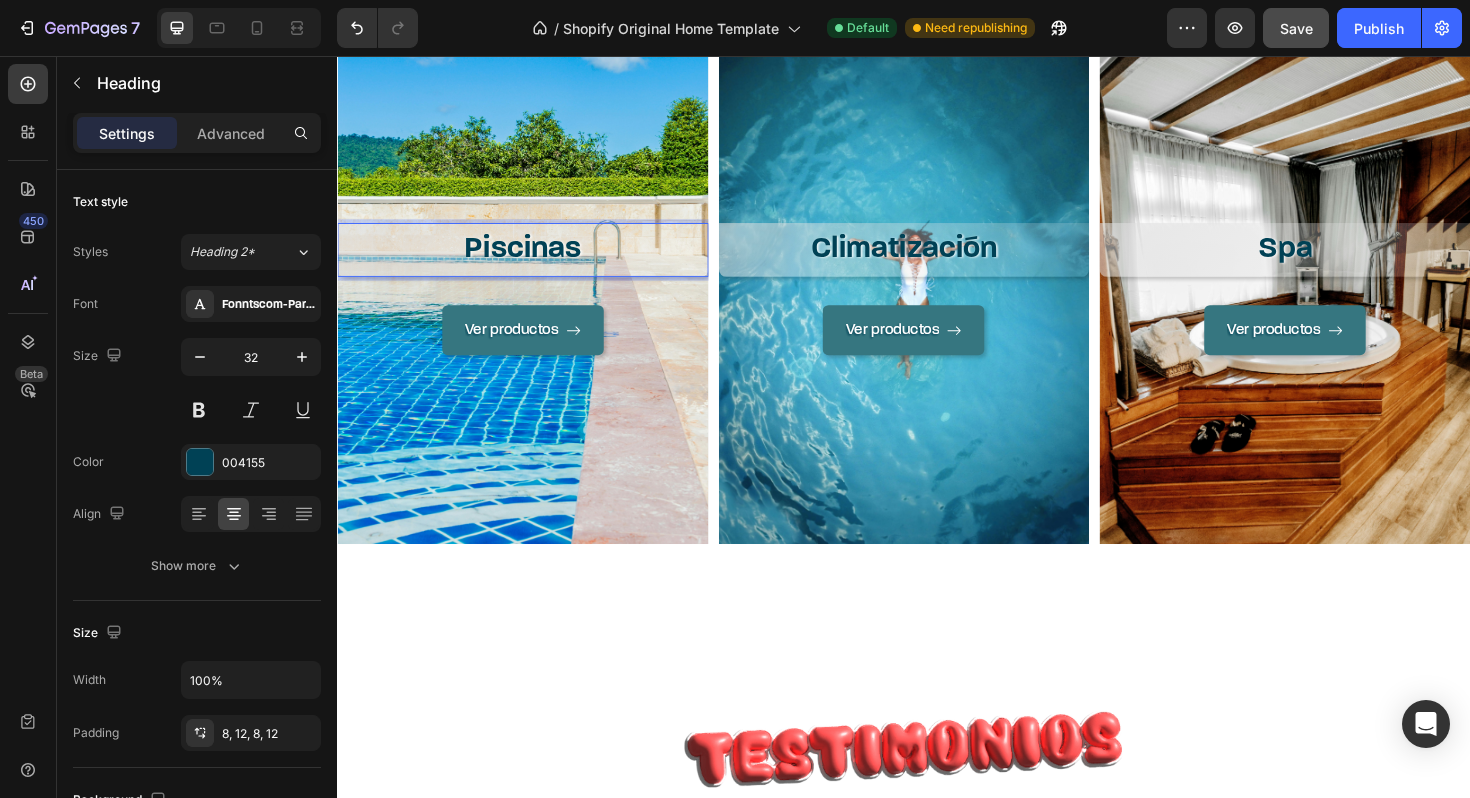 click on "Piscinas" at bounding box center (533, 261) 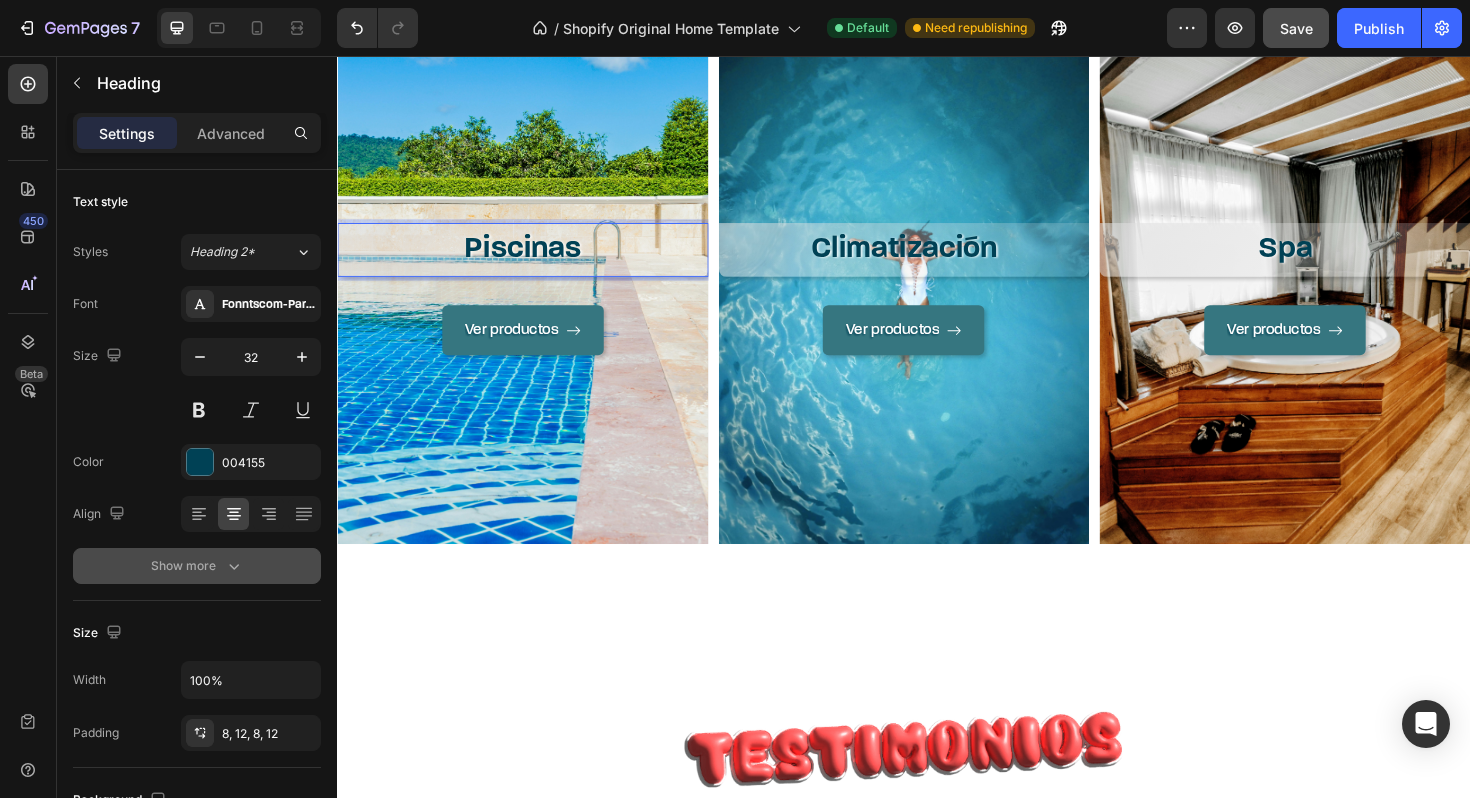 click 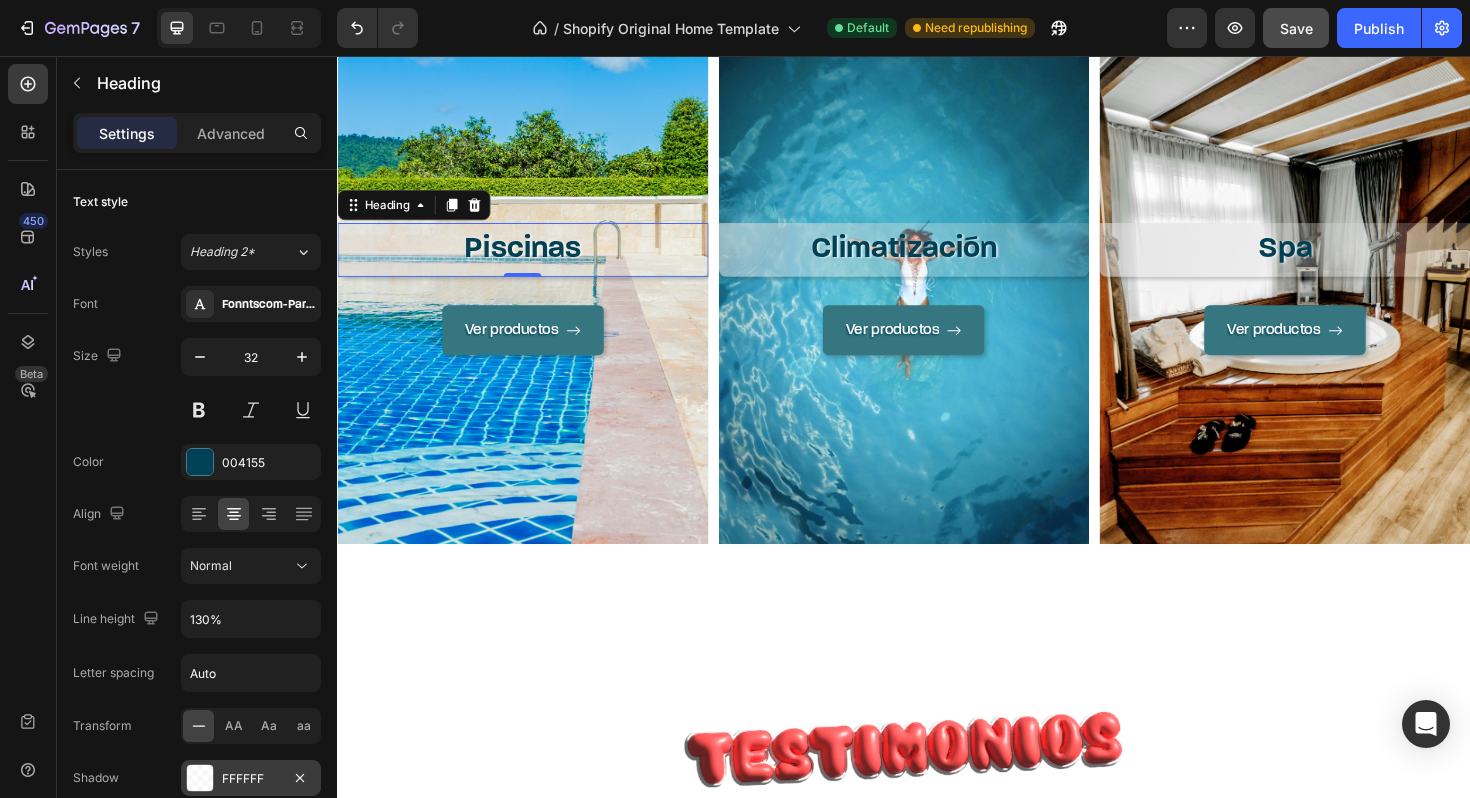 click on "FFFFFF" at bounding box center (251, 779) 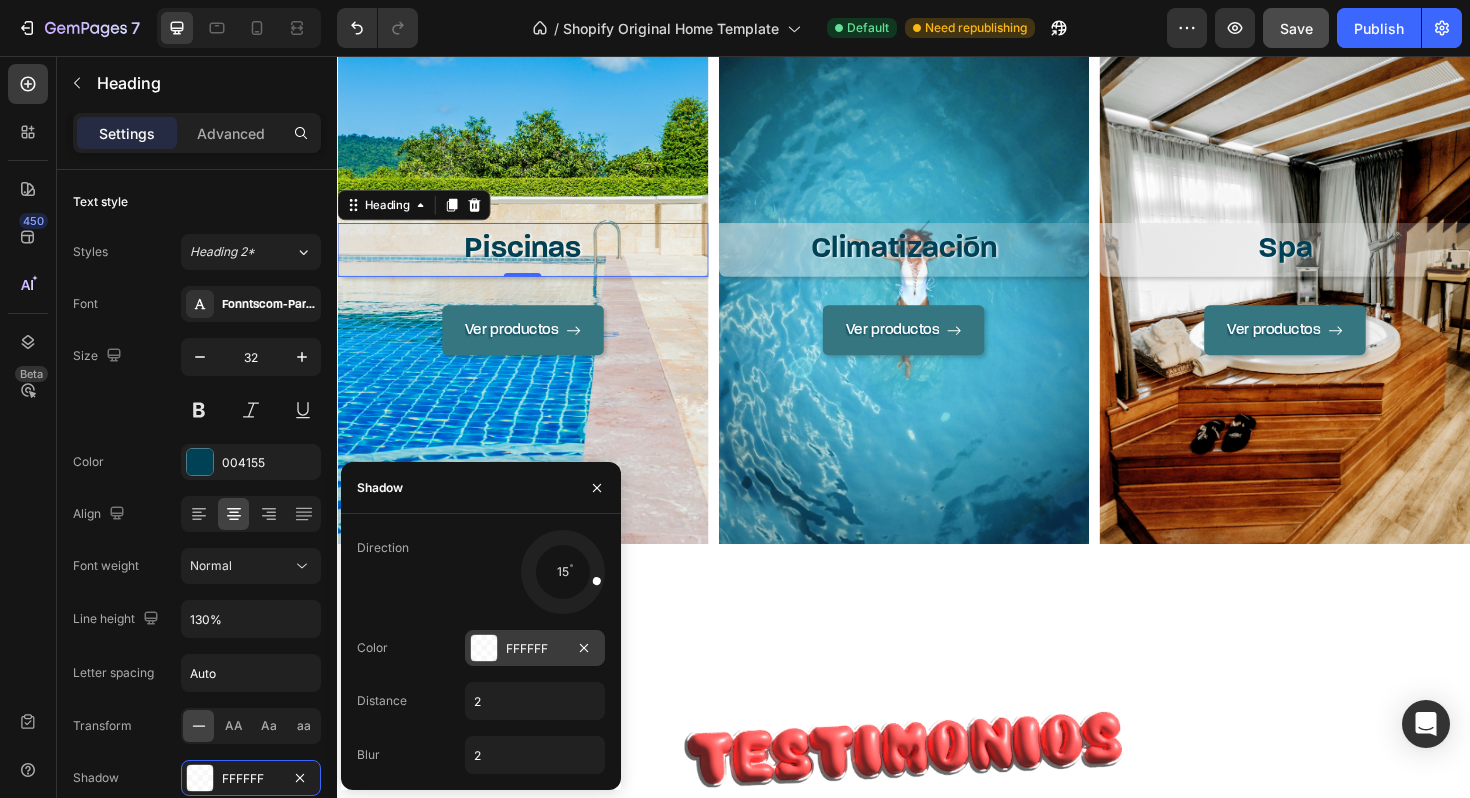 click at bounding box center [484, 648] 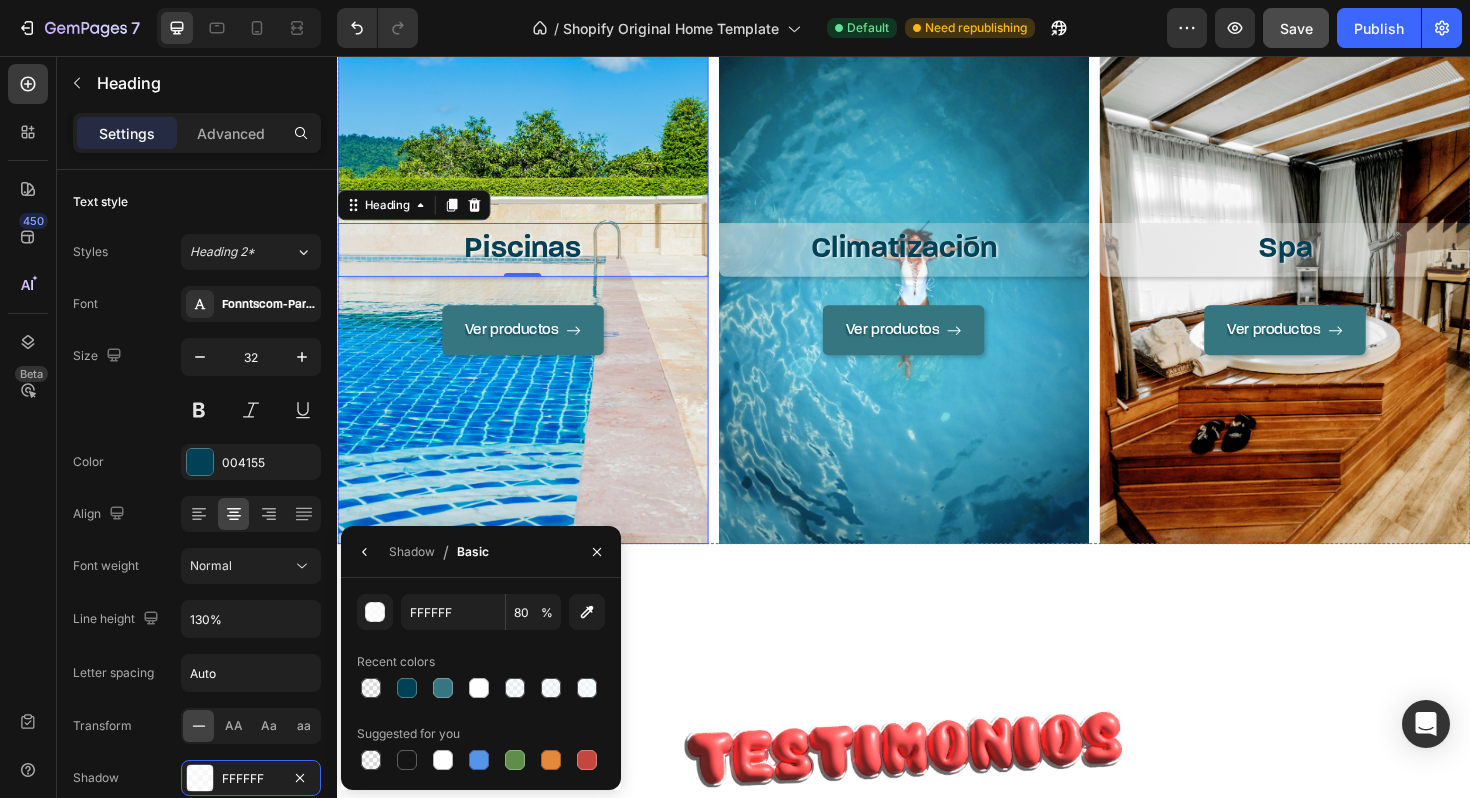 click on "Ver productos Button" at bounding box center (533, 431) 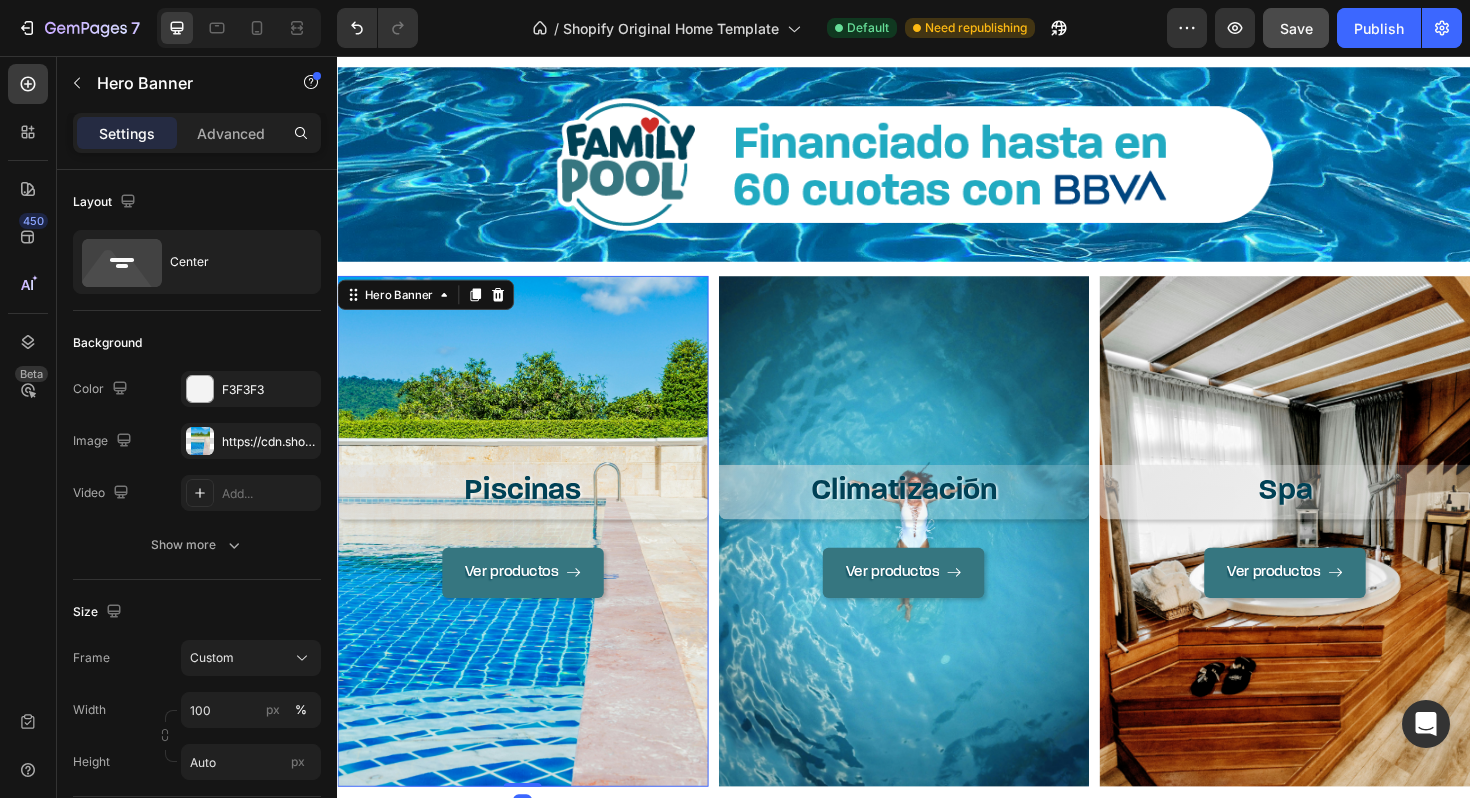 scroll, scrollTop: 1835, scrollLeft: 0, axis: vertical 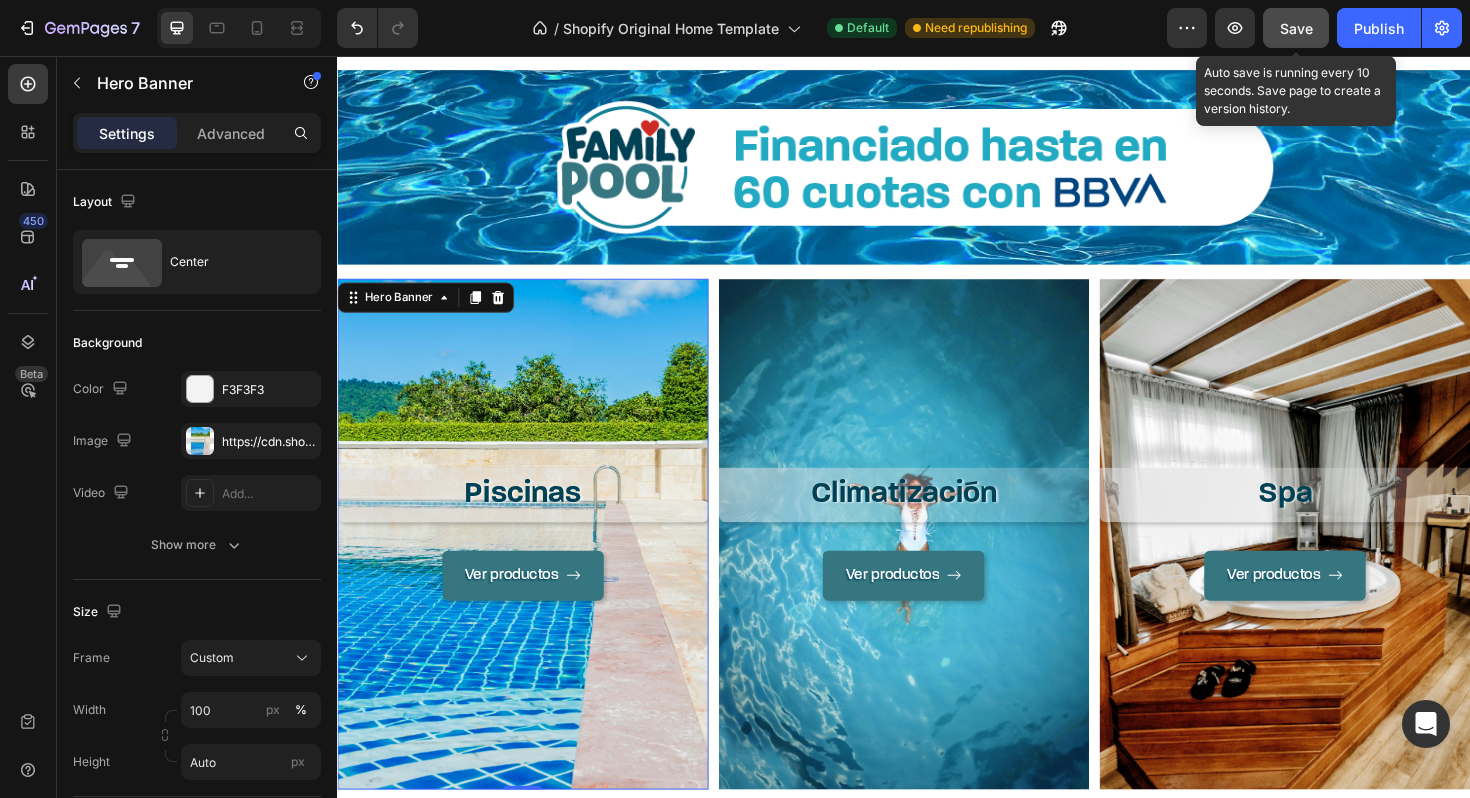 click on "Save" 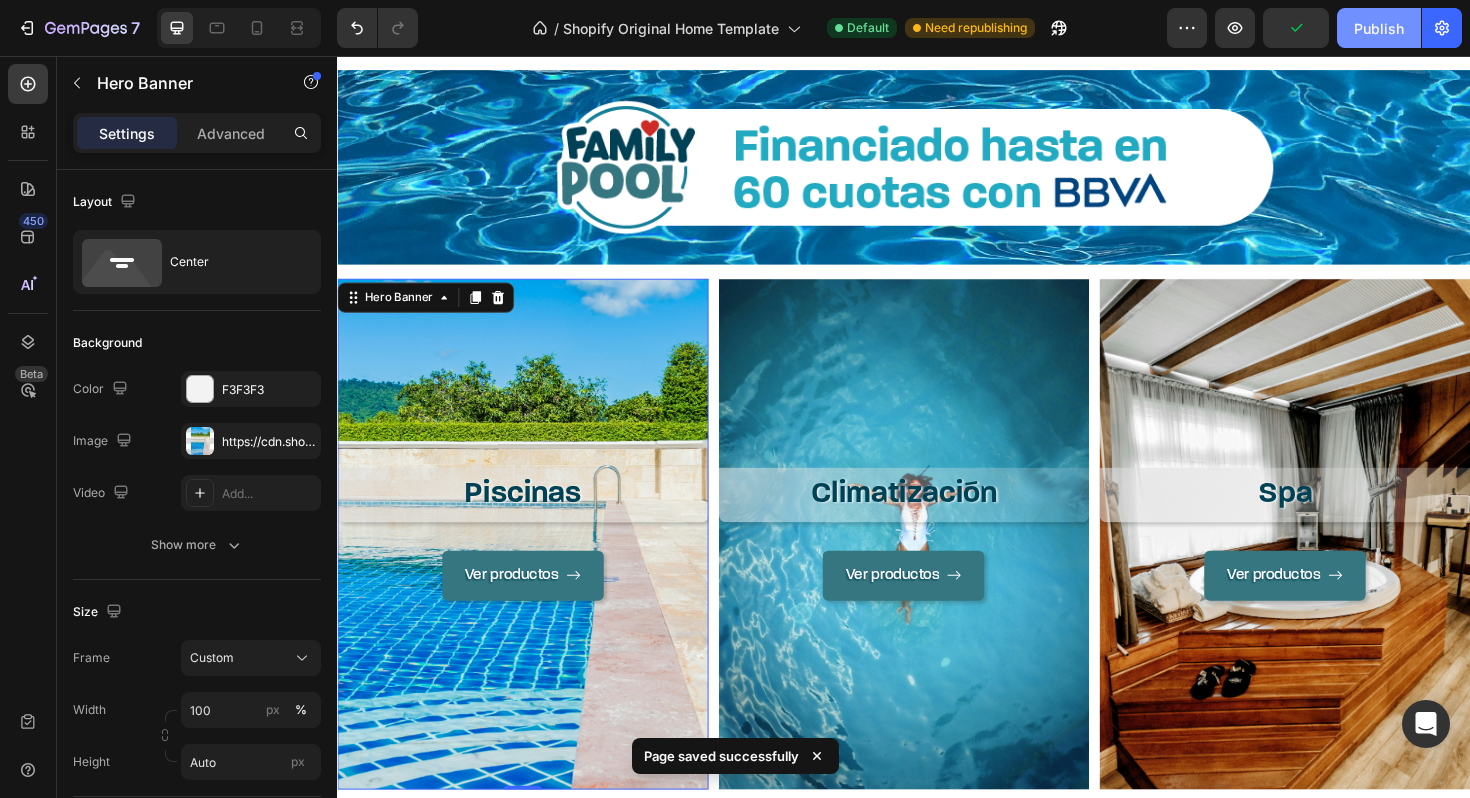 click on "Publish" at bounding box center (1379, 28) 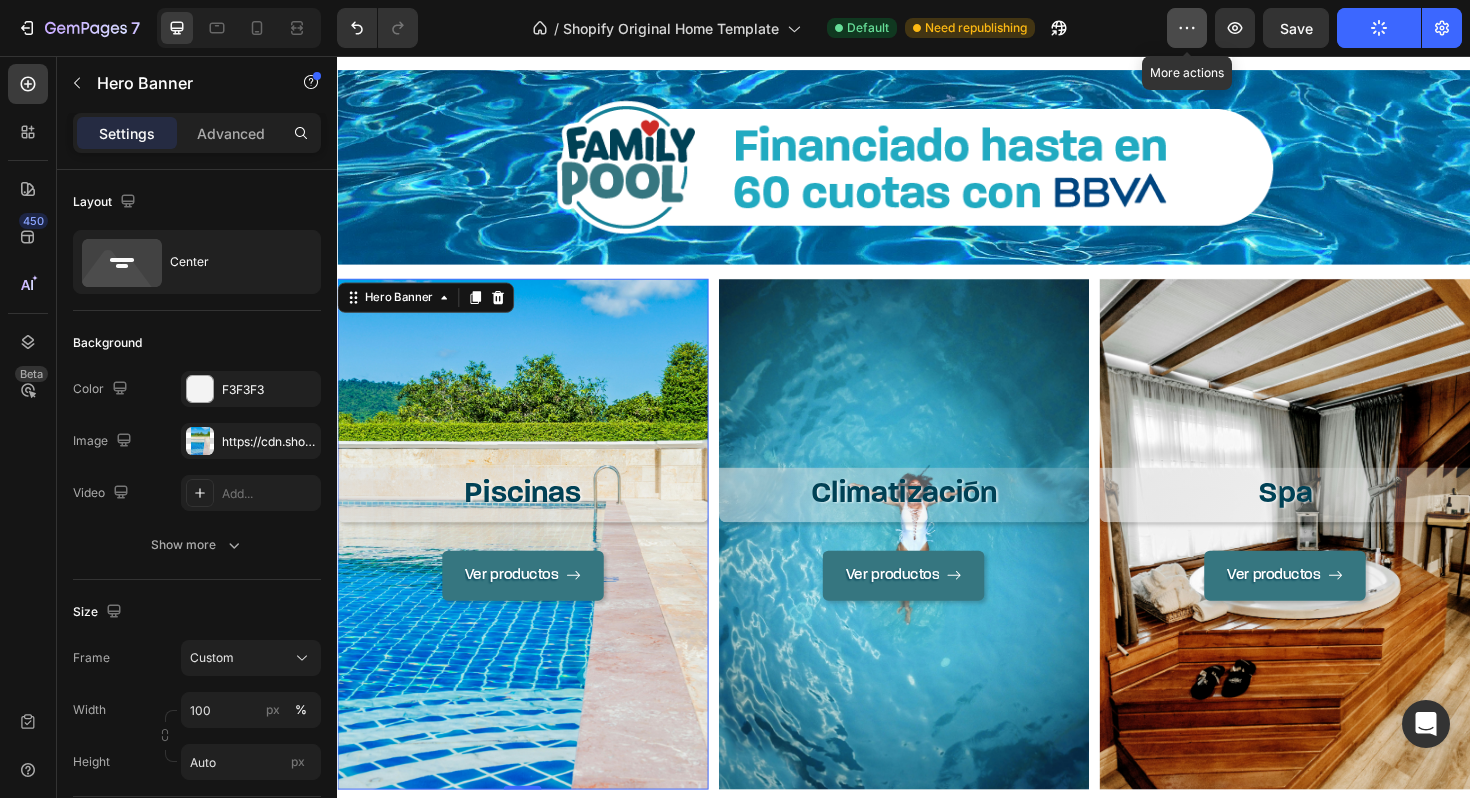 click 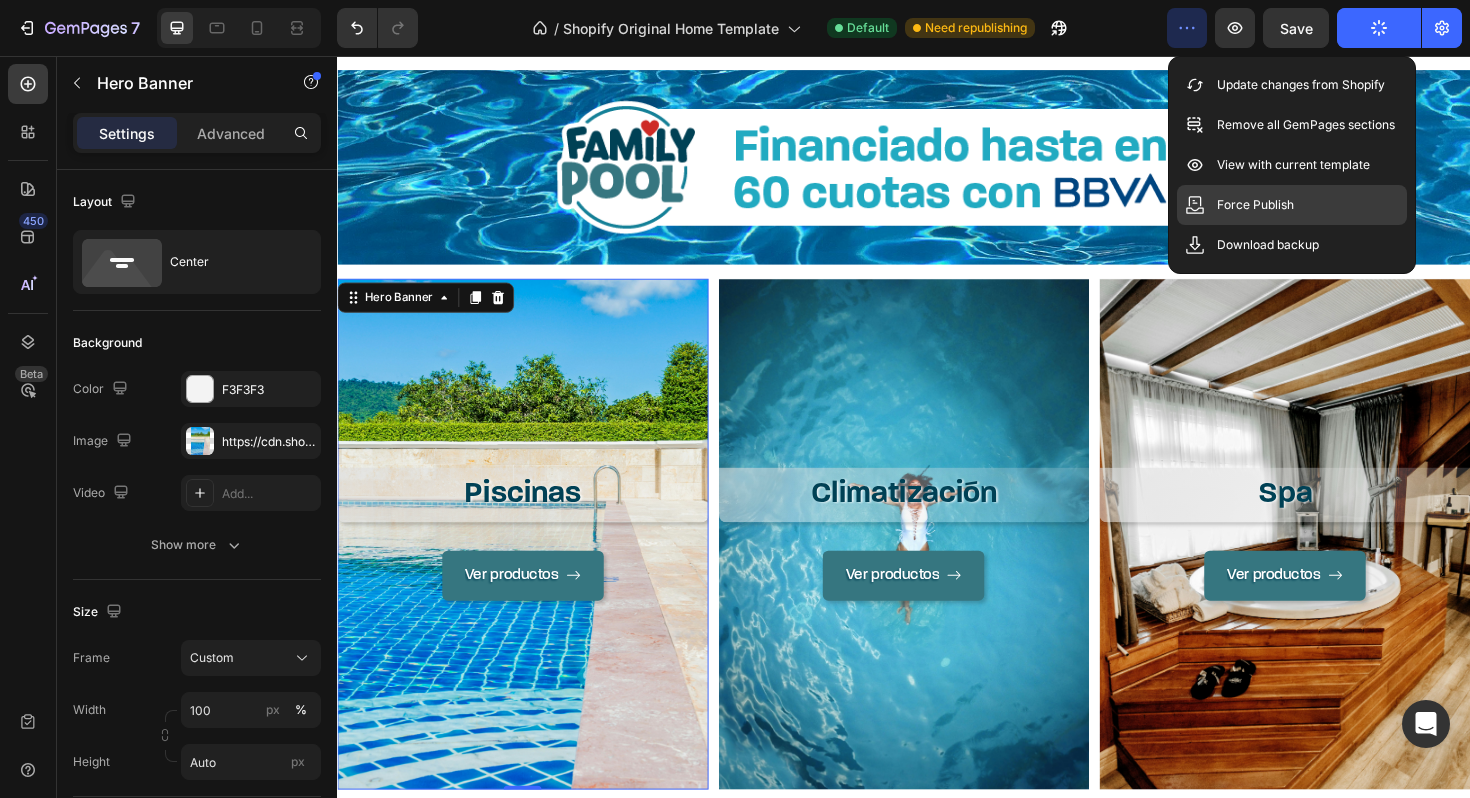 click on "Force Publish" at bounding box center (1255, 205) 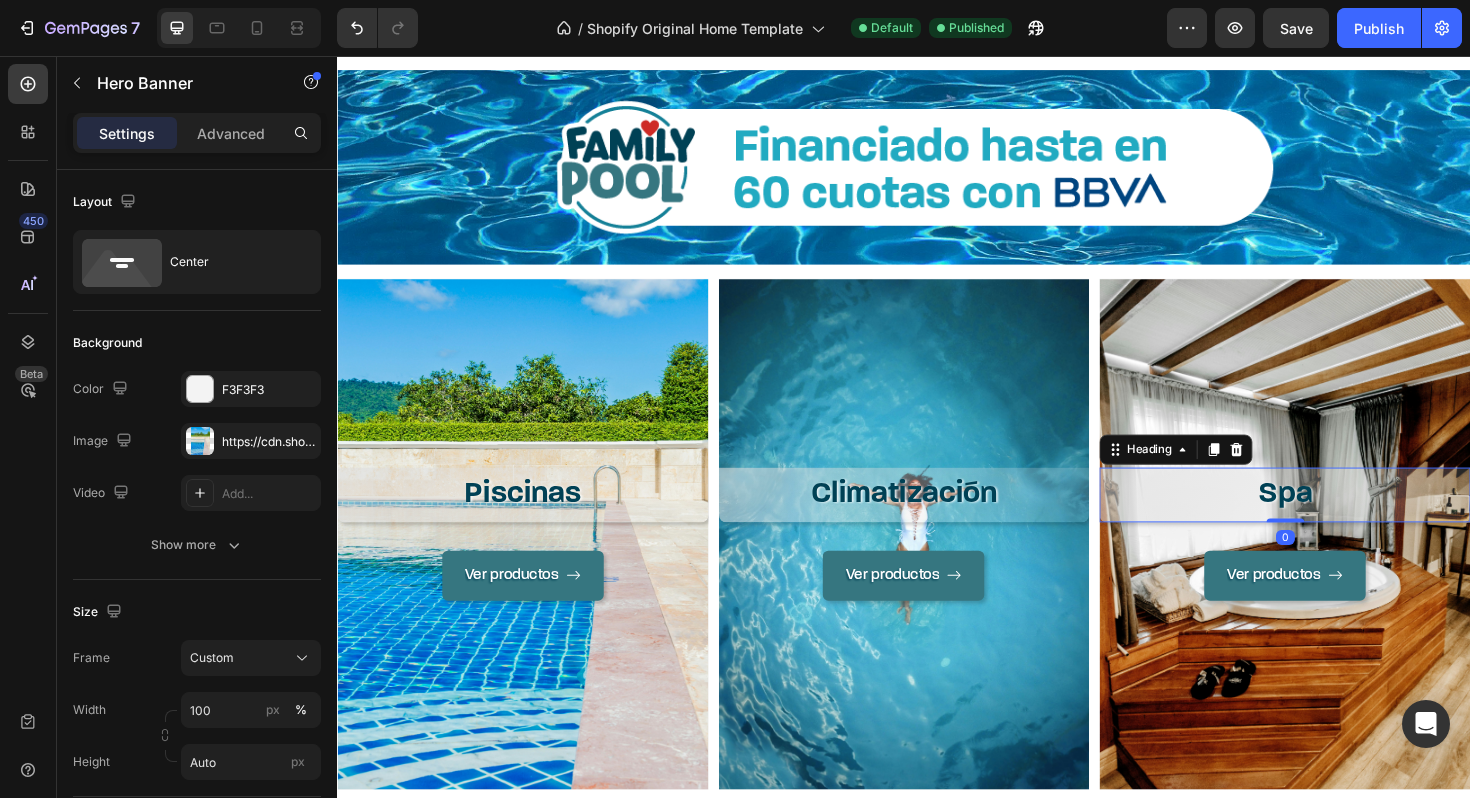 click on "Spa" at bounding box center [1340, 521] 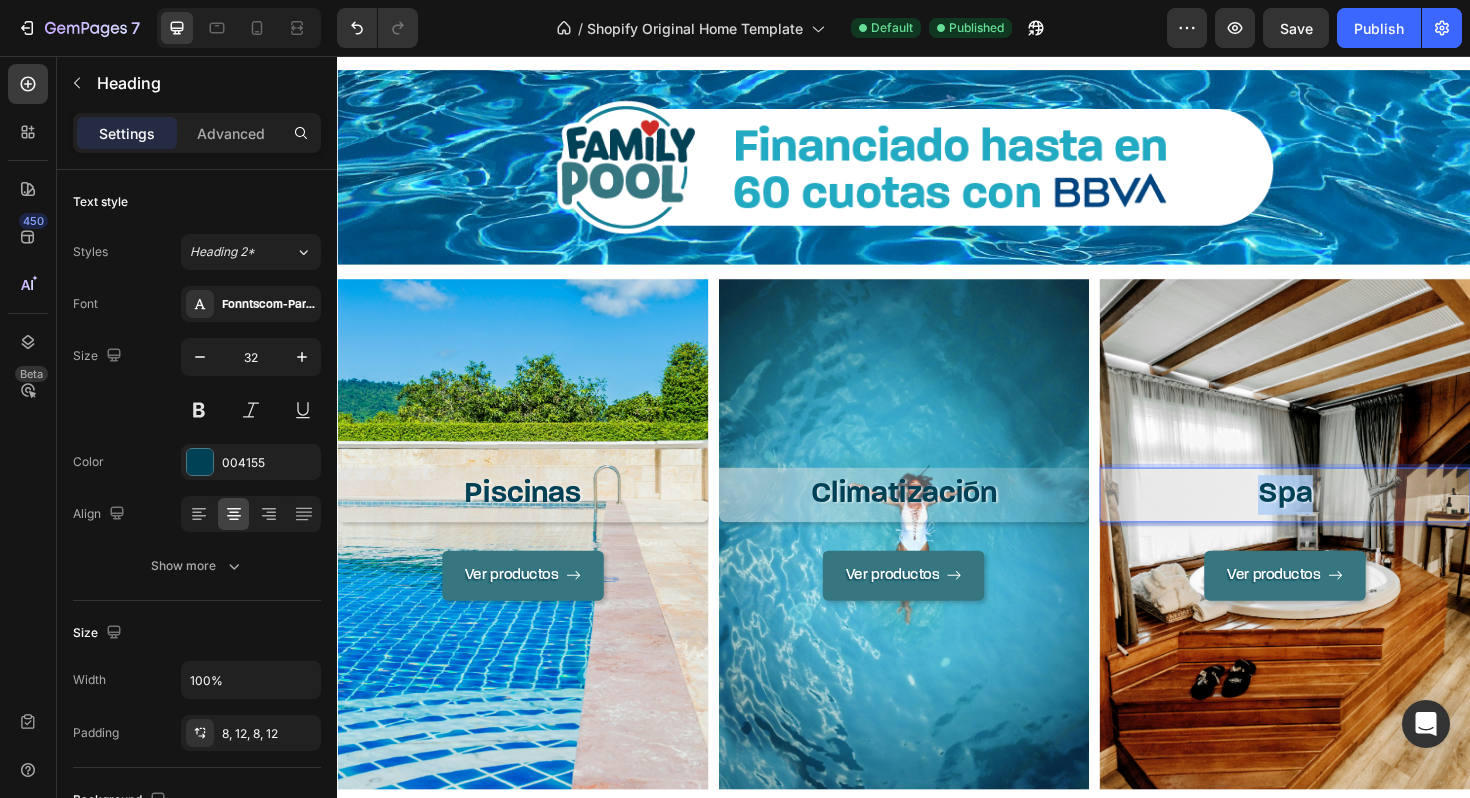click on "Spa" at bounding box center (1340, 521) 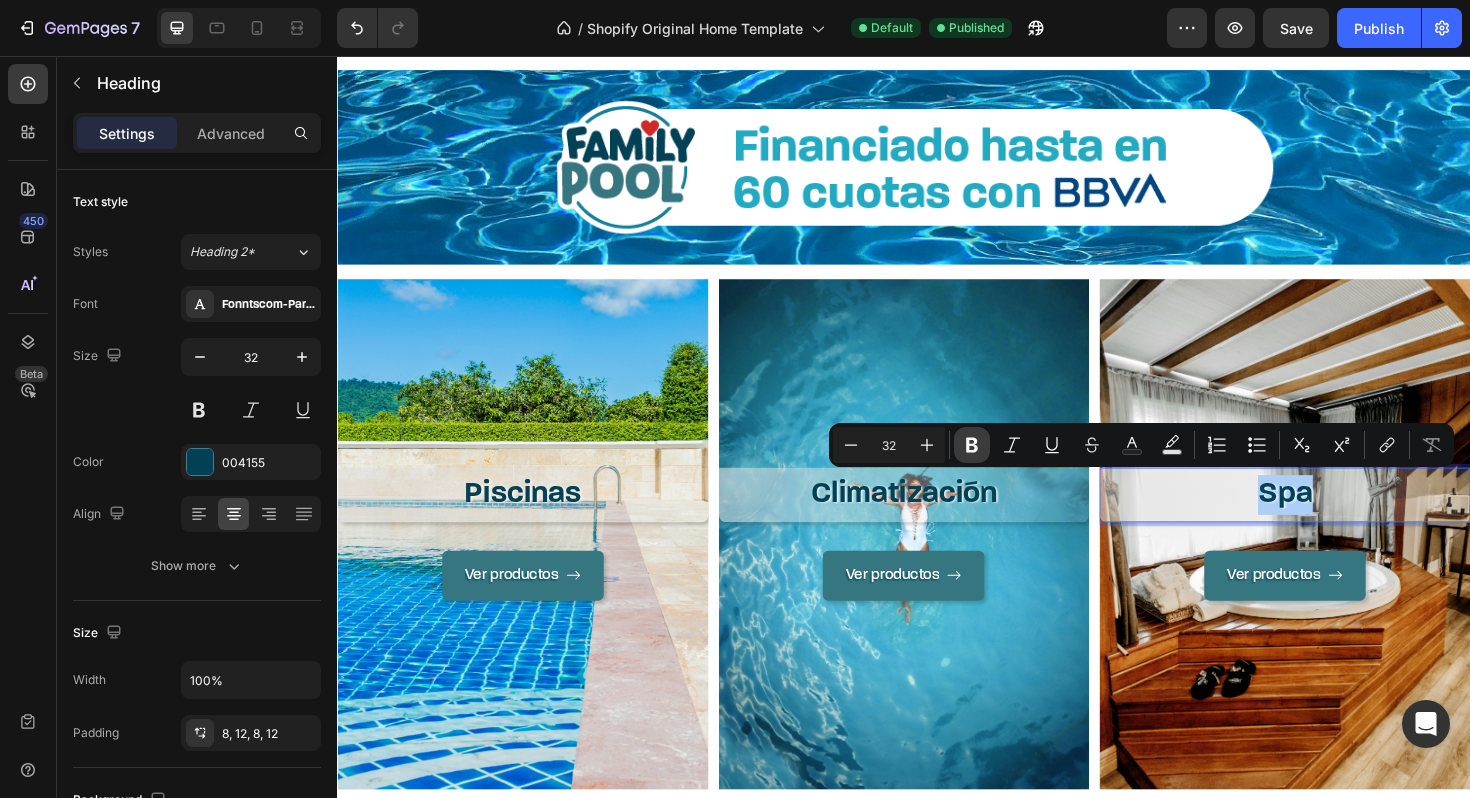 click 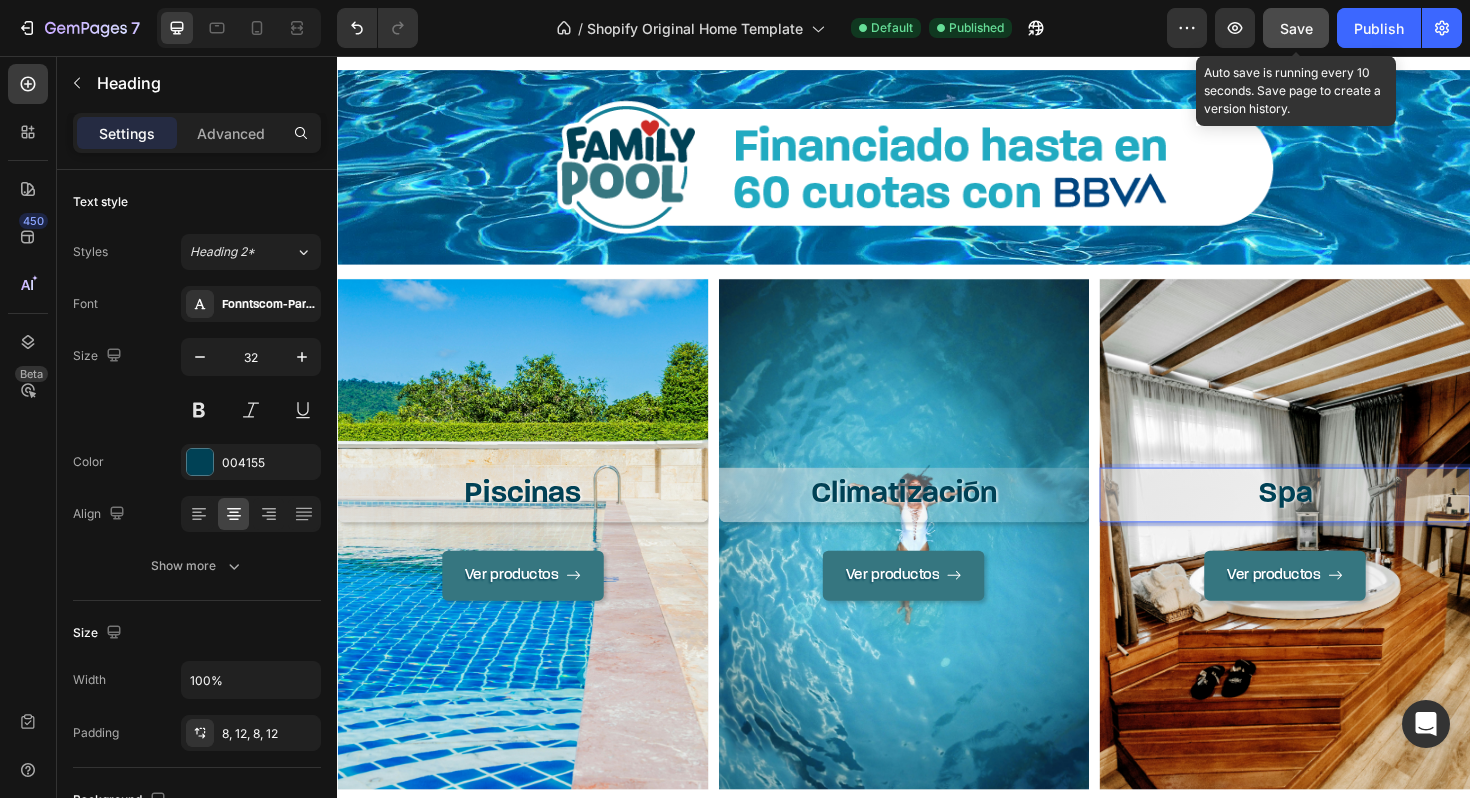 click on "Save" 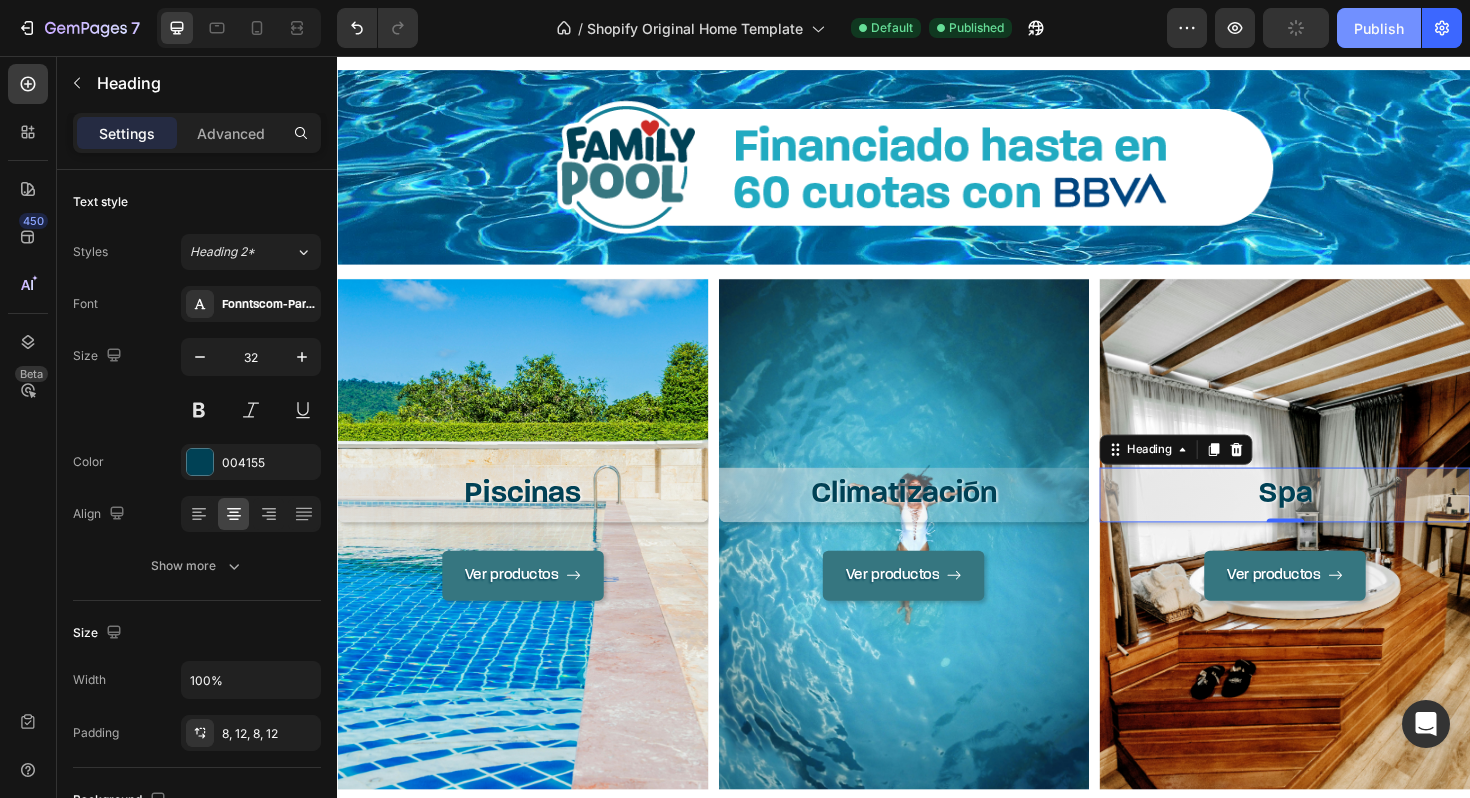 click on "Publish" at bounding box center [1379, 28] 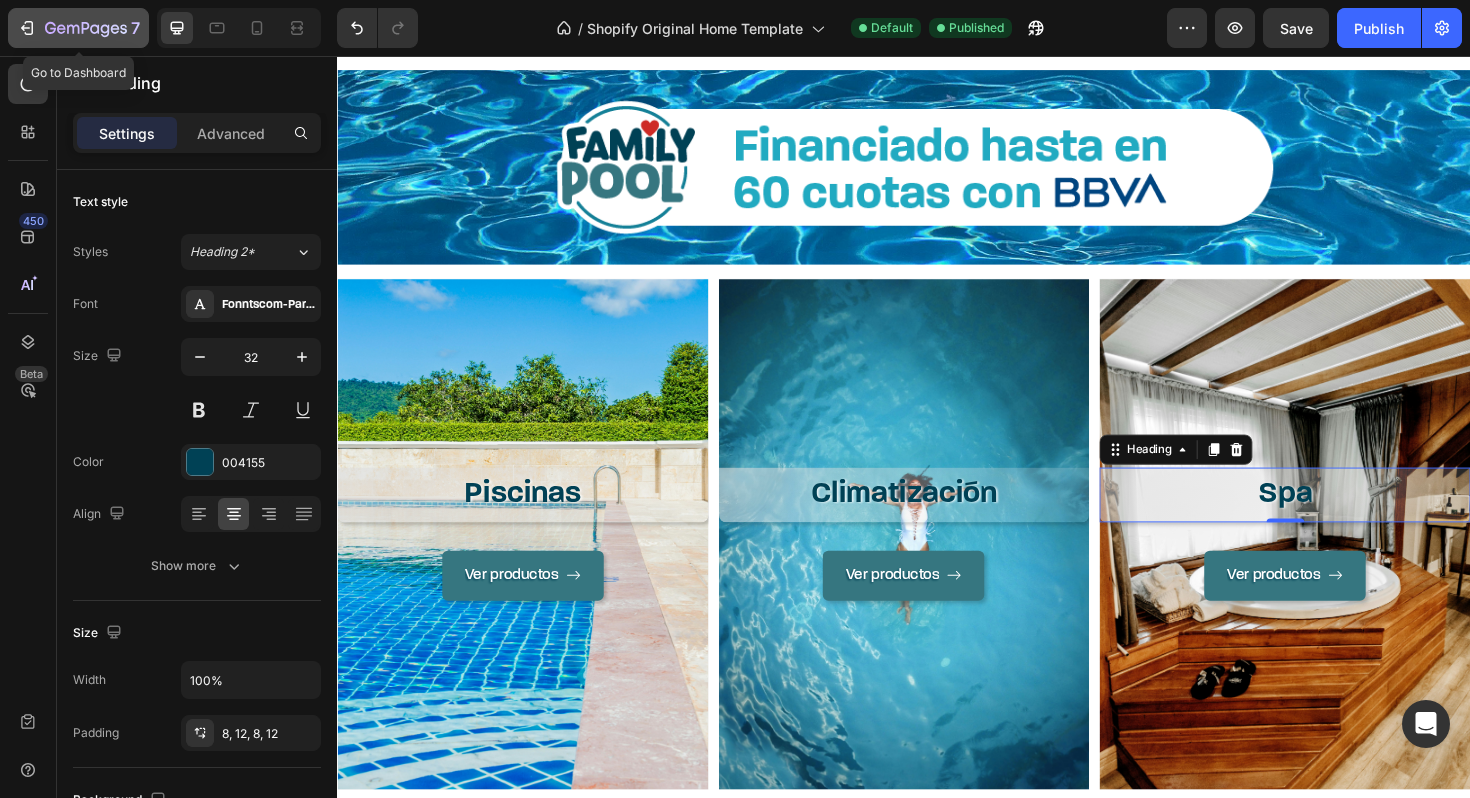 click on "7" at bounding box center [78, 28] 